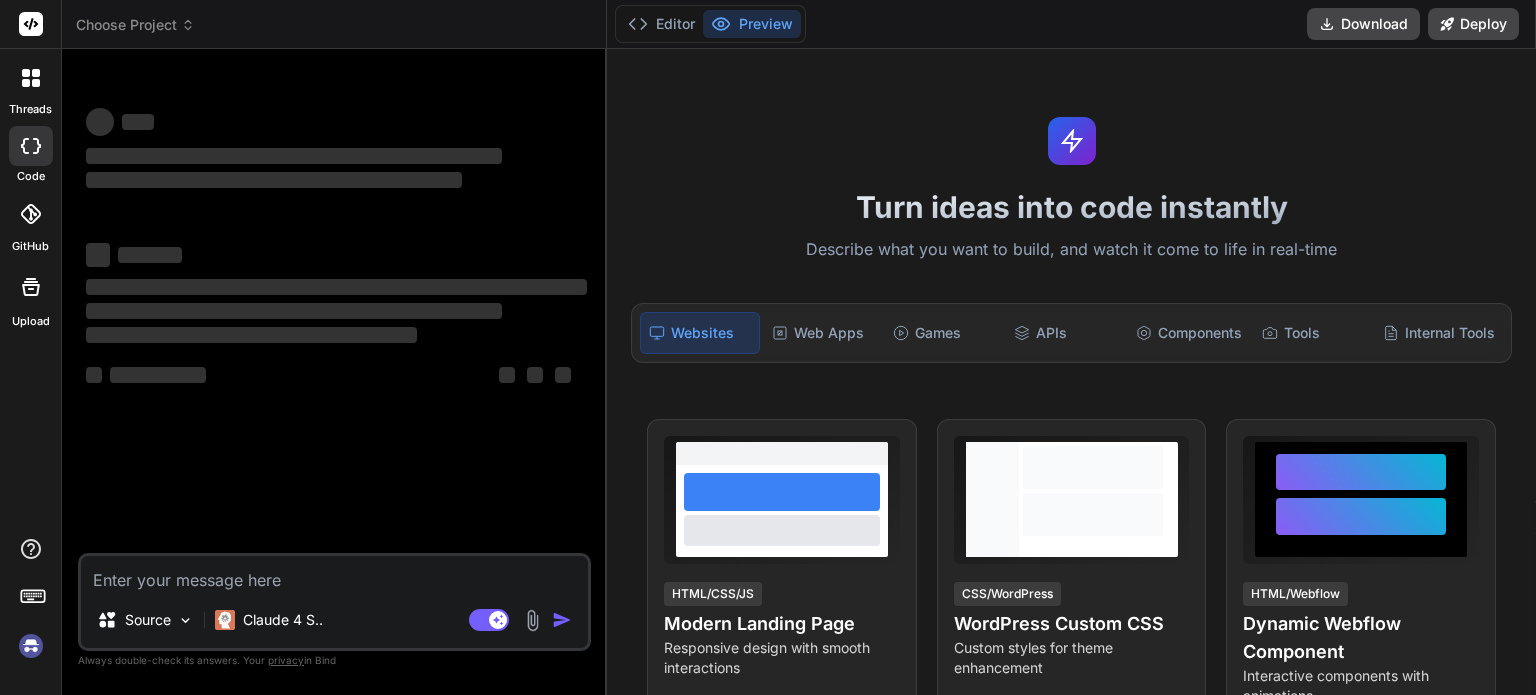 scroll, scrollTop: 0, scrollLeft: 0, axis: both 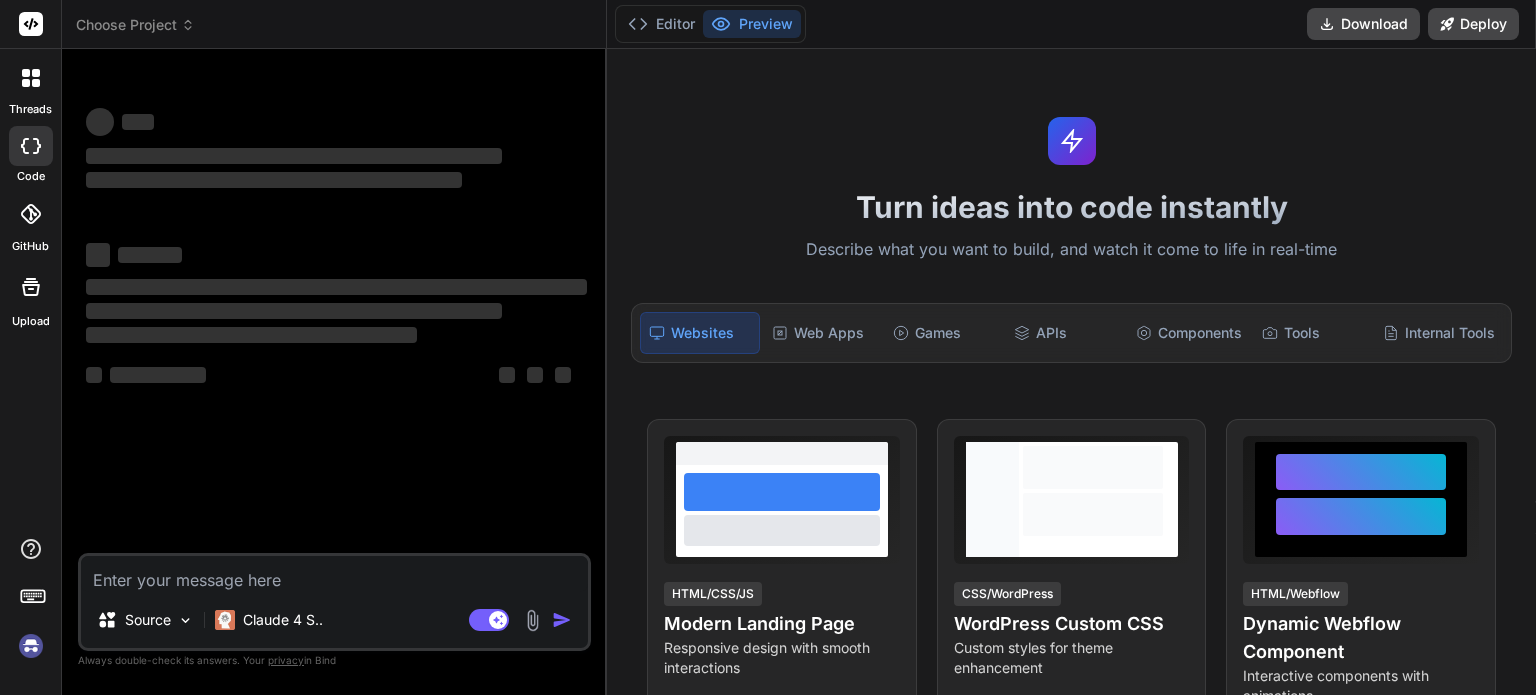 type on "x" 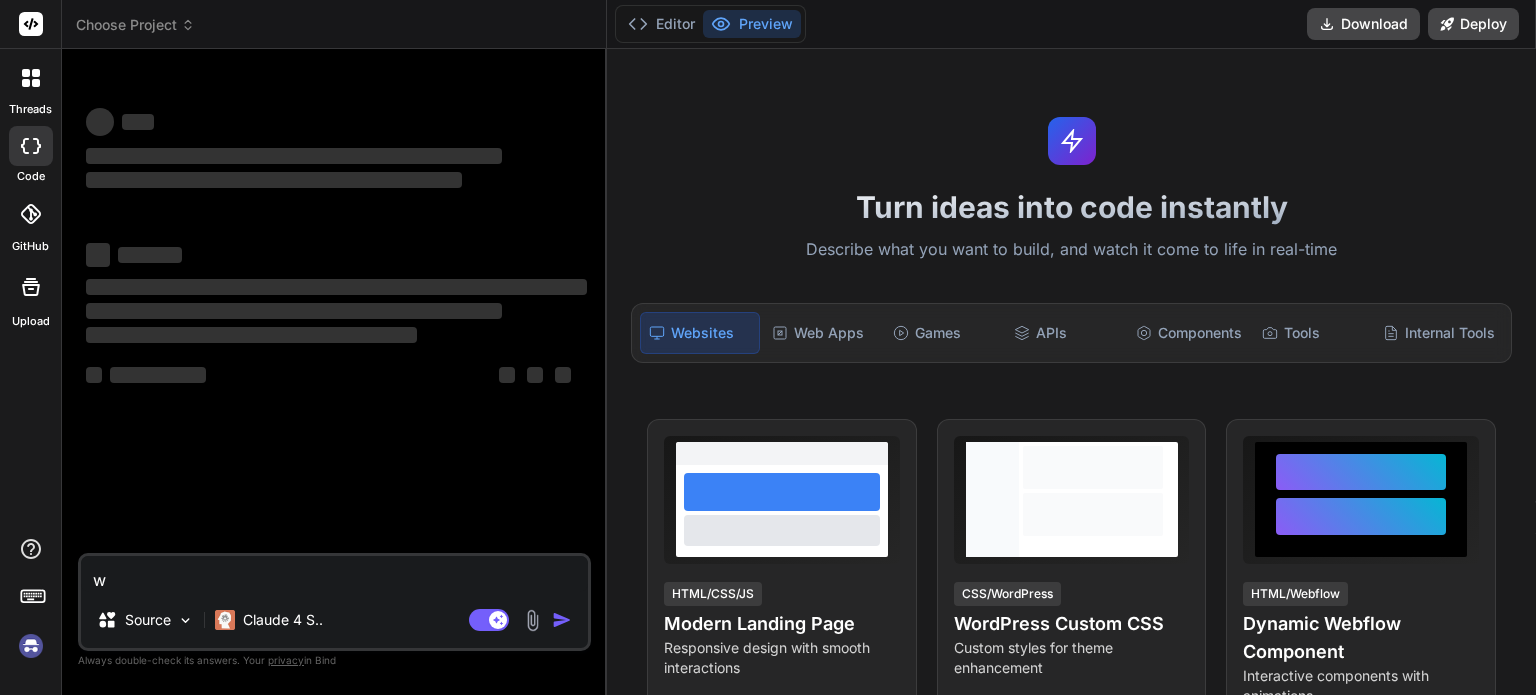 type on "x" 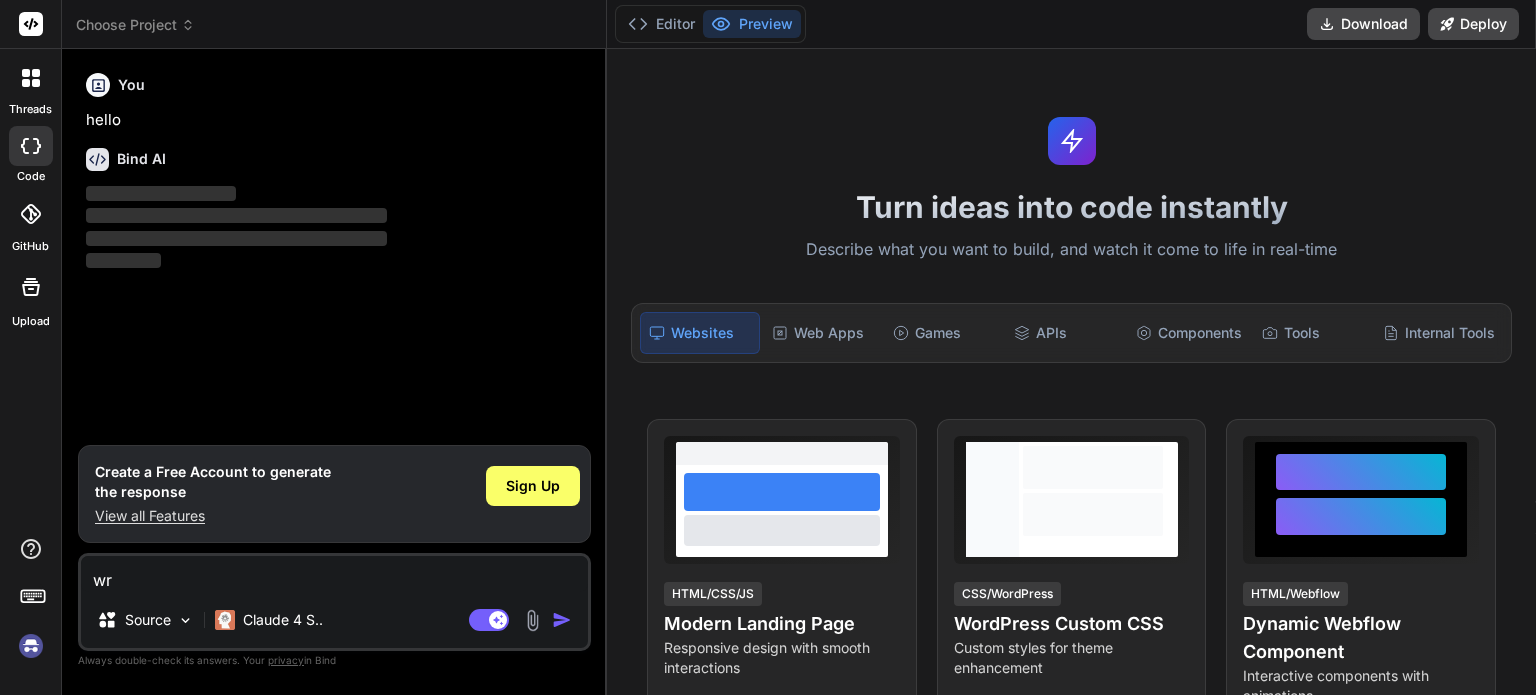 type on "wri" 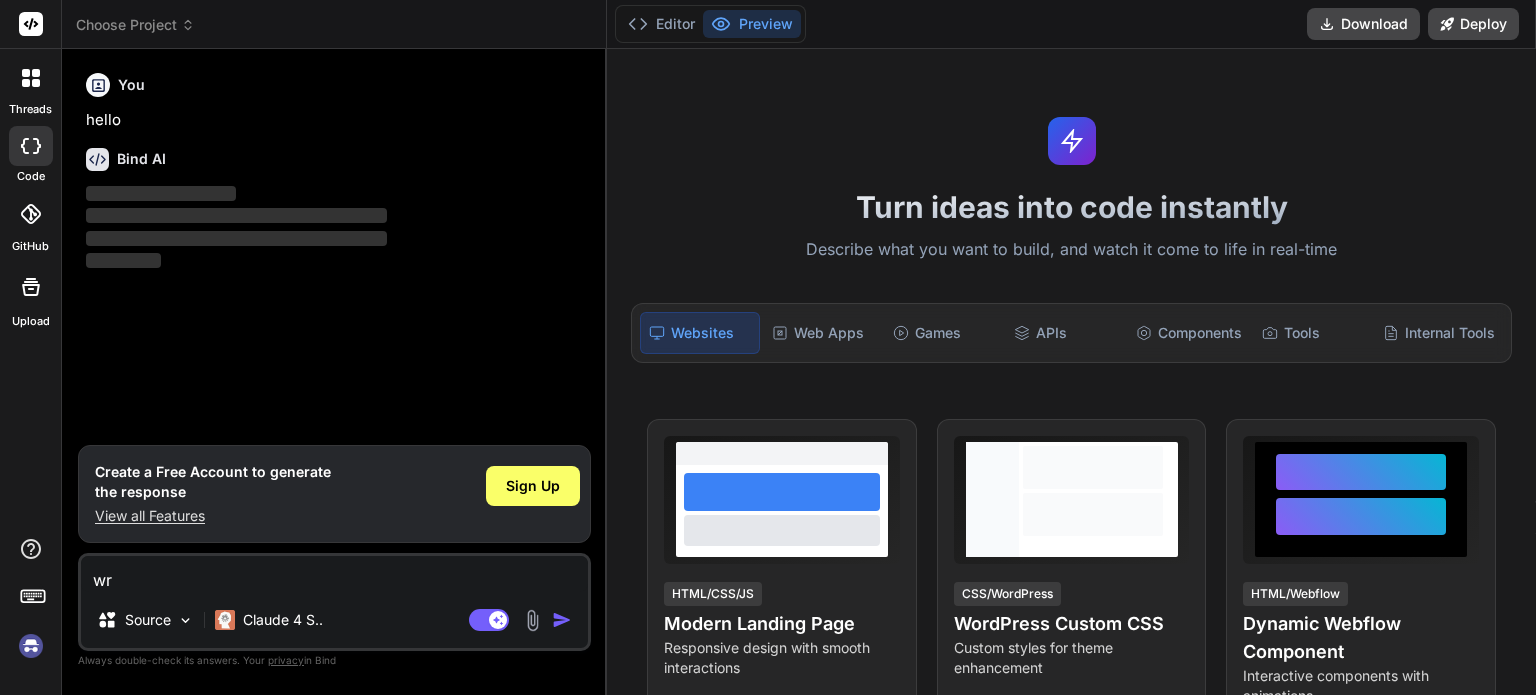 type on "x" 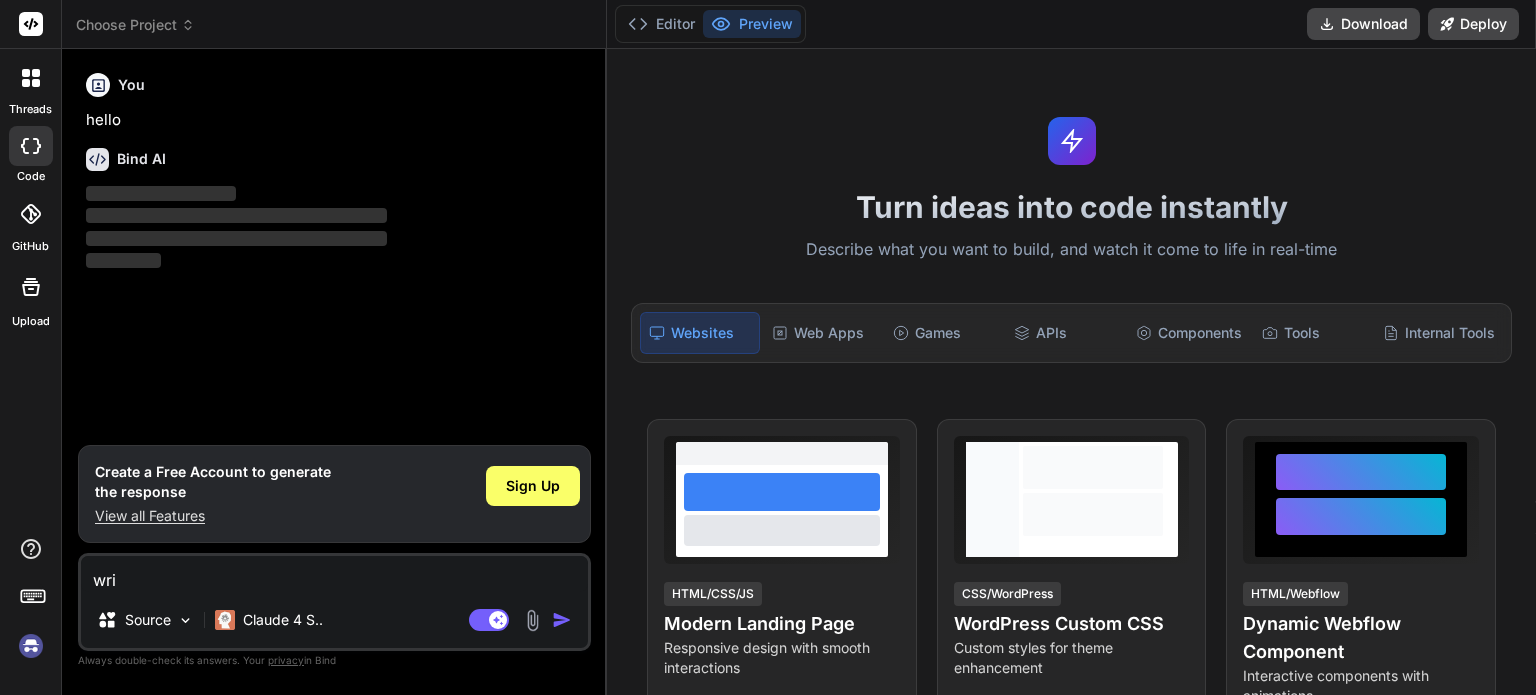 type on "writ" 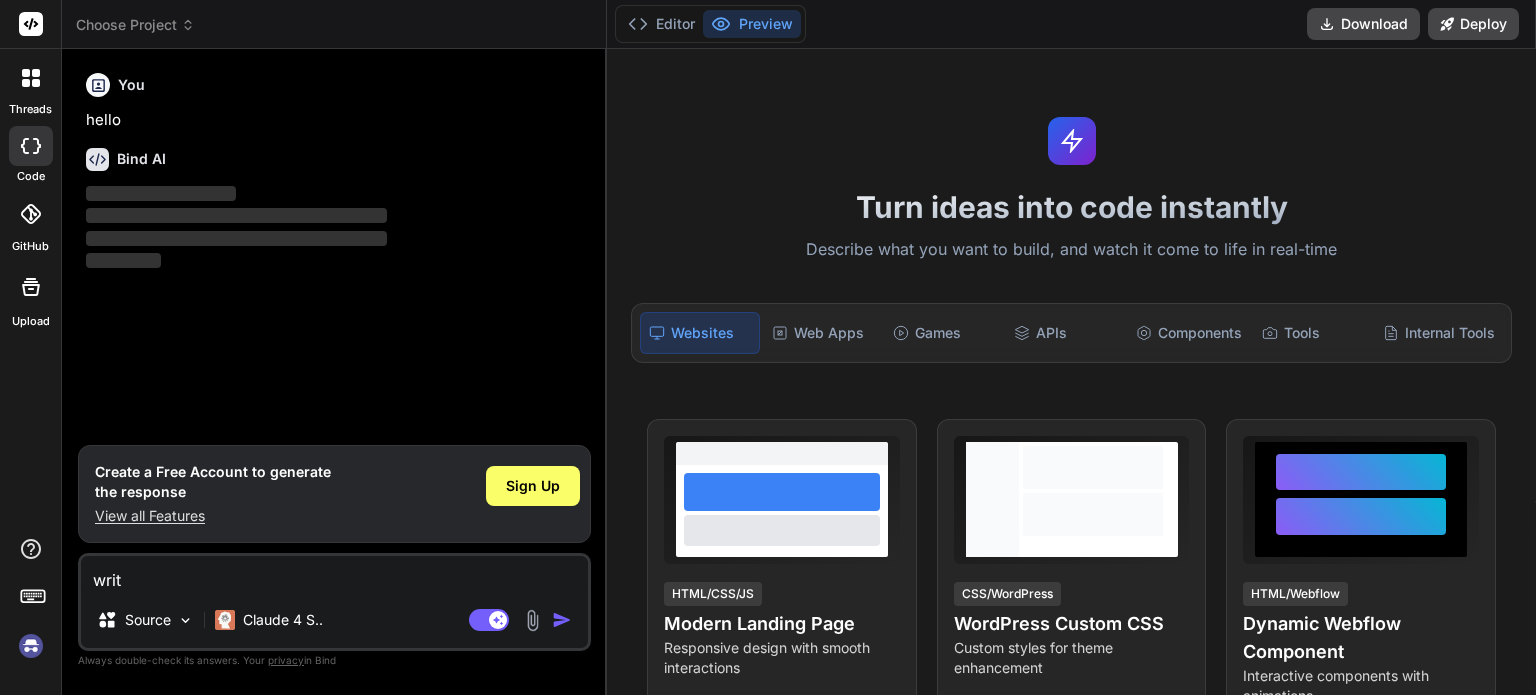 type on "write" 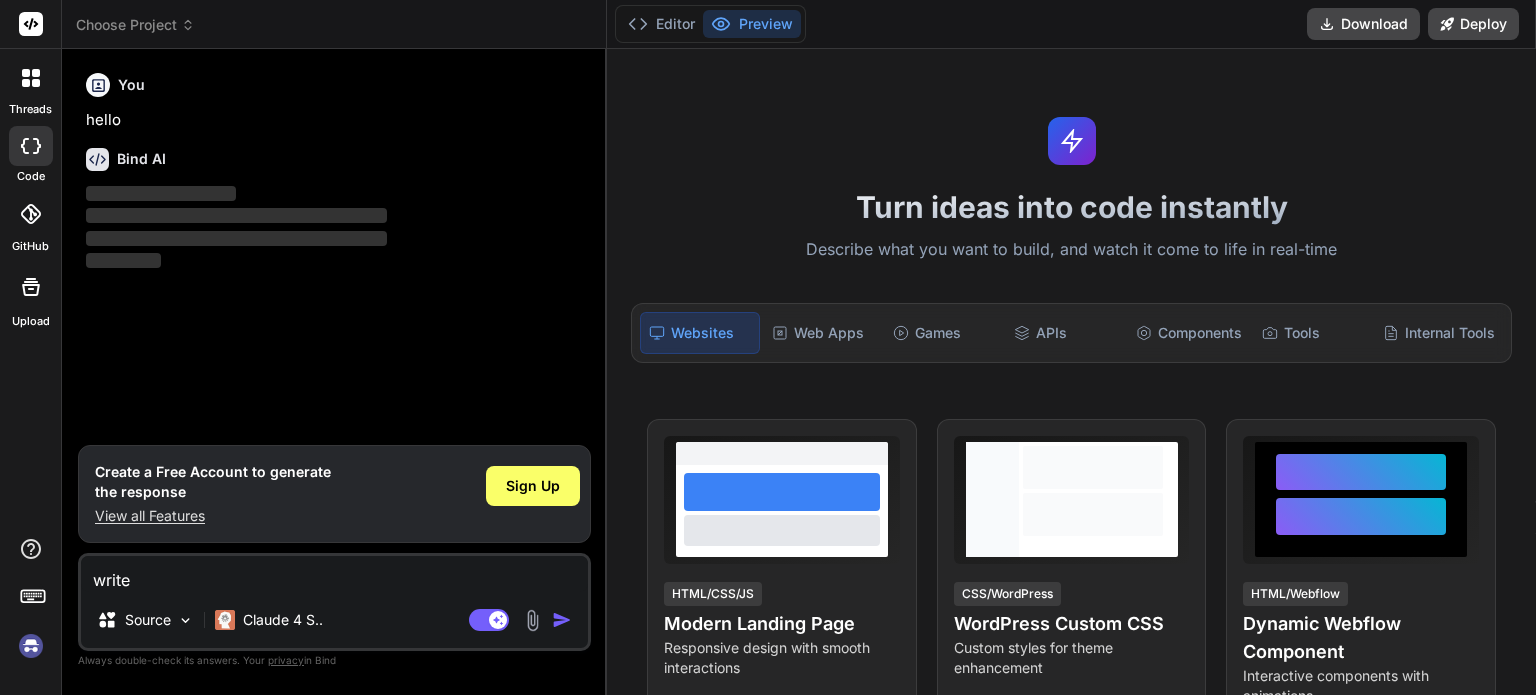 type on "write" 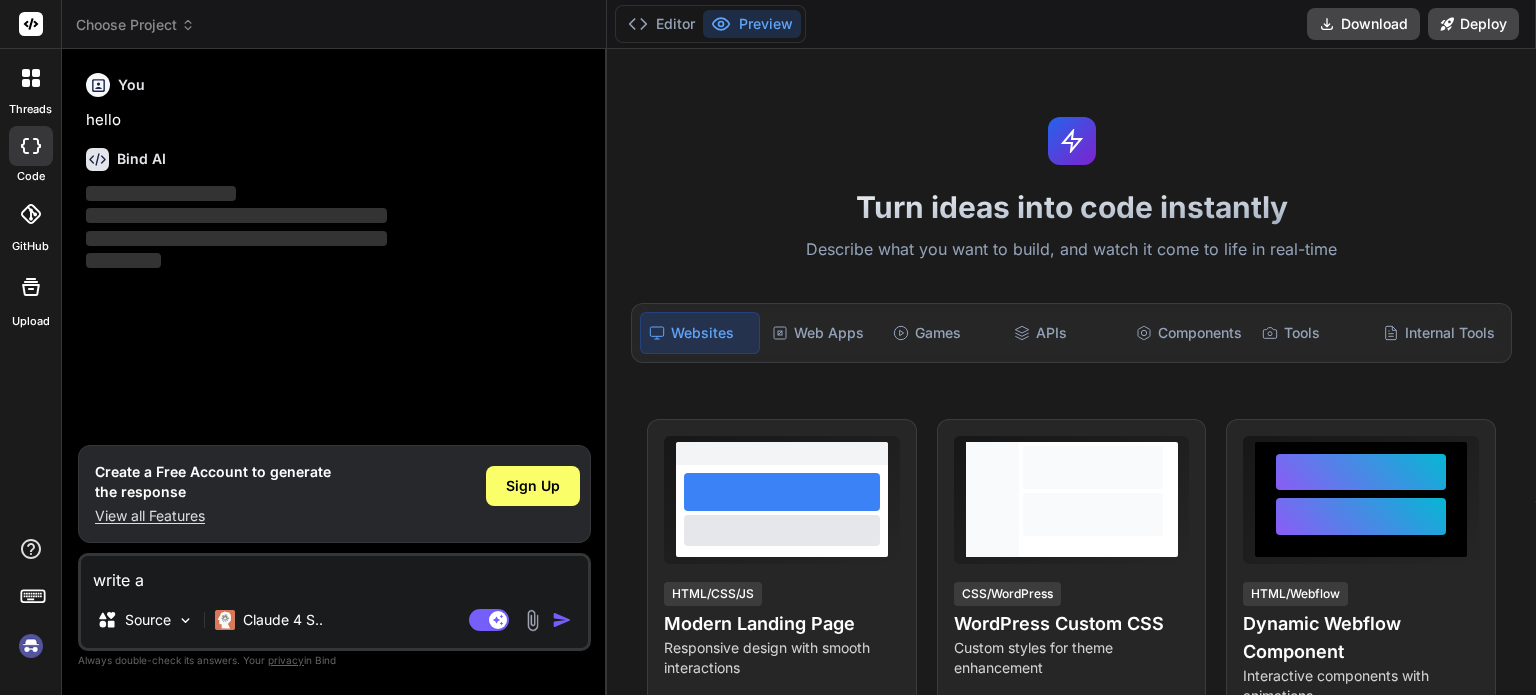 type on "x" 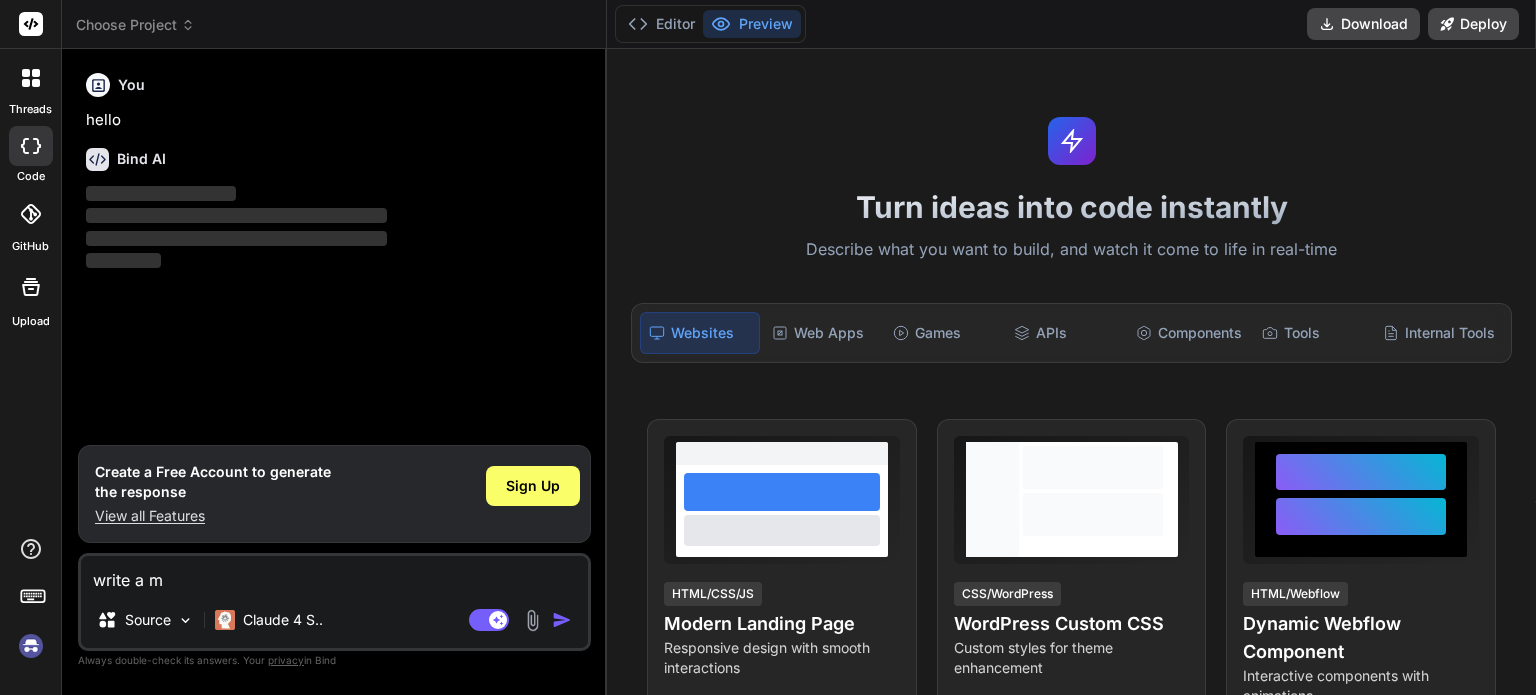 type on "write a me" 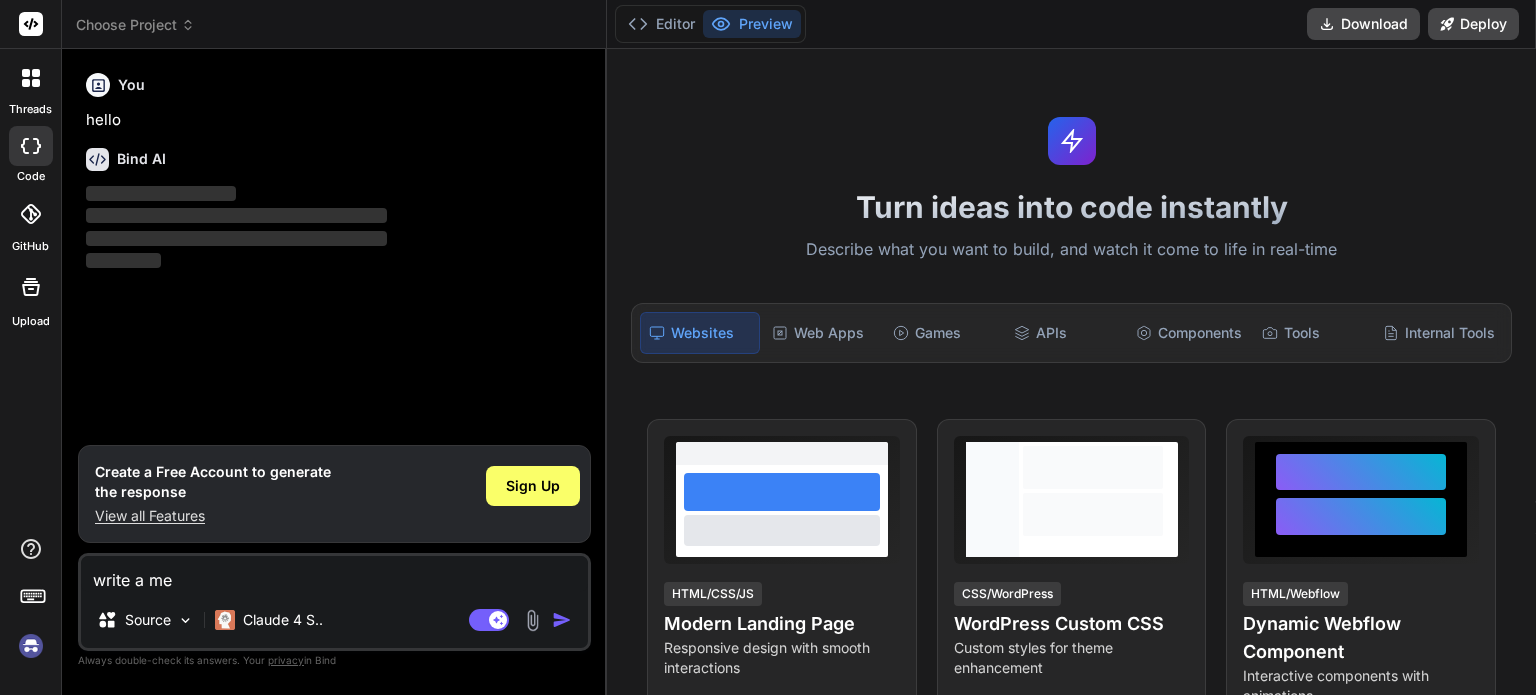 type on "write a me" 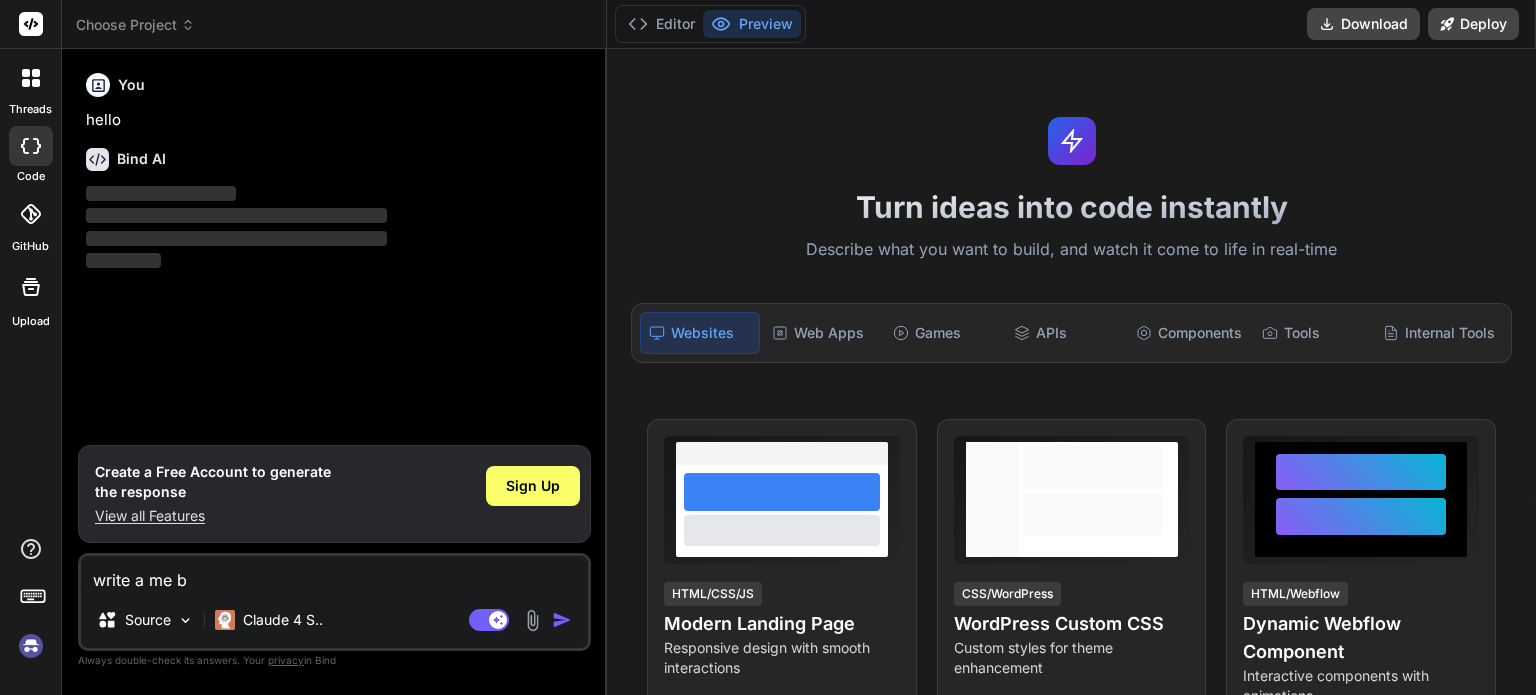 type on "write a me bo" 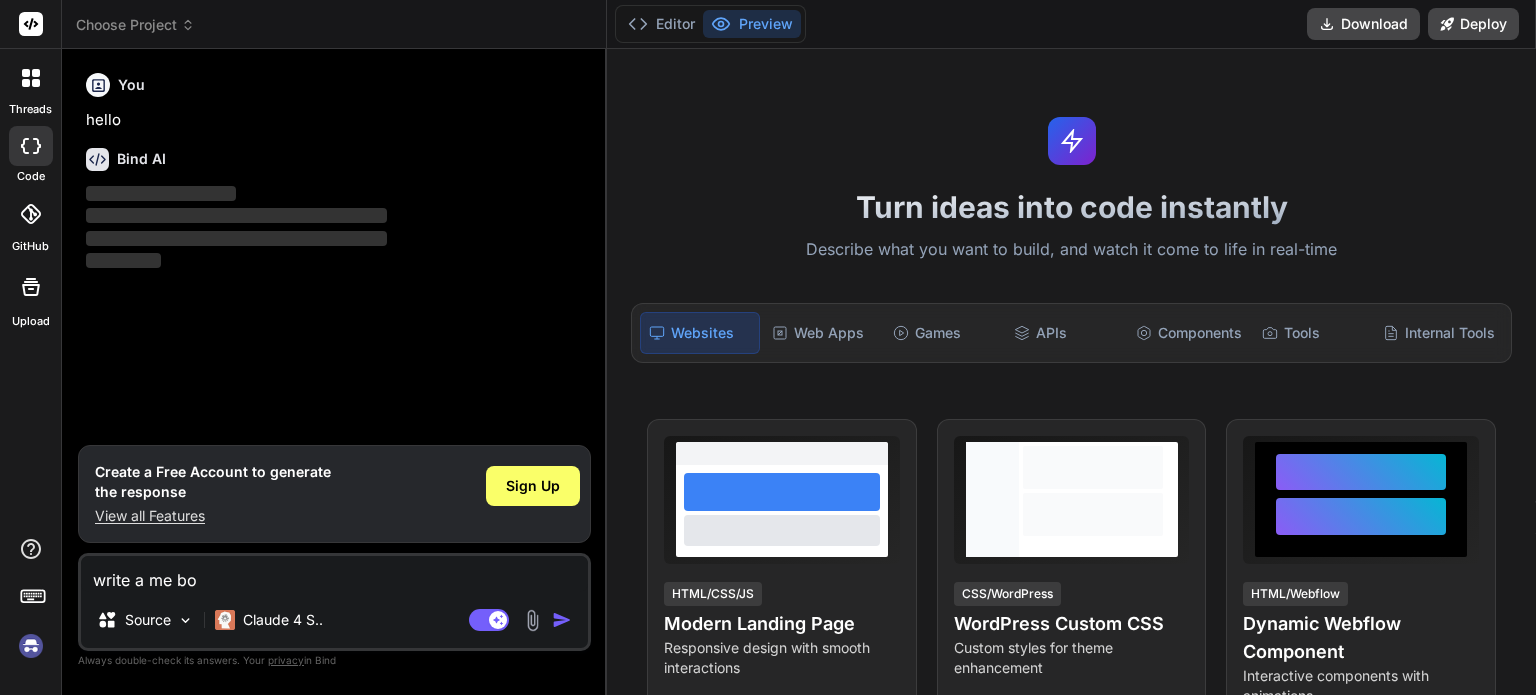 type on "write a me boi" 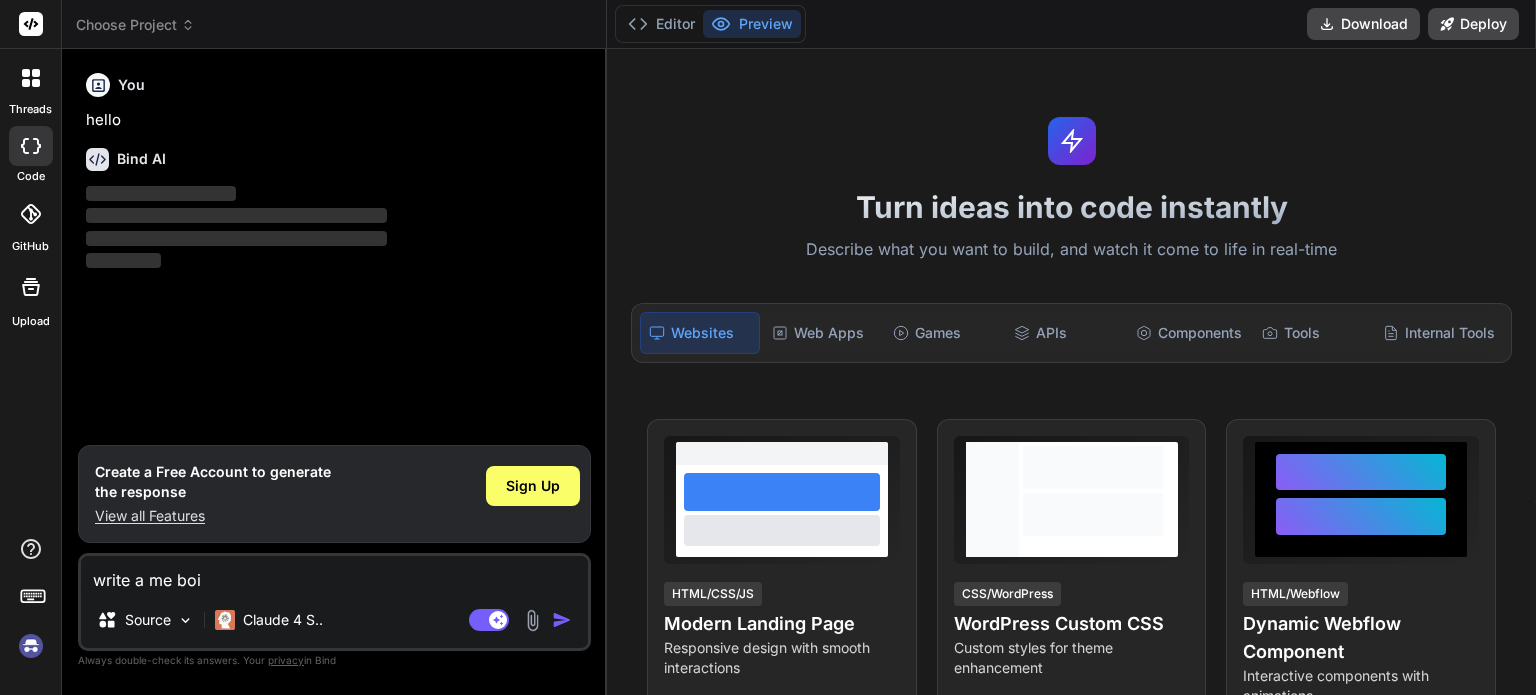type on "write a me boil" 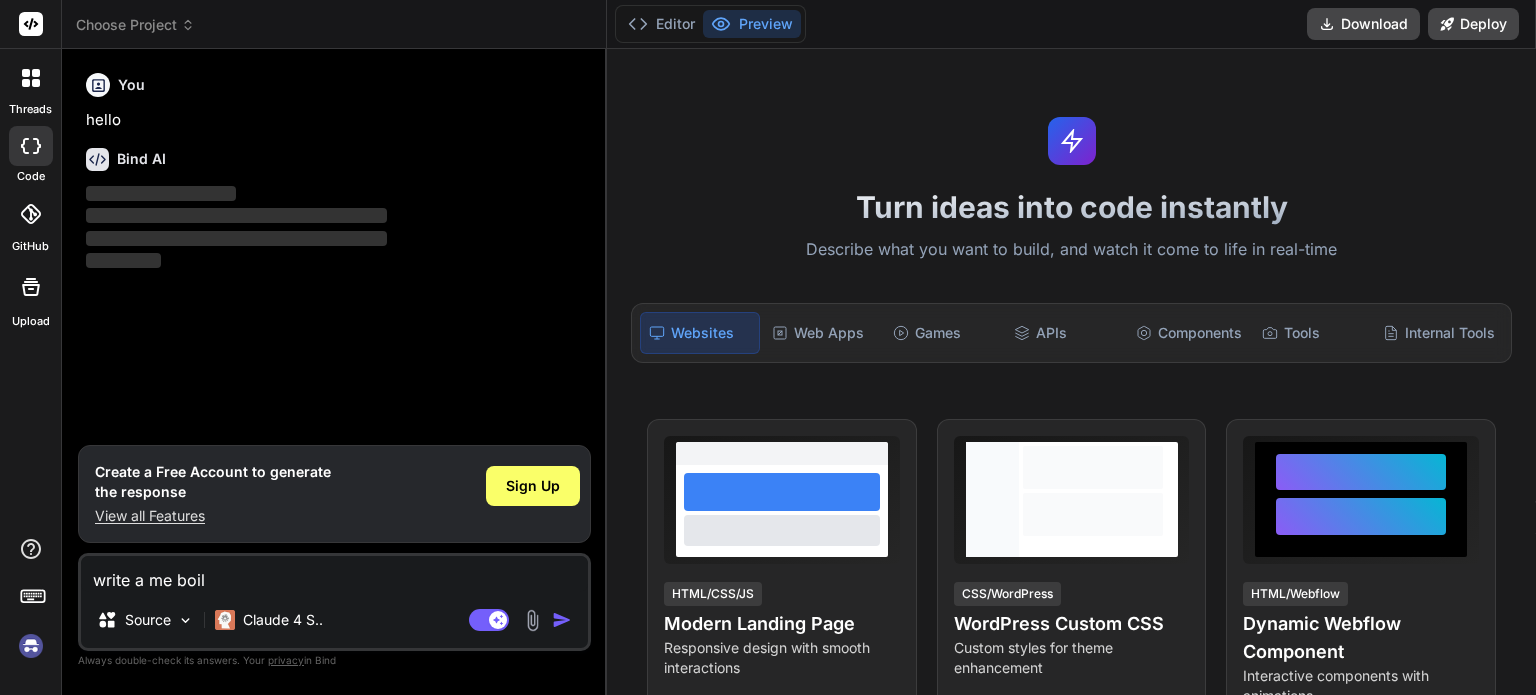 type on "write a me boile" 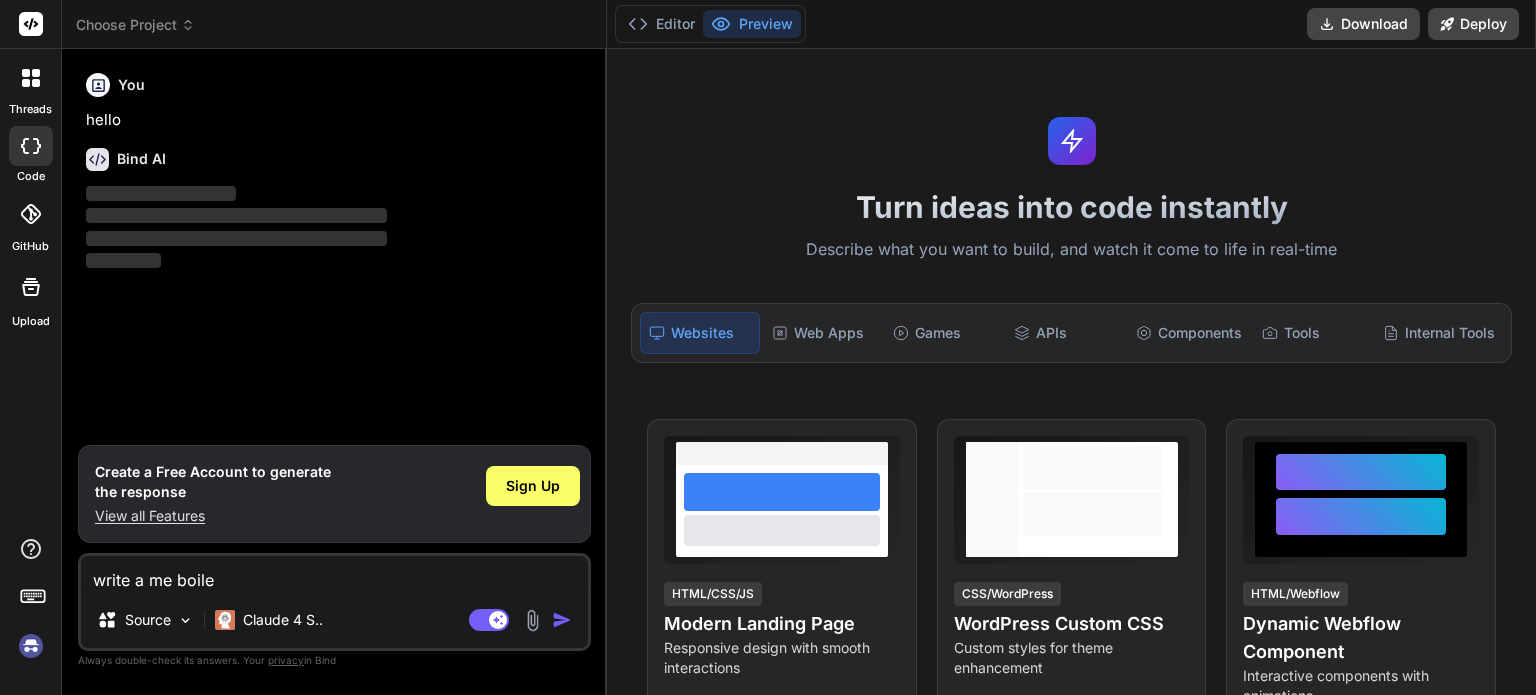 type on "write a me boiler" 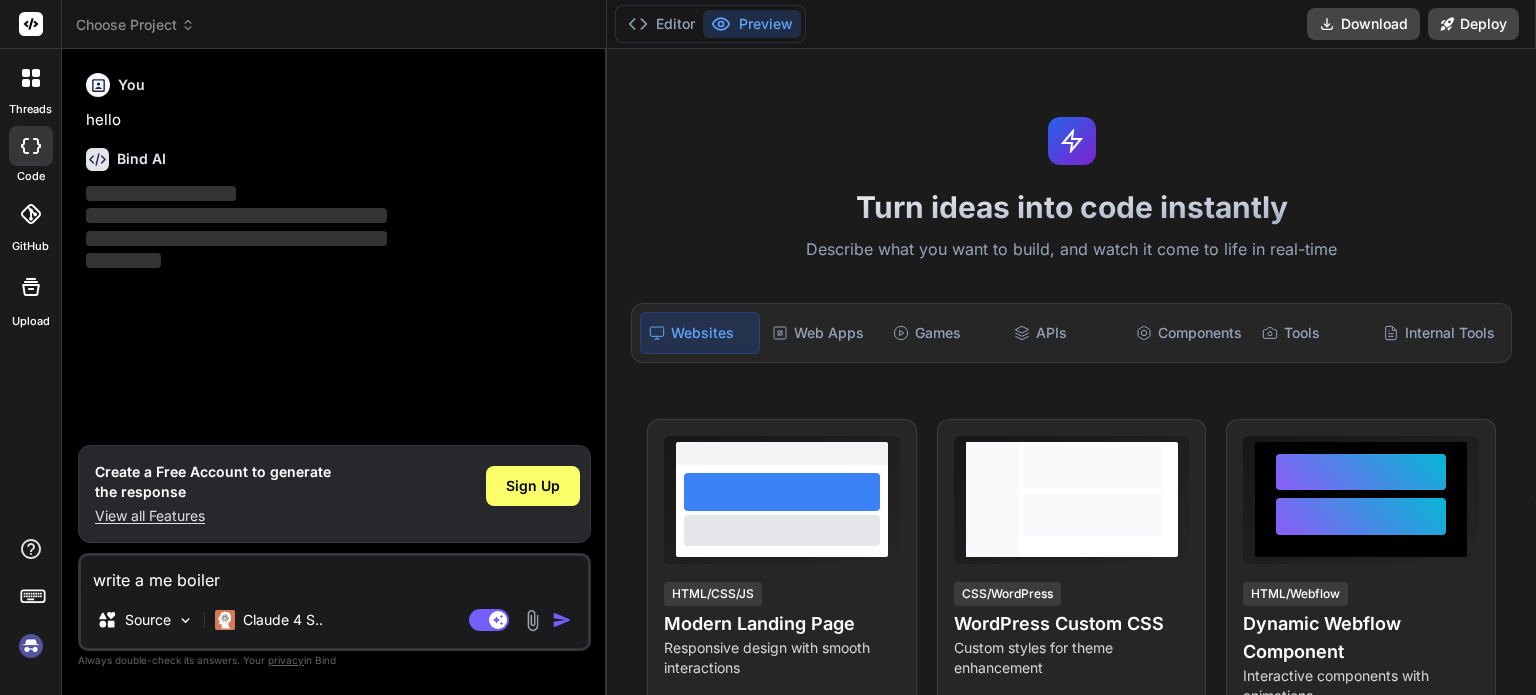 type 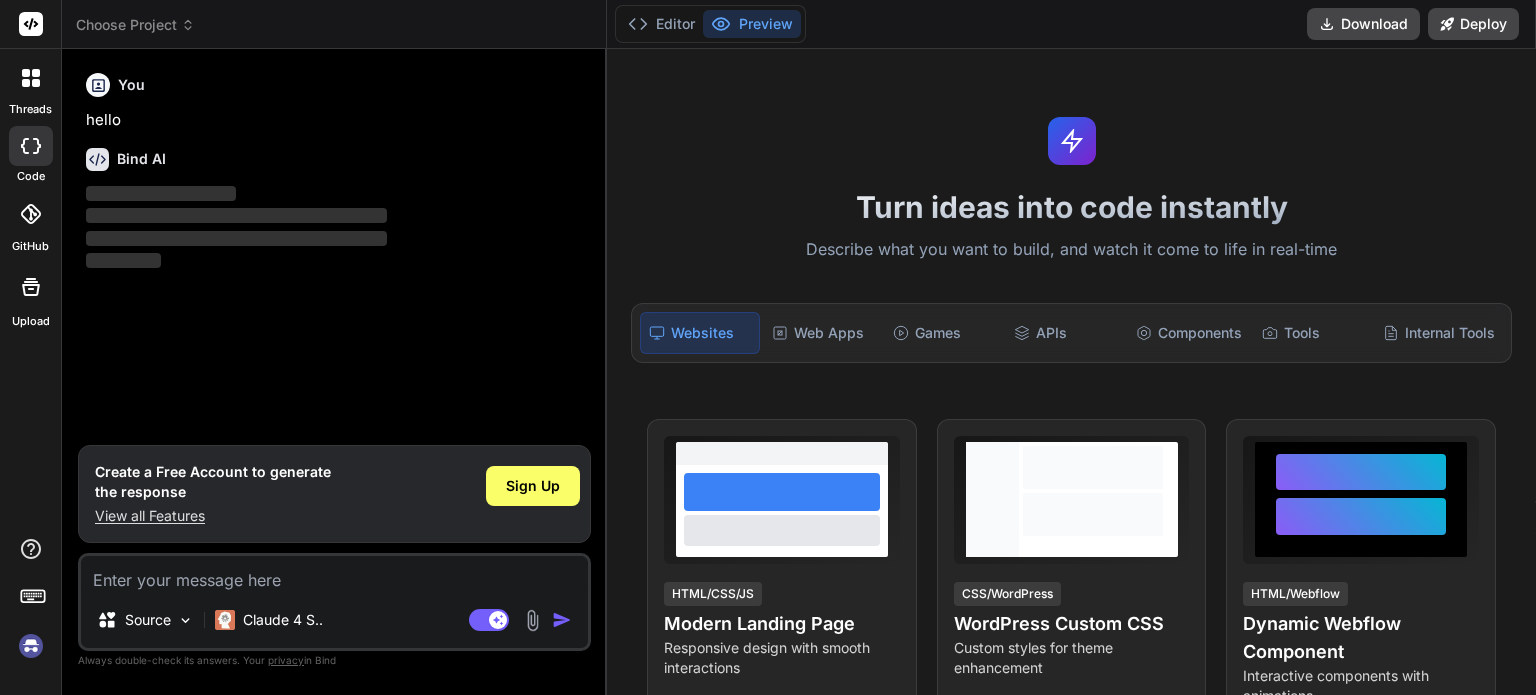 type on "x" 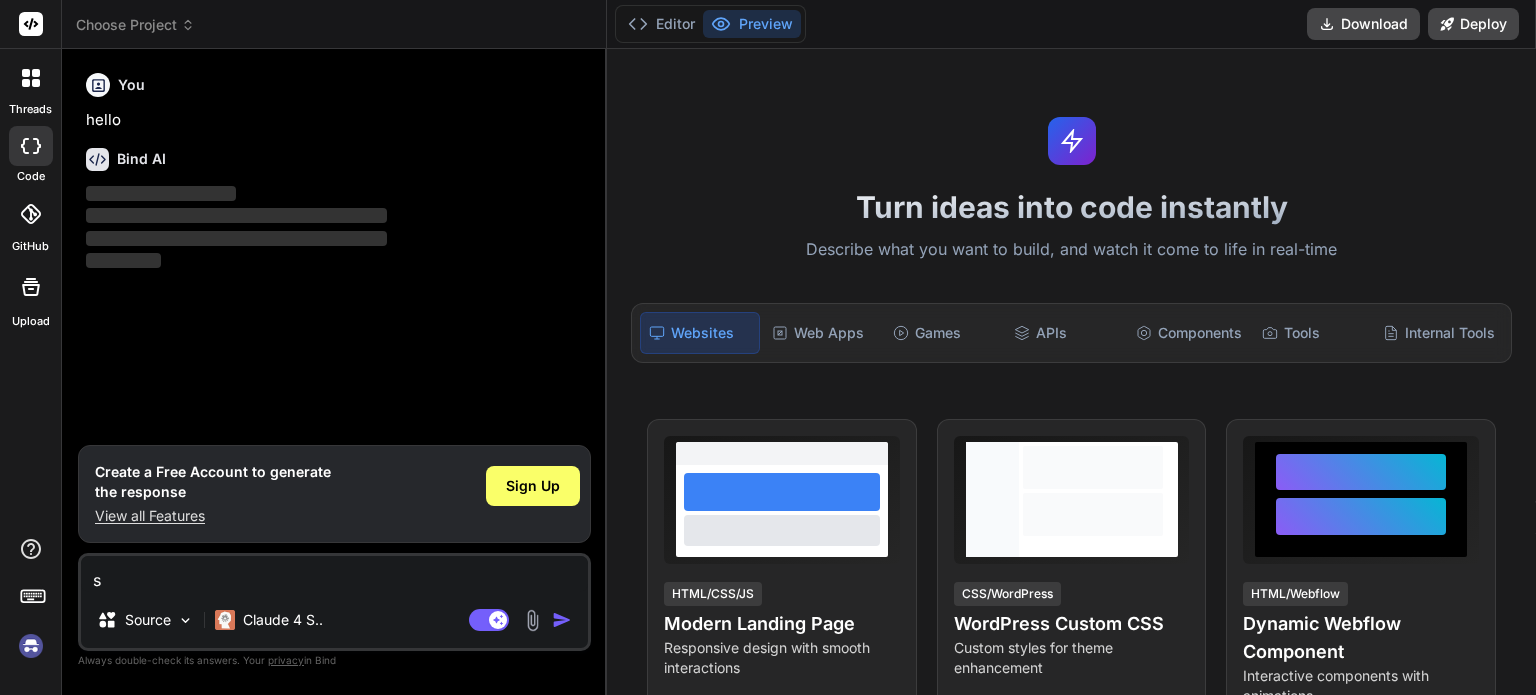 type on "se" 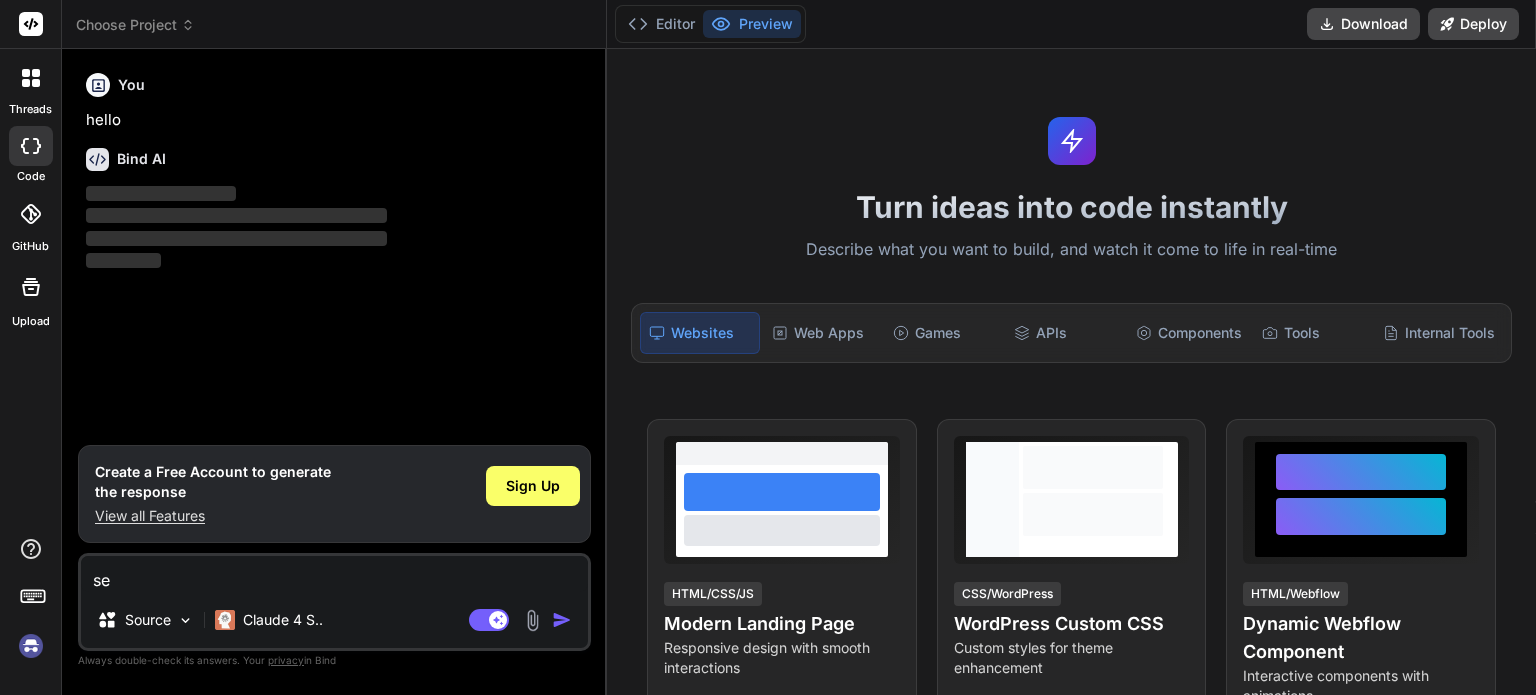 type on "set" 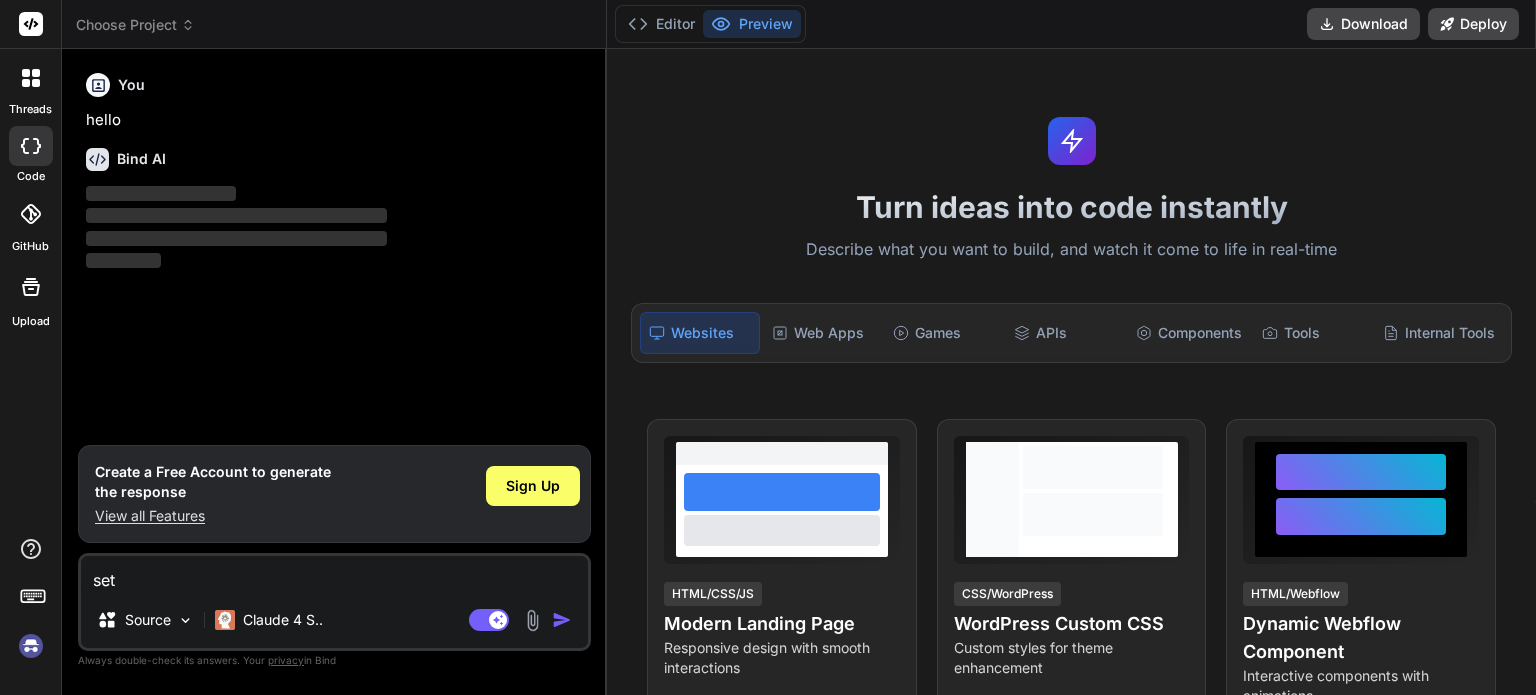 type on "set" 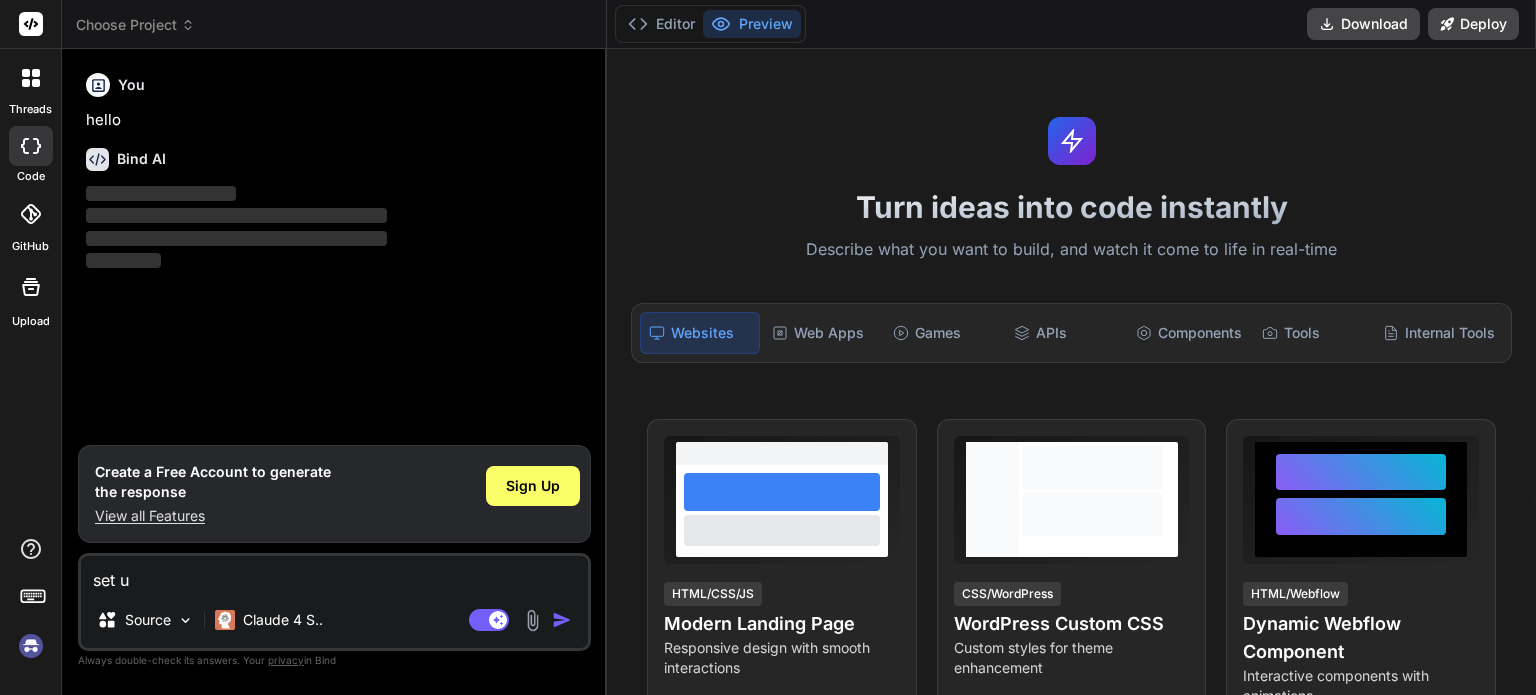 type on "set up" 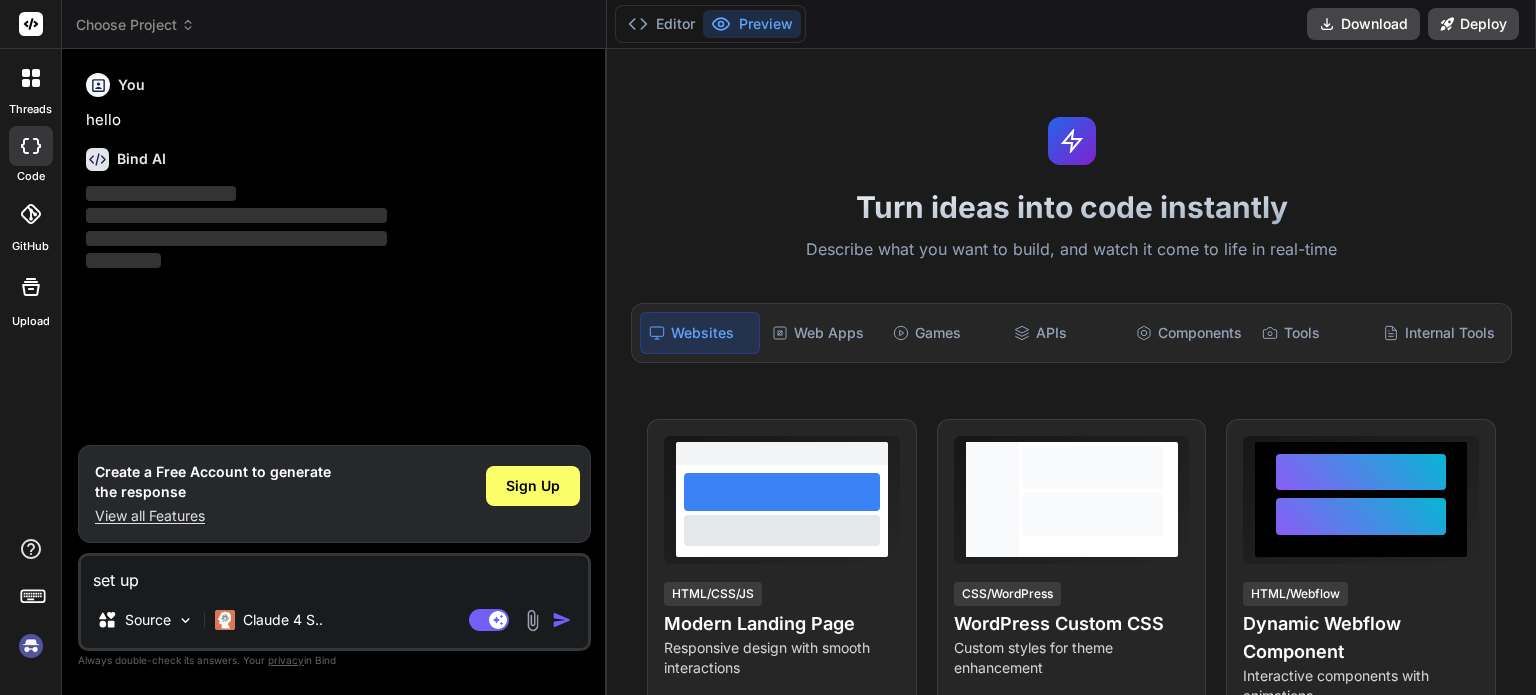 type on "set up" 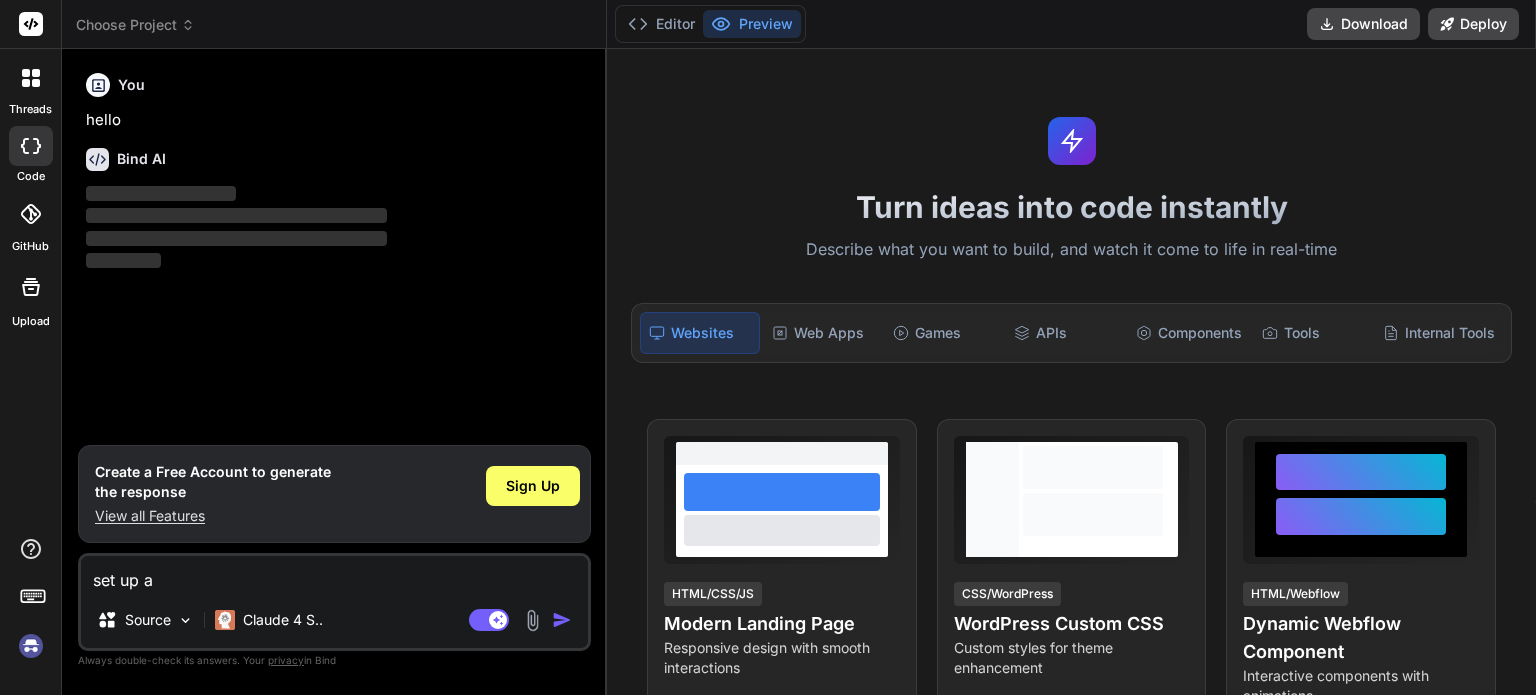 type on "set up a" 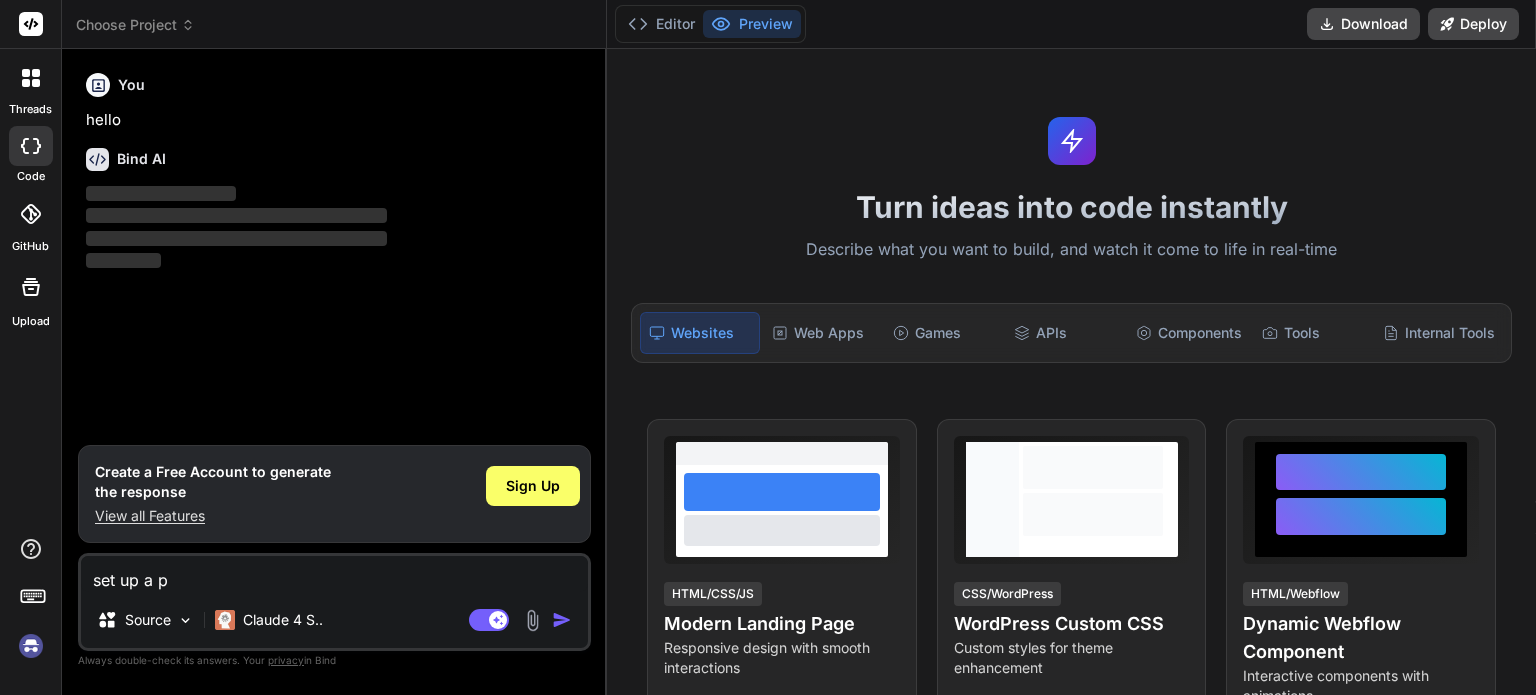 type on "set up a pr" 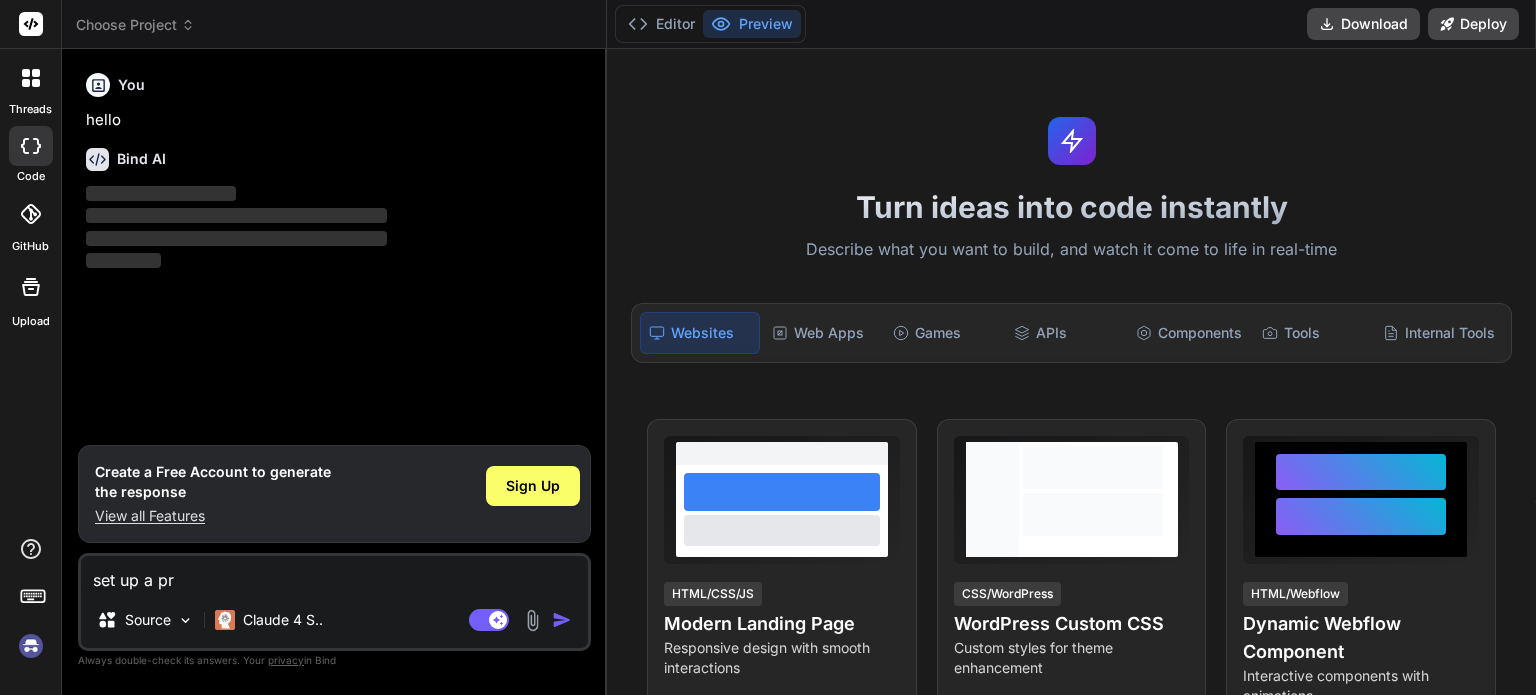 type on "set up a pro" 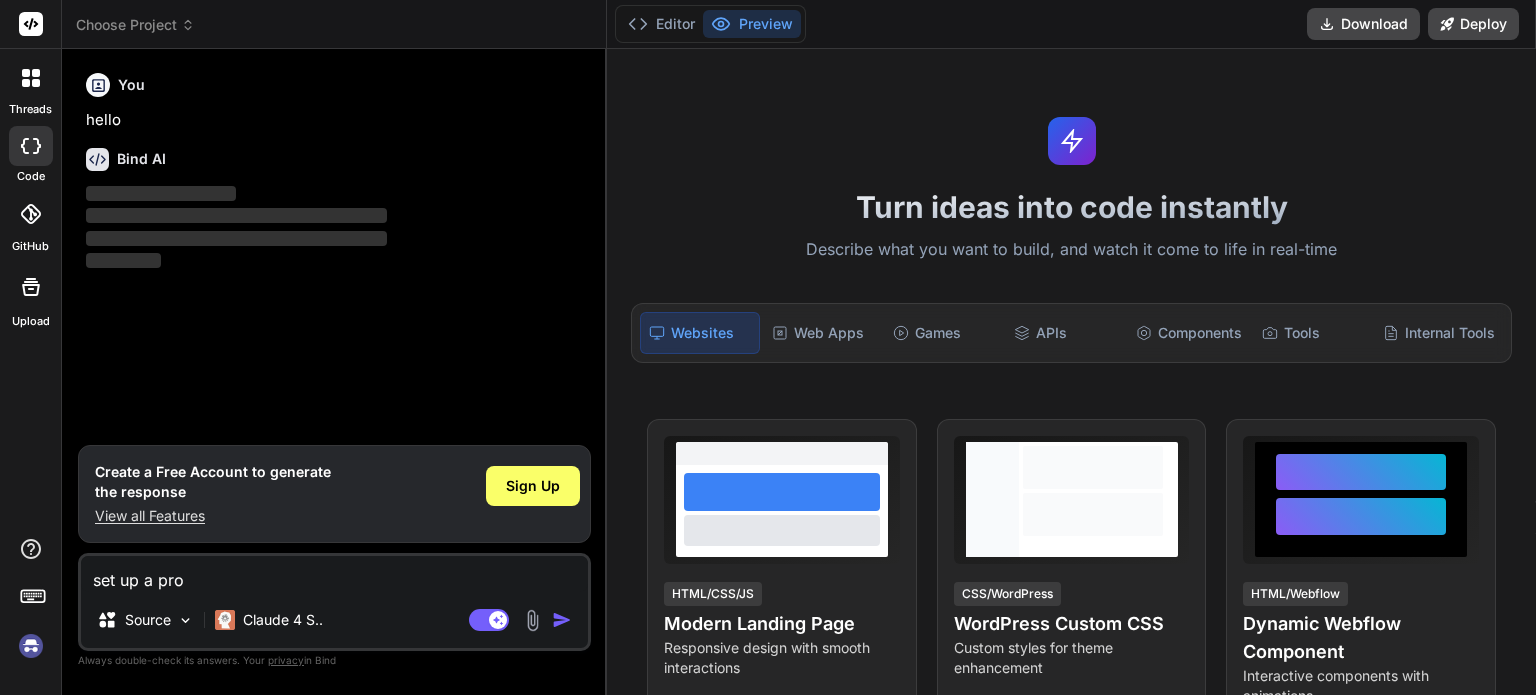 type on "set up a proj" 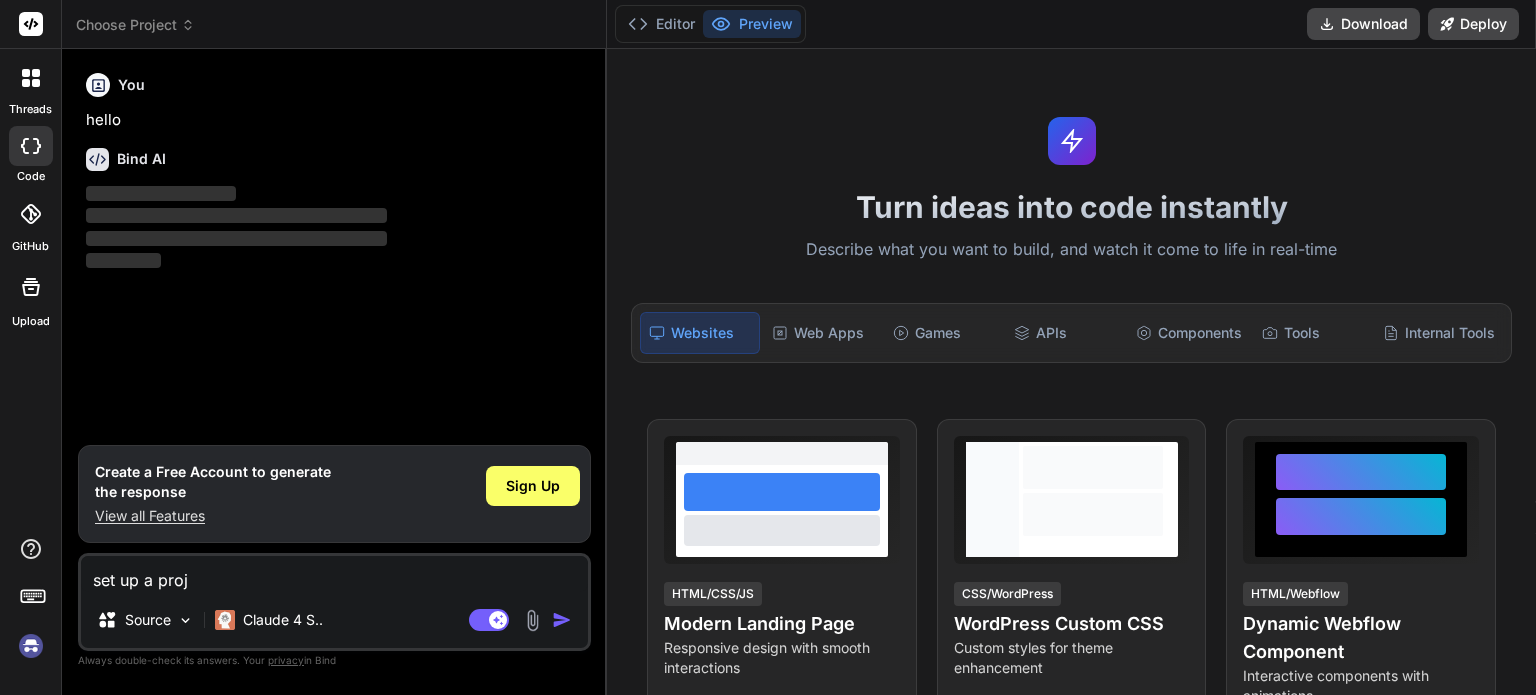 type on "x" 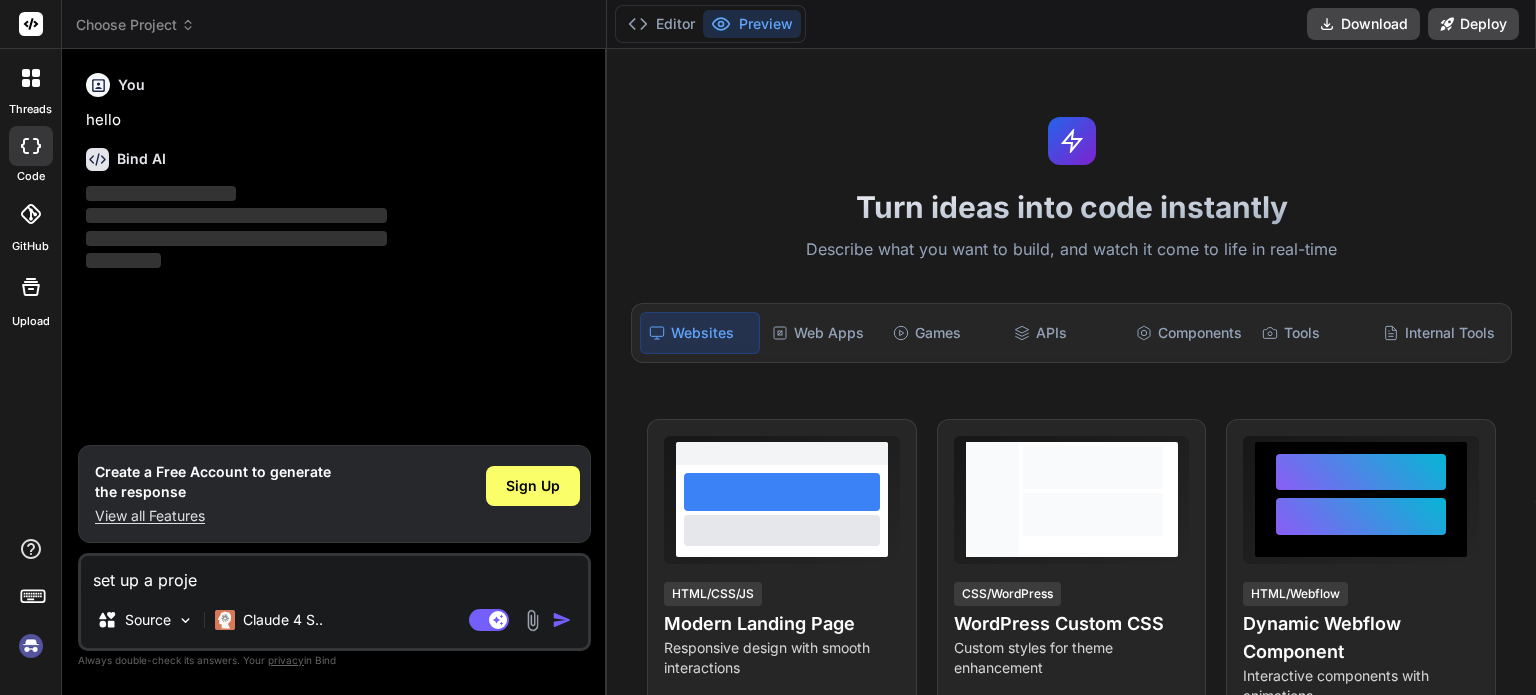 type on "set up a projec" 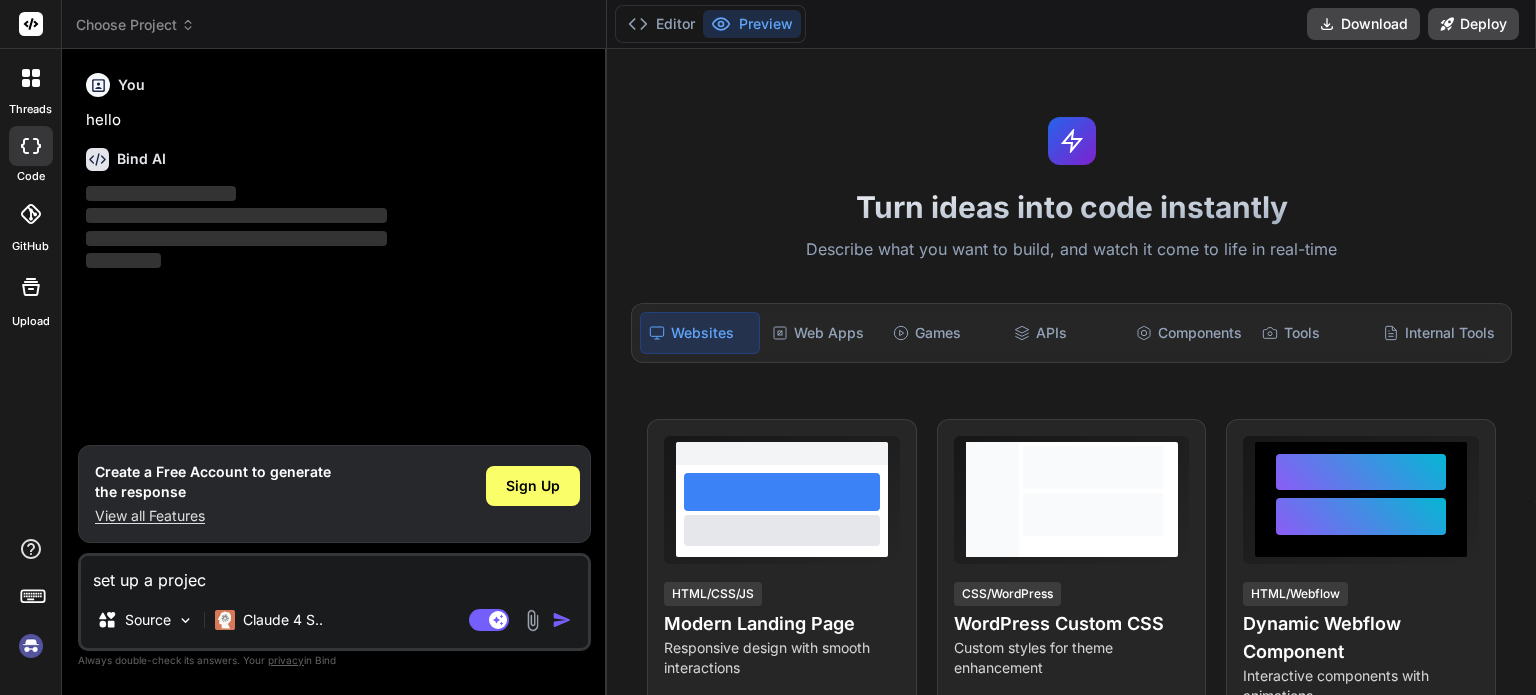 type on "set up a project" 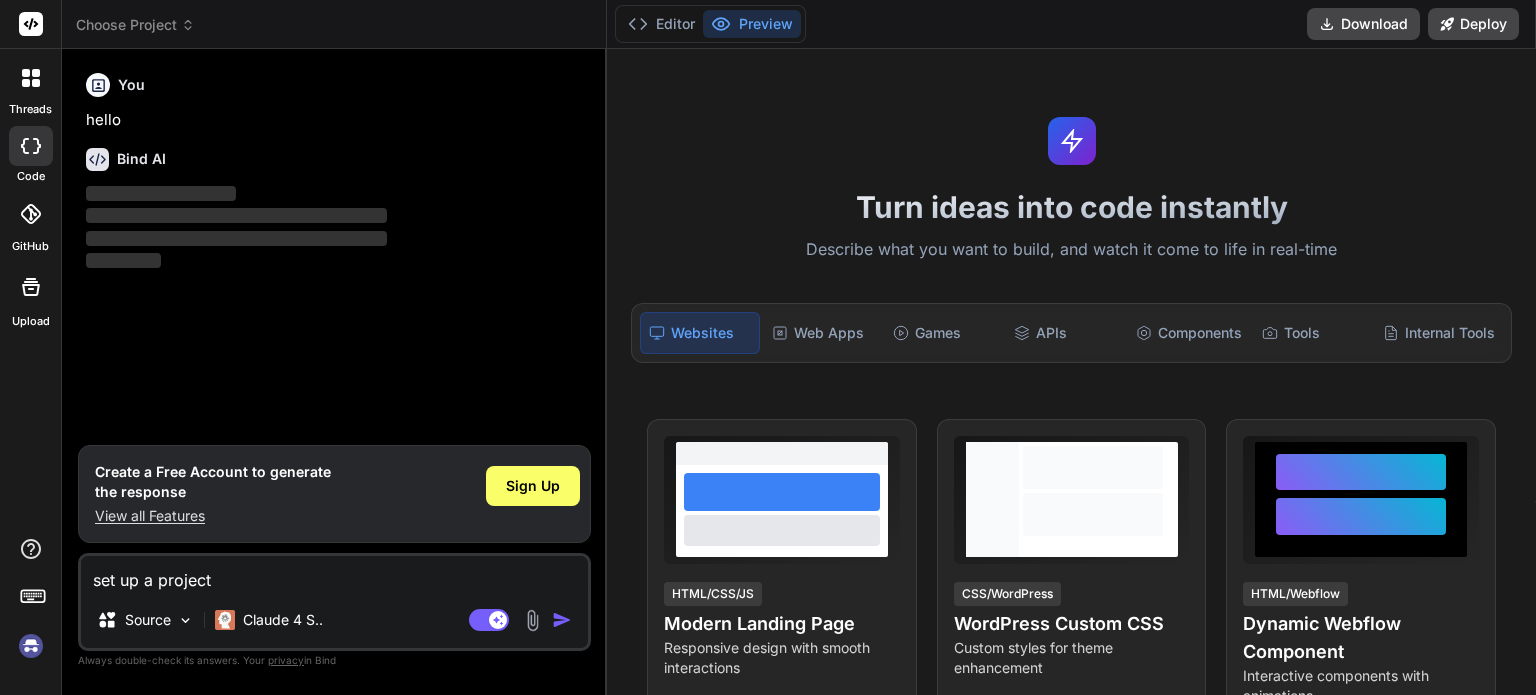 type on "set up a project" 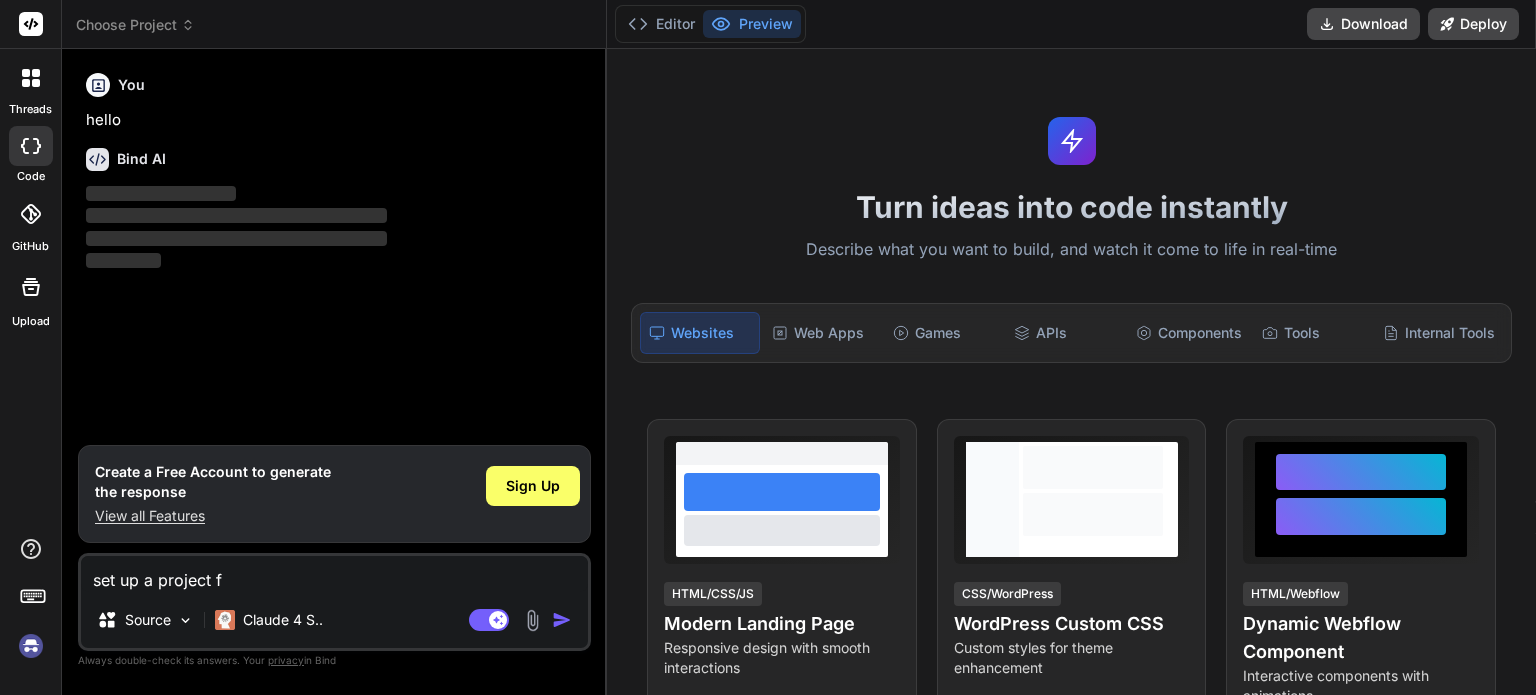type on "set up a project fo" 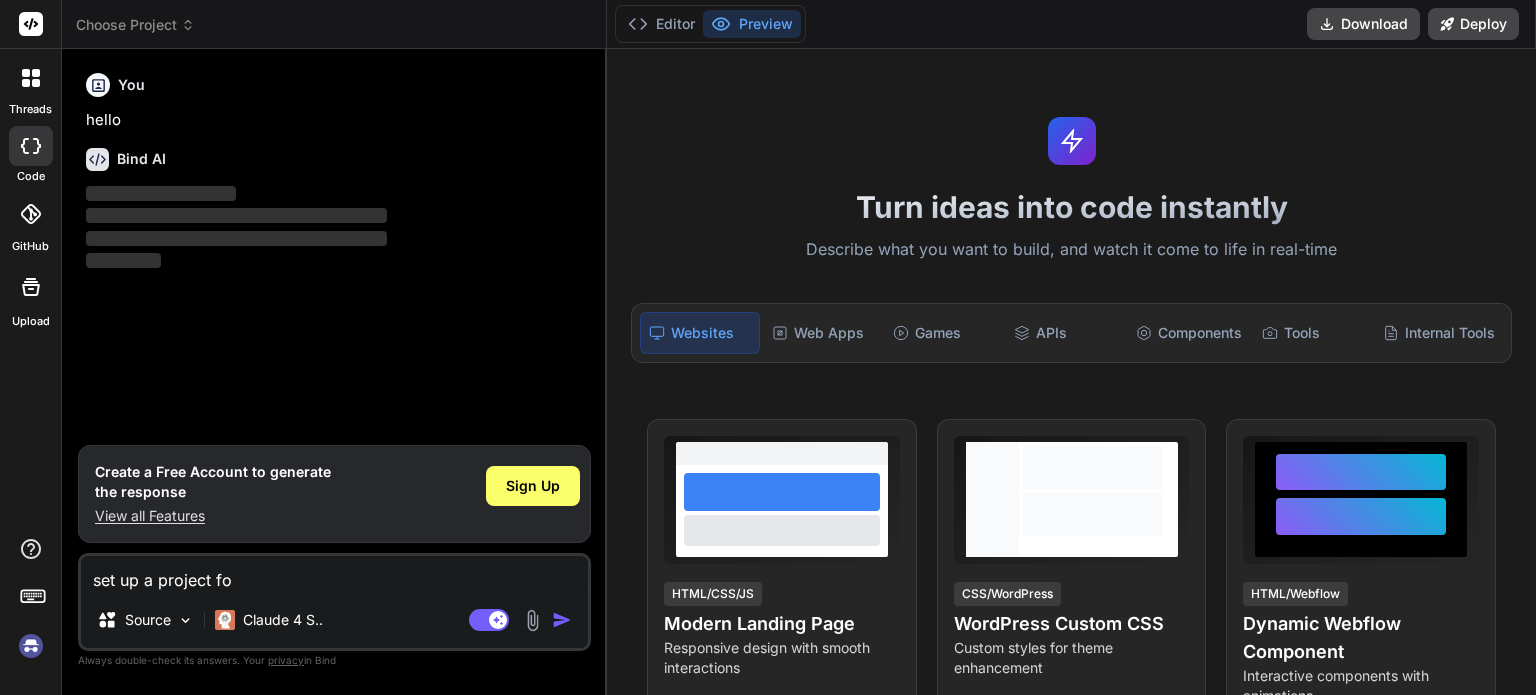 type on "set up a project for" 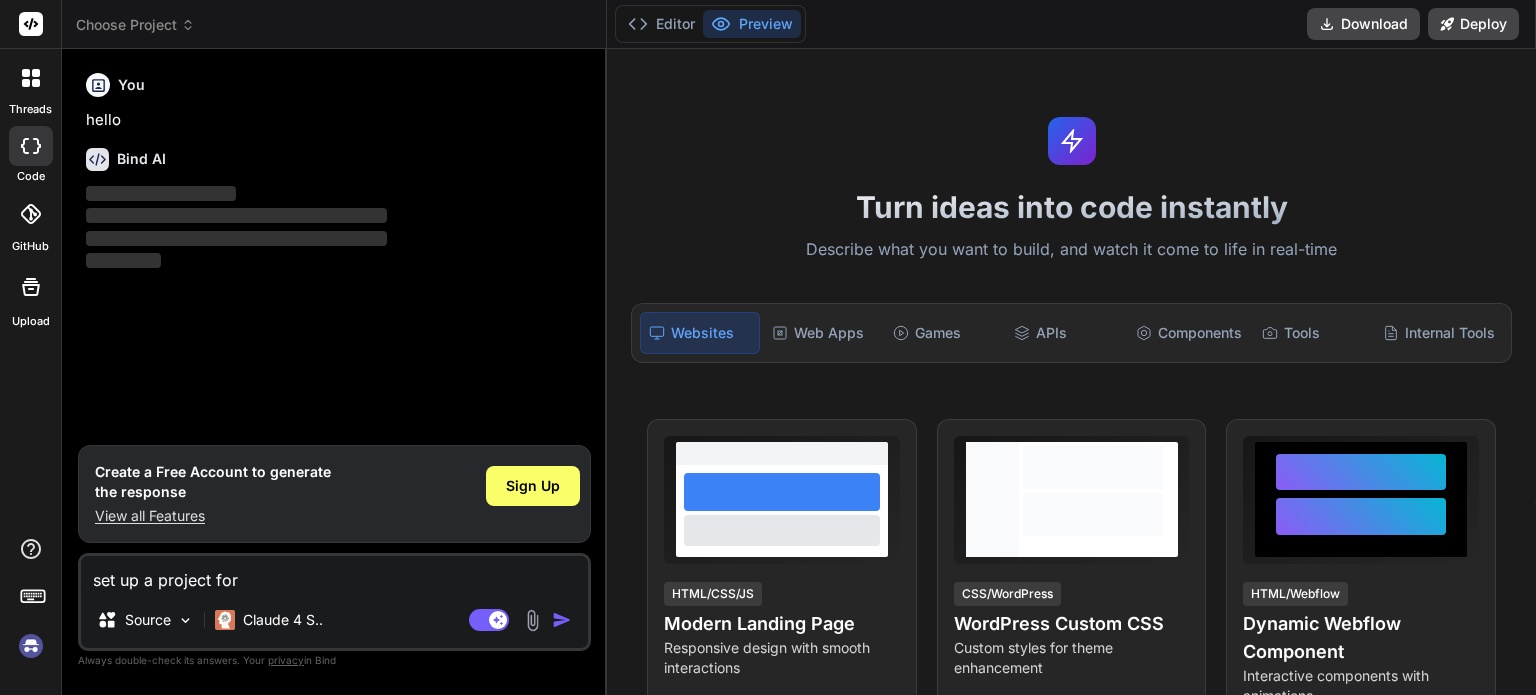 type on "set up a project for" 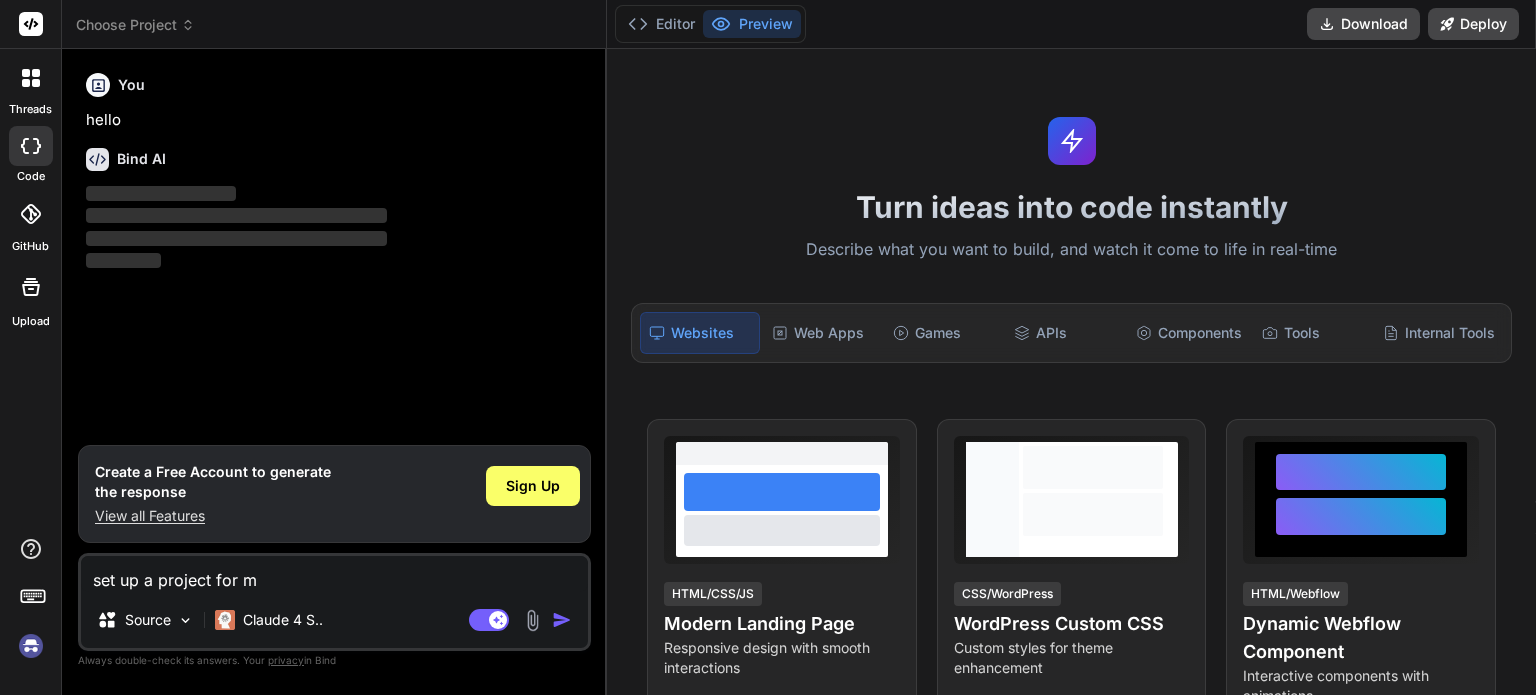 type on "set up a project for me" 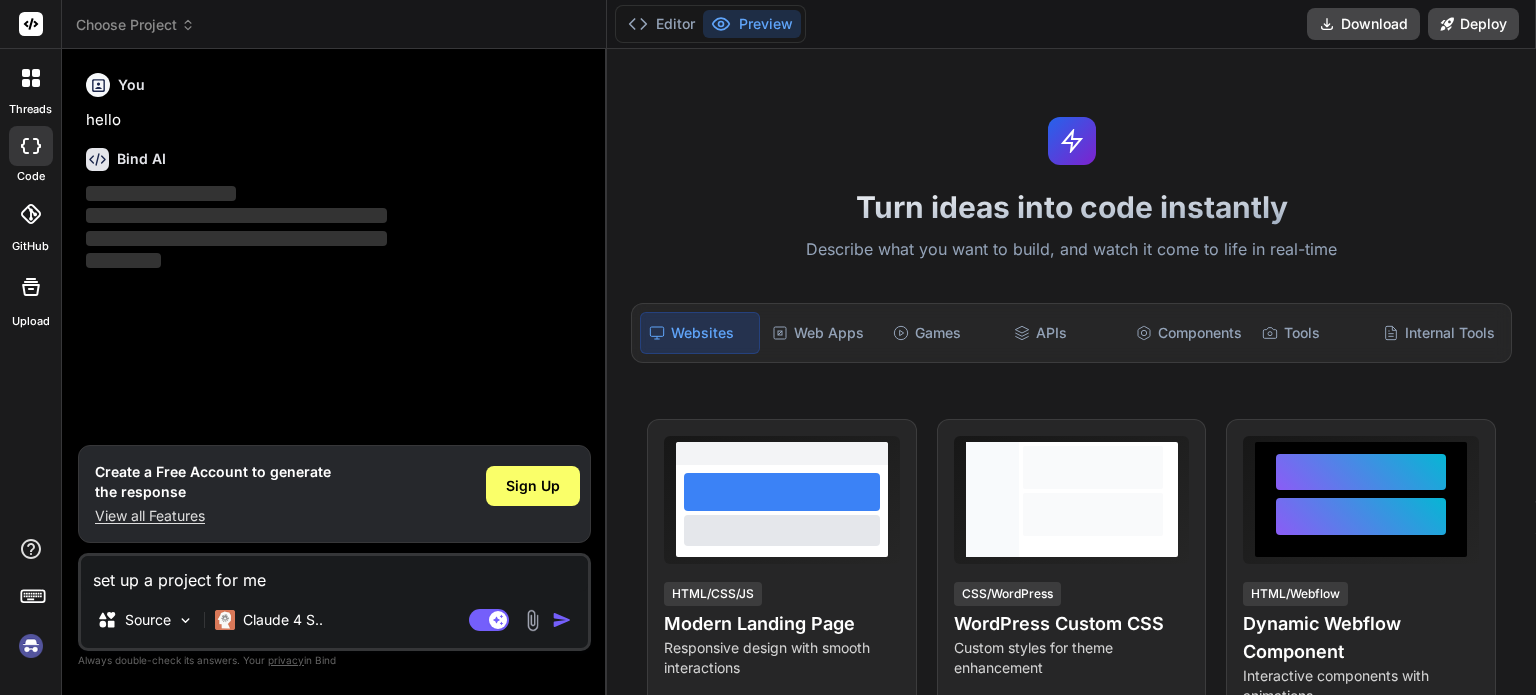 type on "set up a project for me" 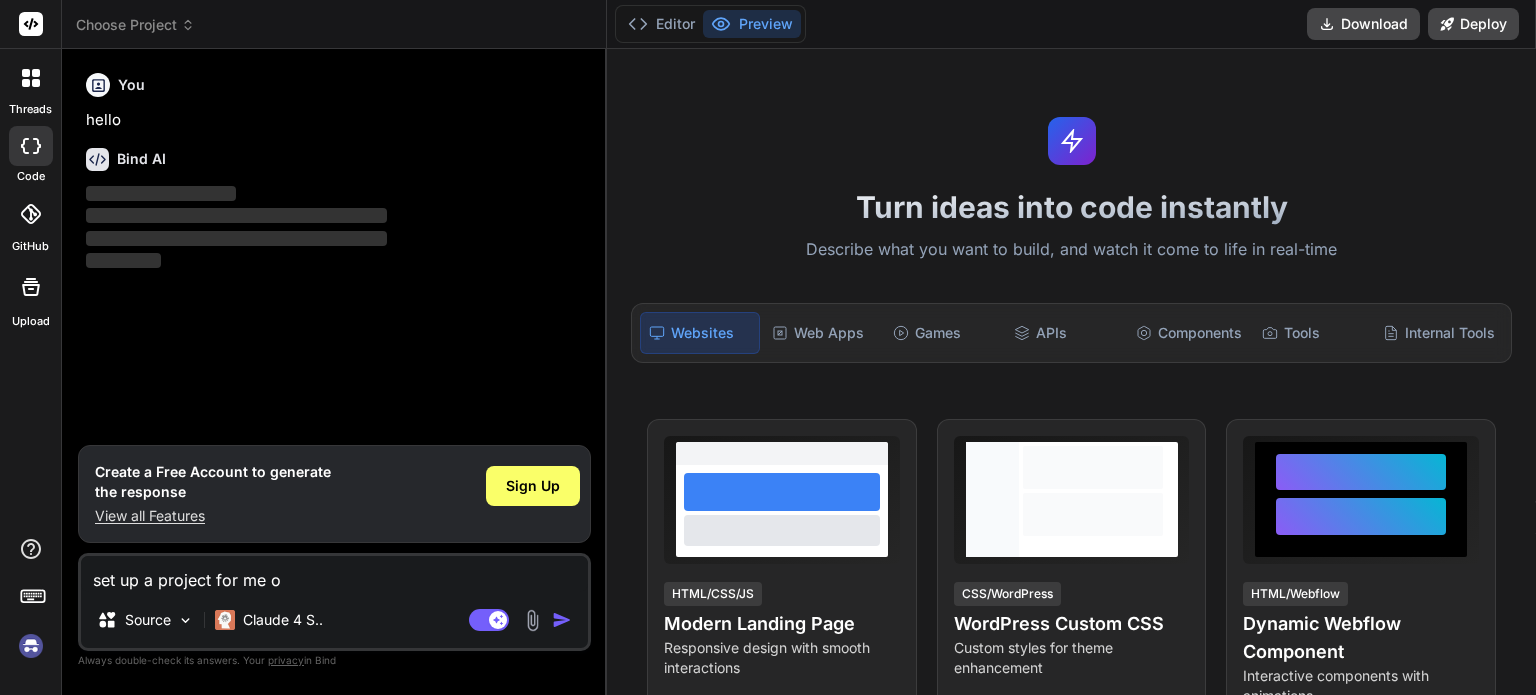 type on "set up a project for me o" 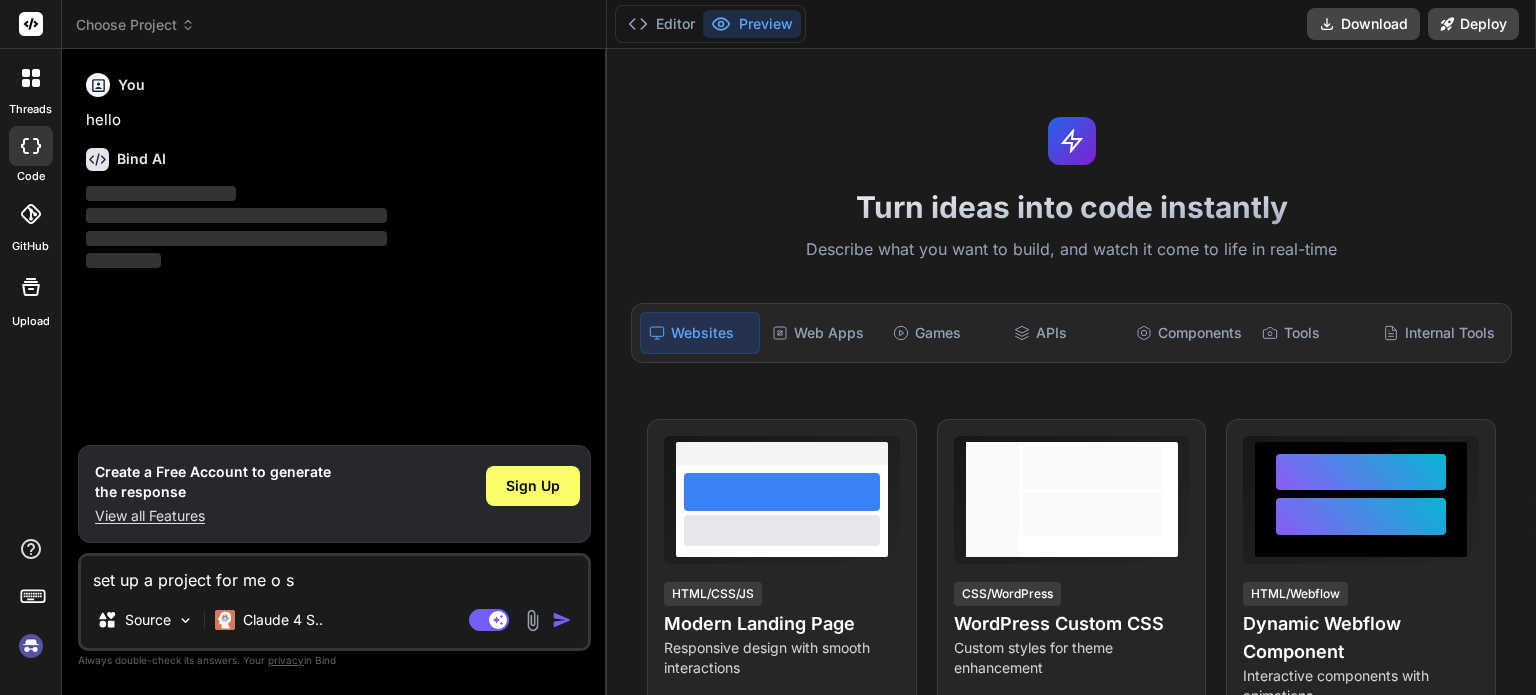 type on "set up a project for me o st" 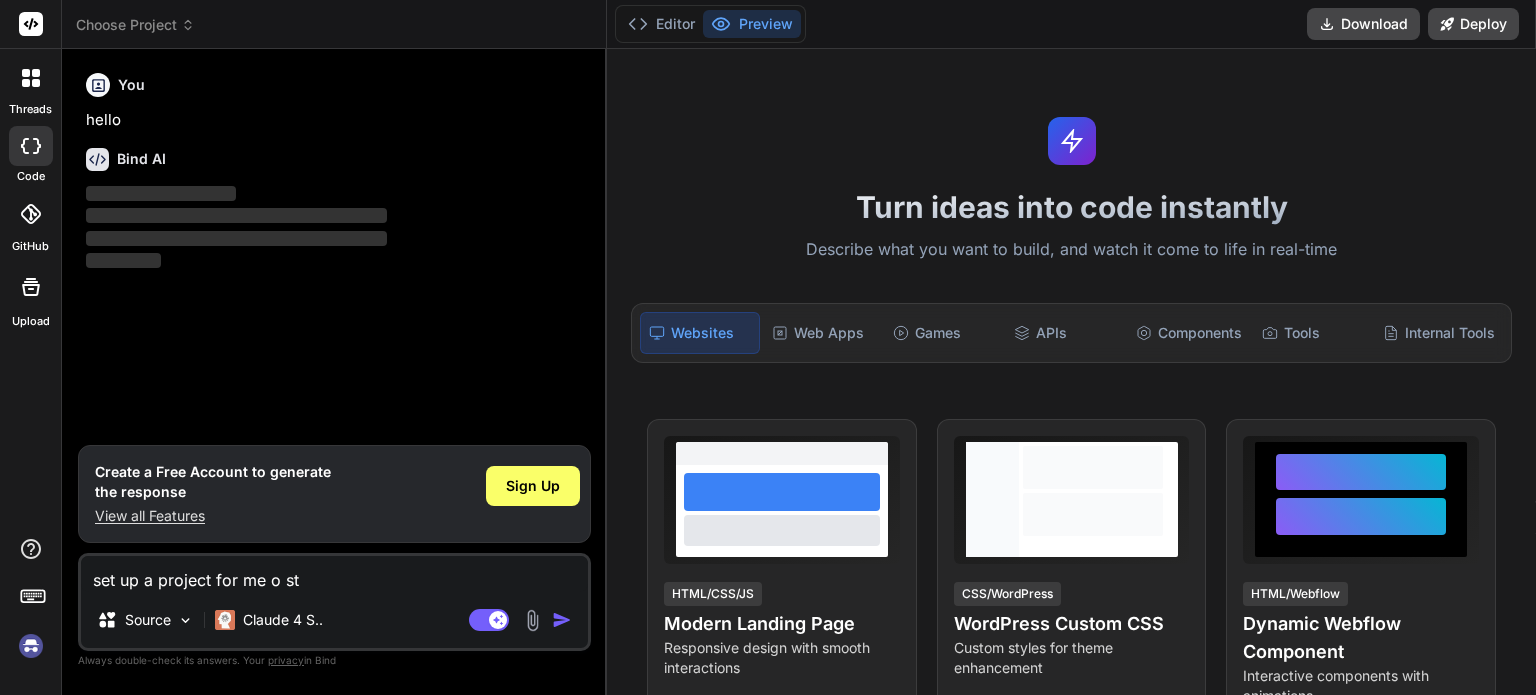 type on "set up a project for me o sta" 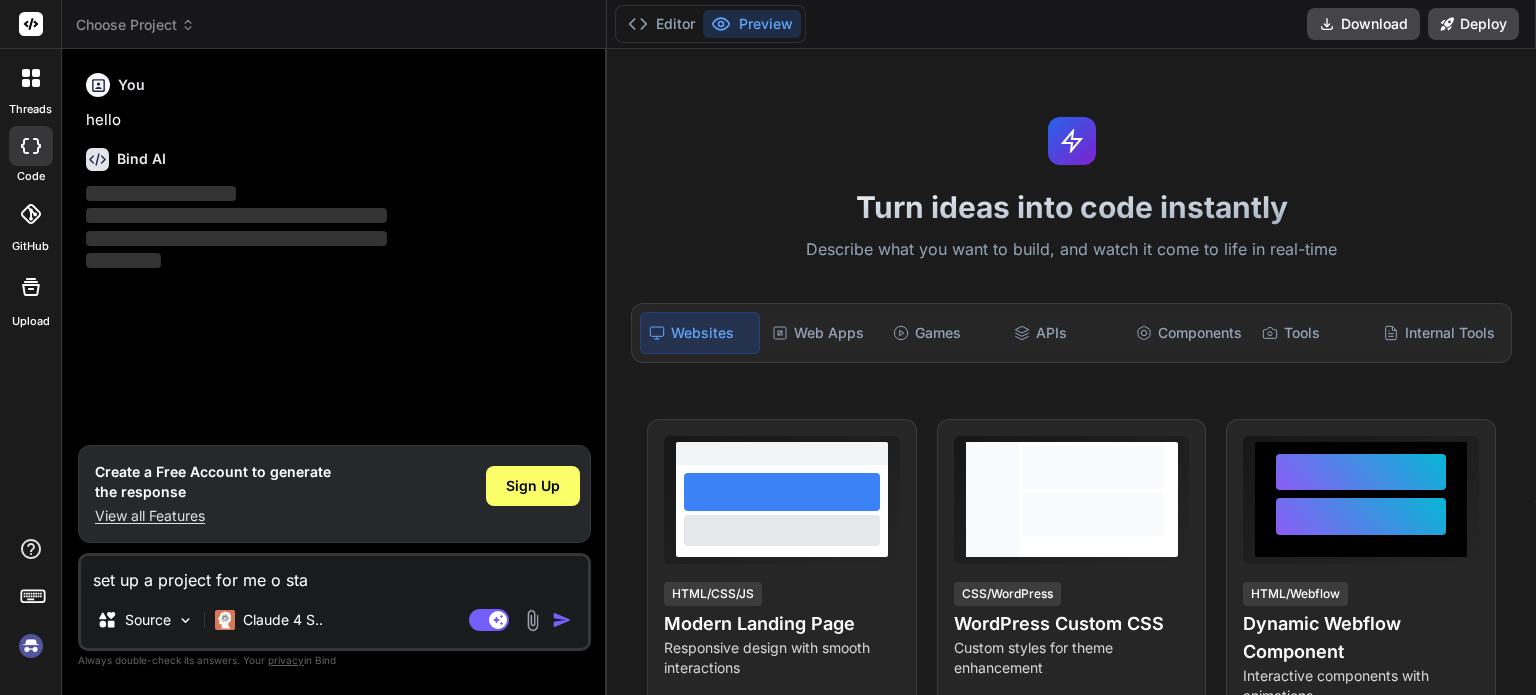 type on "set up a project for me o star" 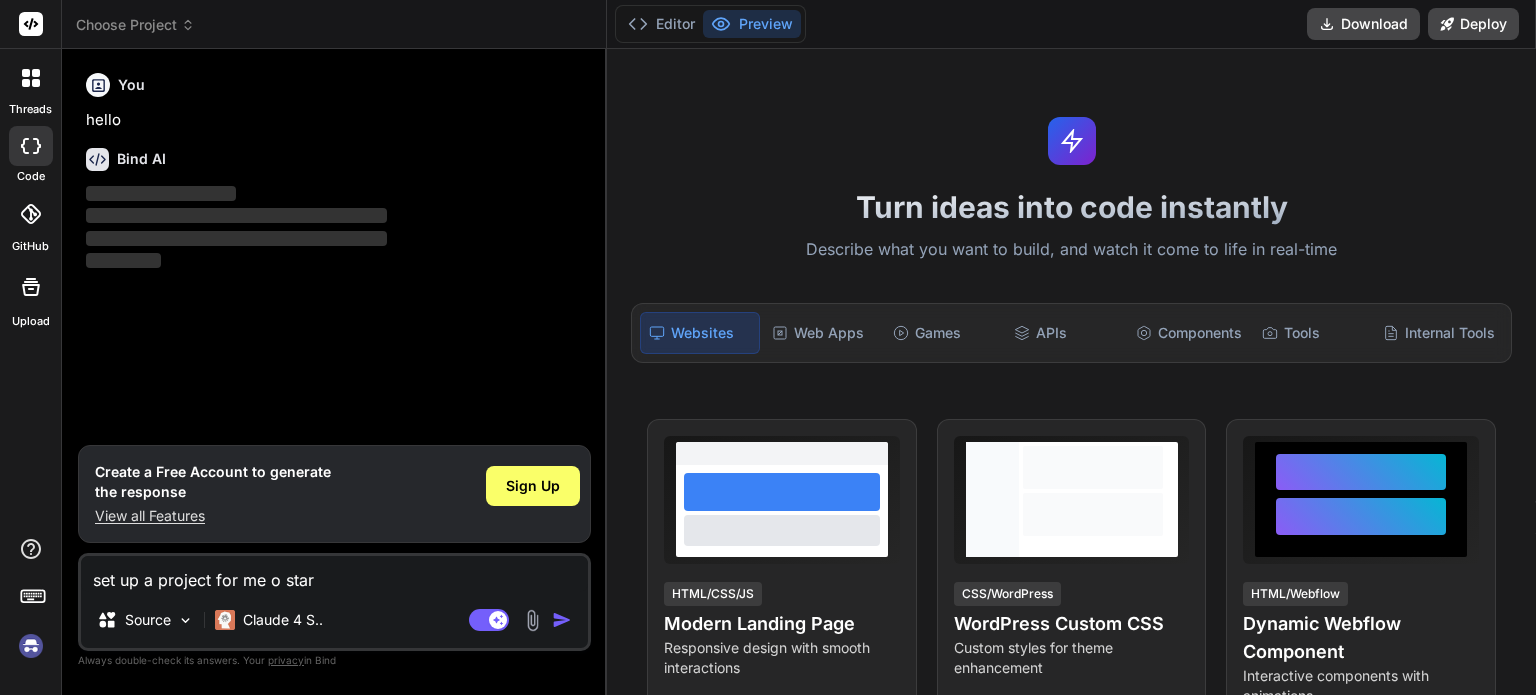 type on "set up a project for me o start" 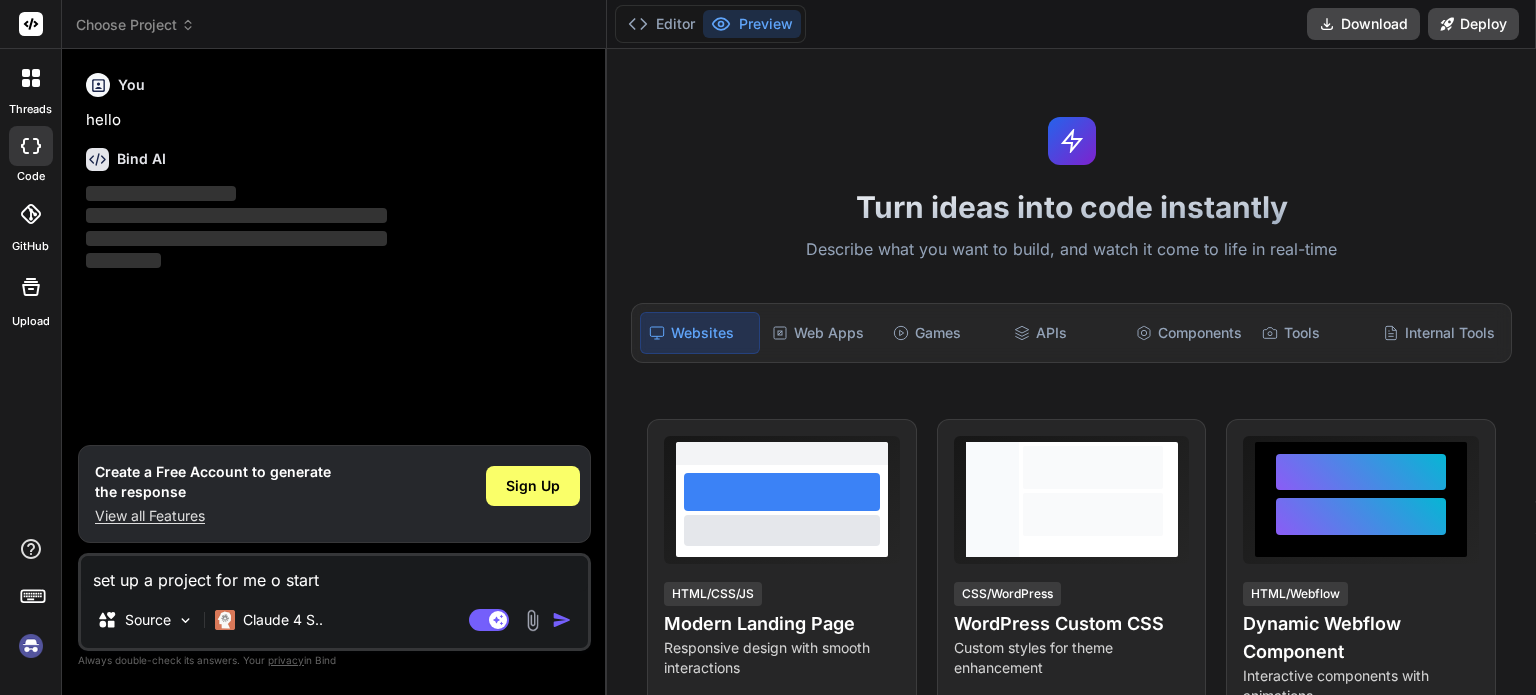 type on "set up a project for me o start" 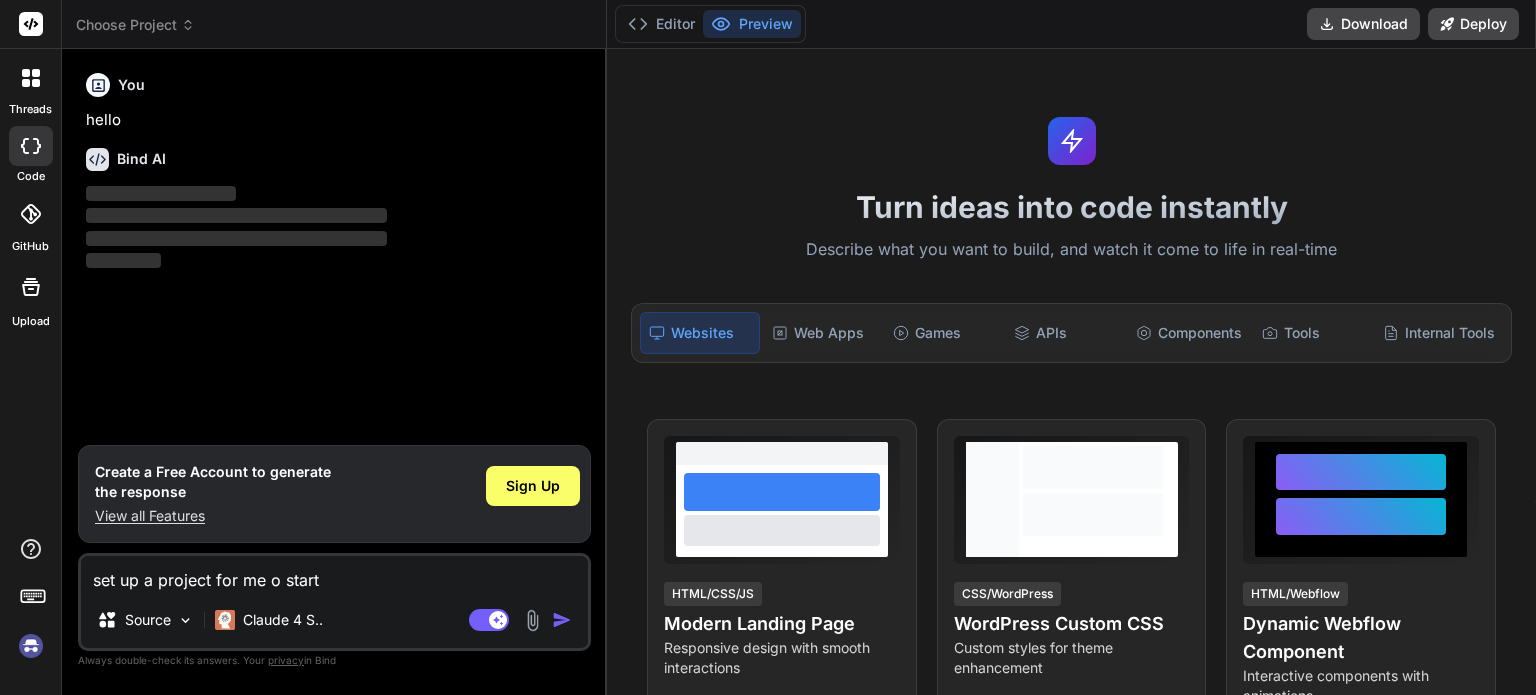 type on "set up a project for me o start d" 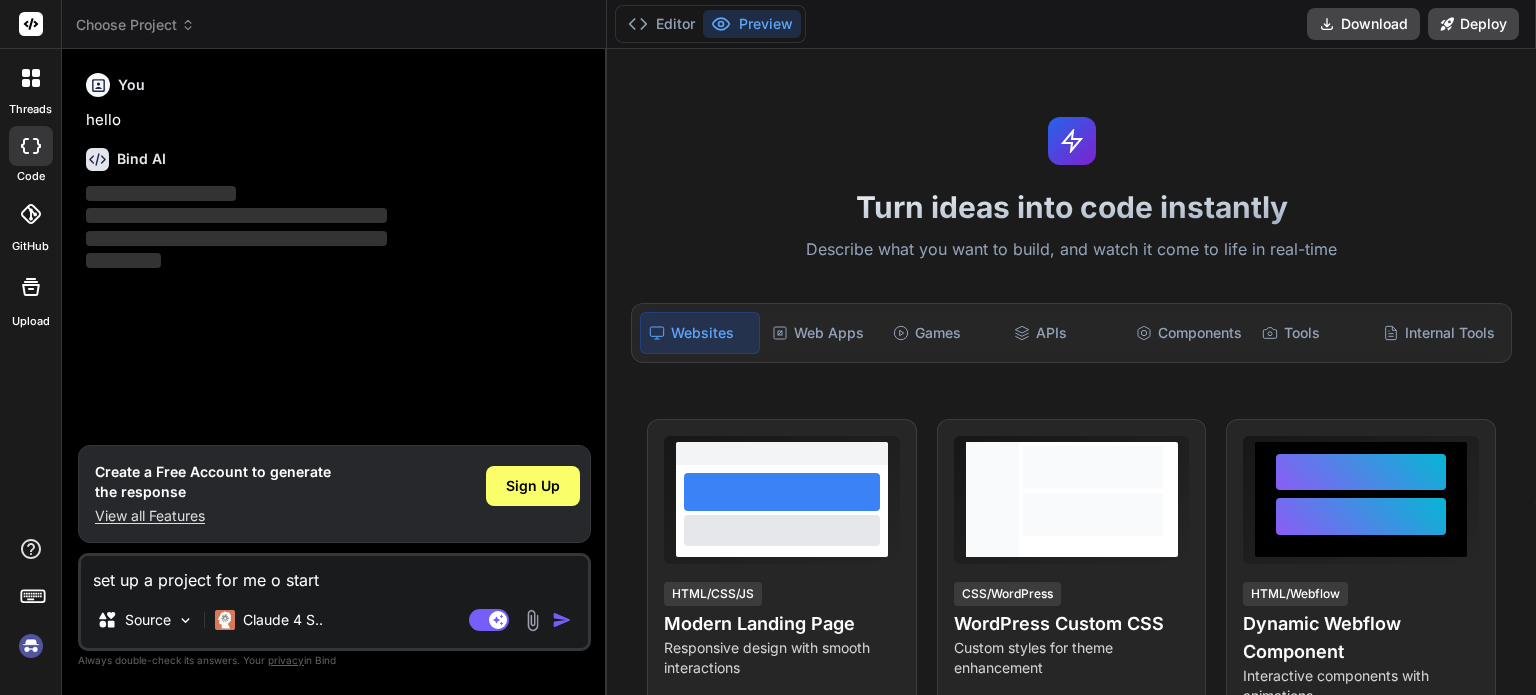 type on "x" 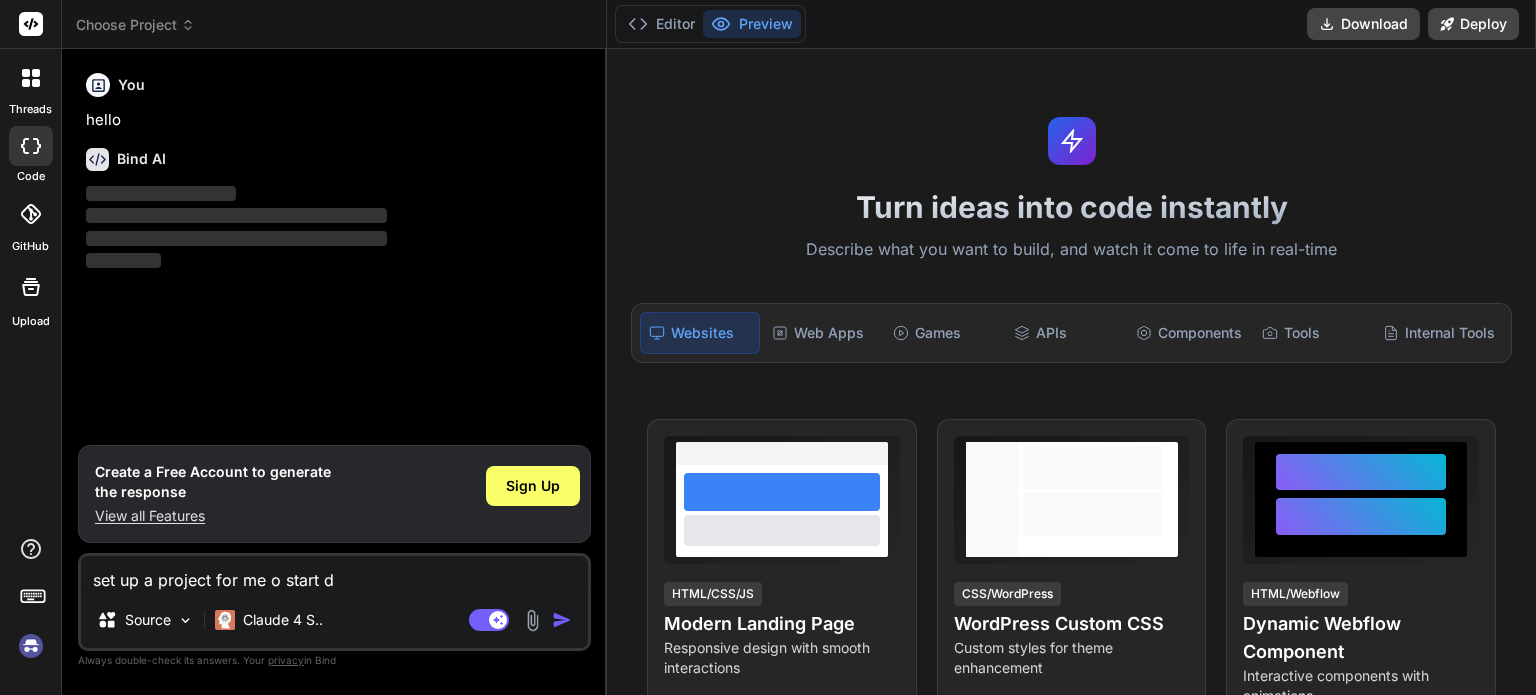type on "set up a project for me o start de" 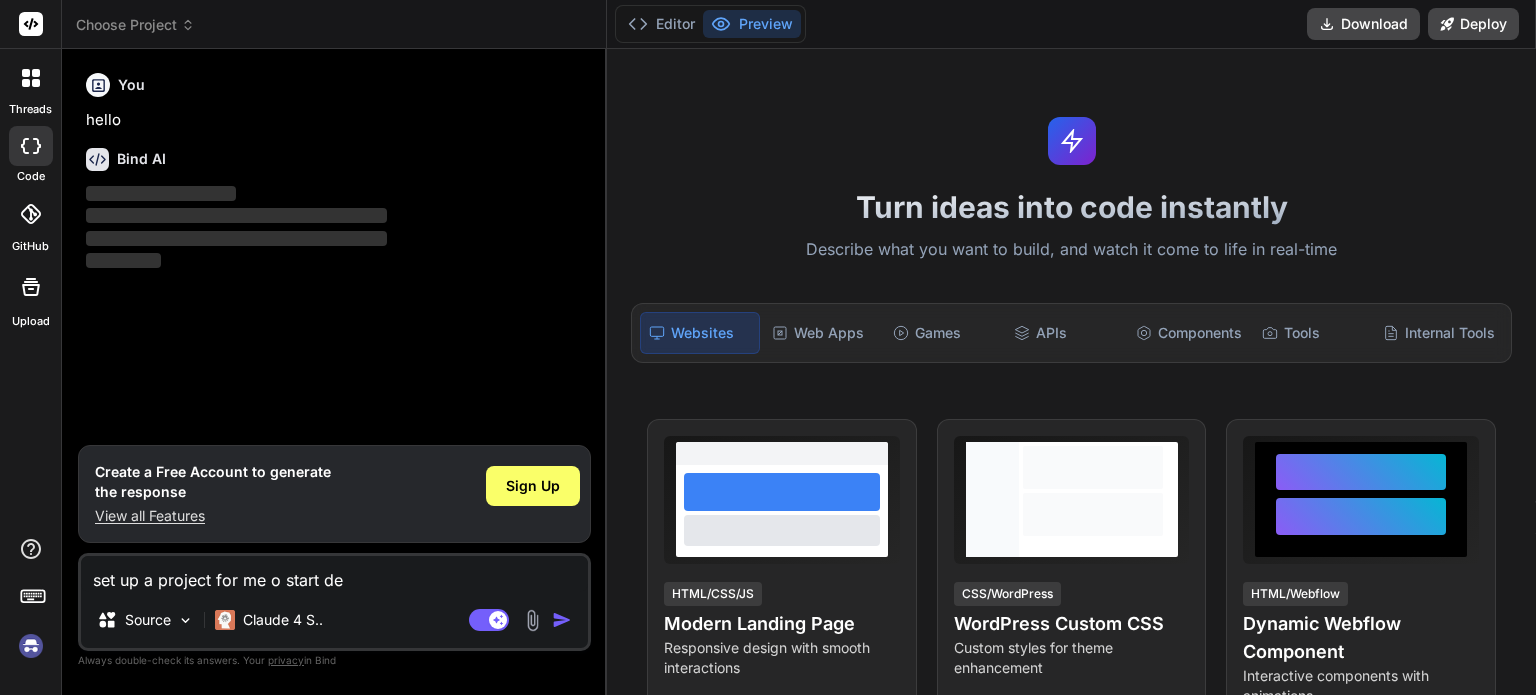 type on "set up a project for me o start dev" 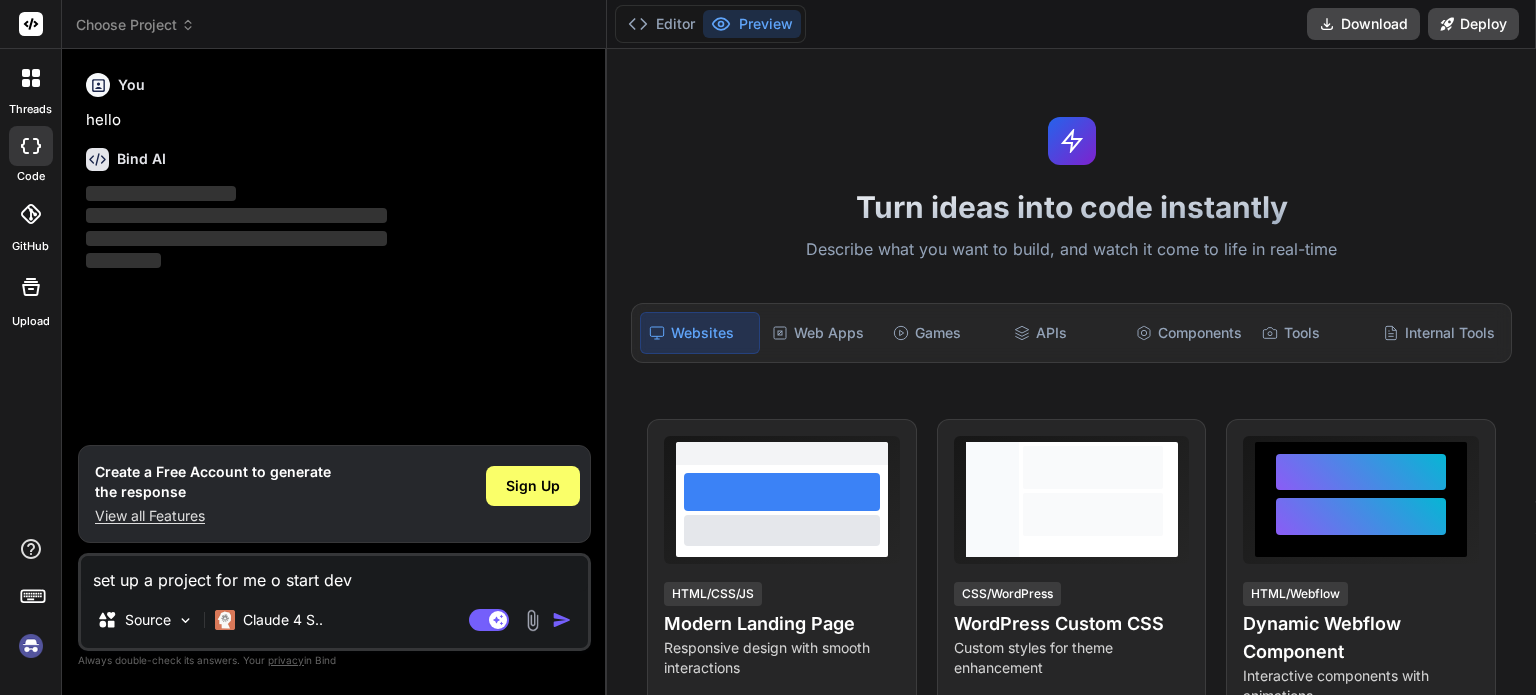type on "set up a project for me o start deve" 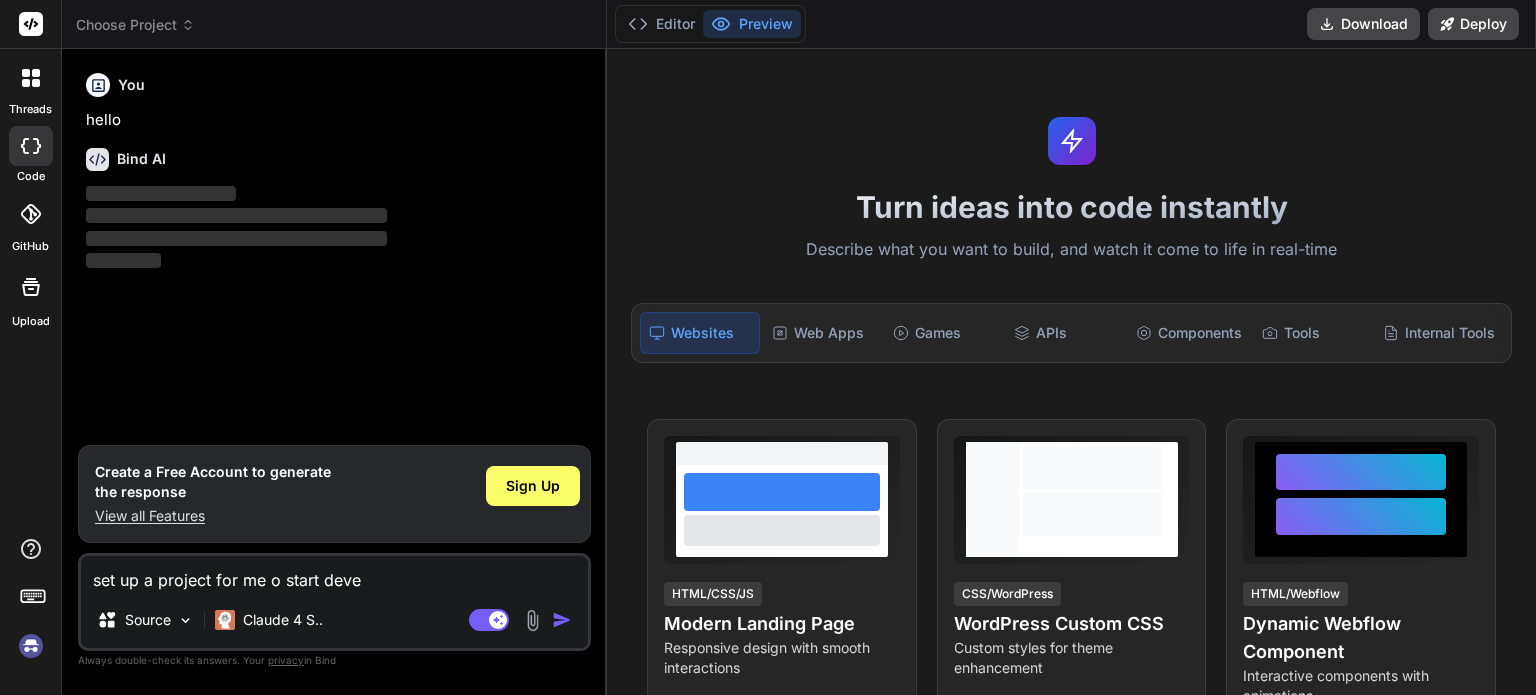 type on "set up a project for me o start devel" 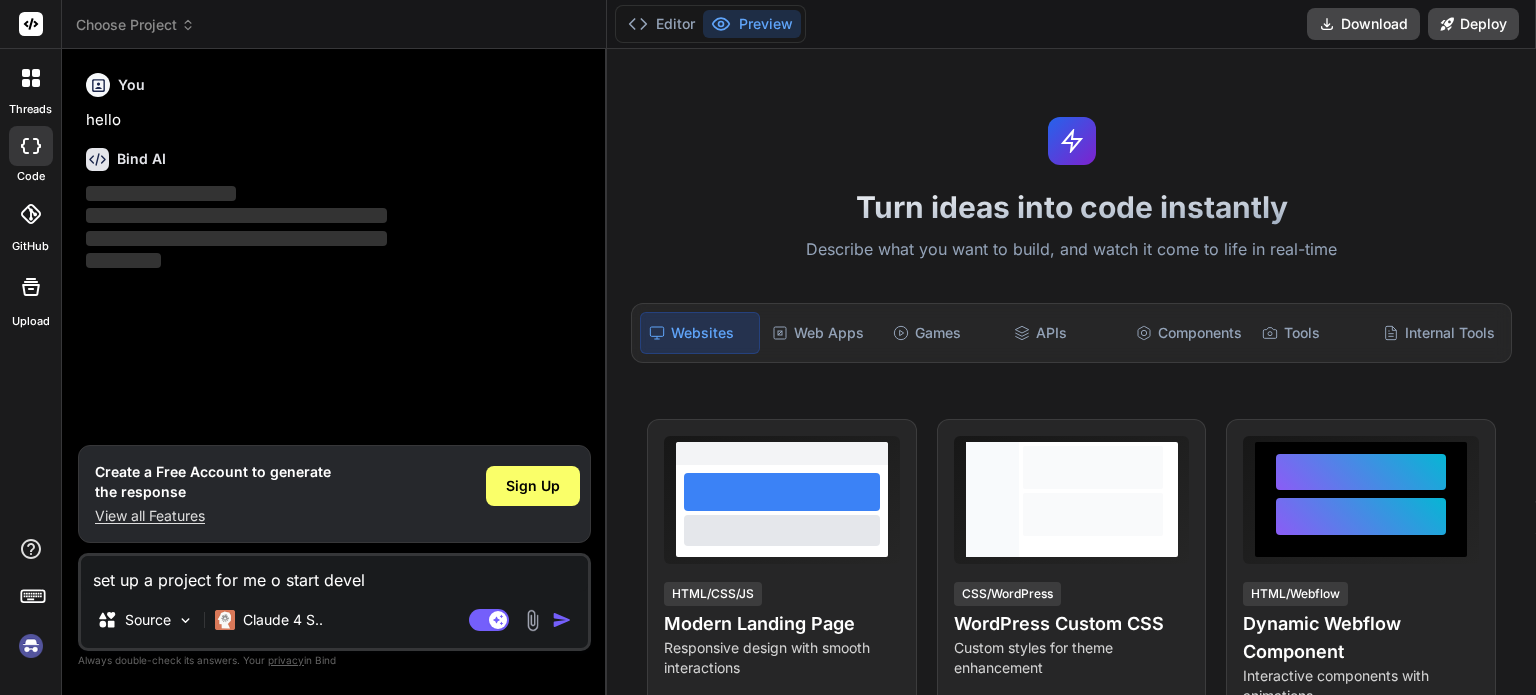 type on "set up a project for me o start develo" 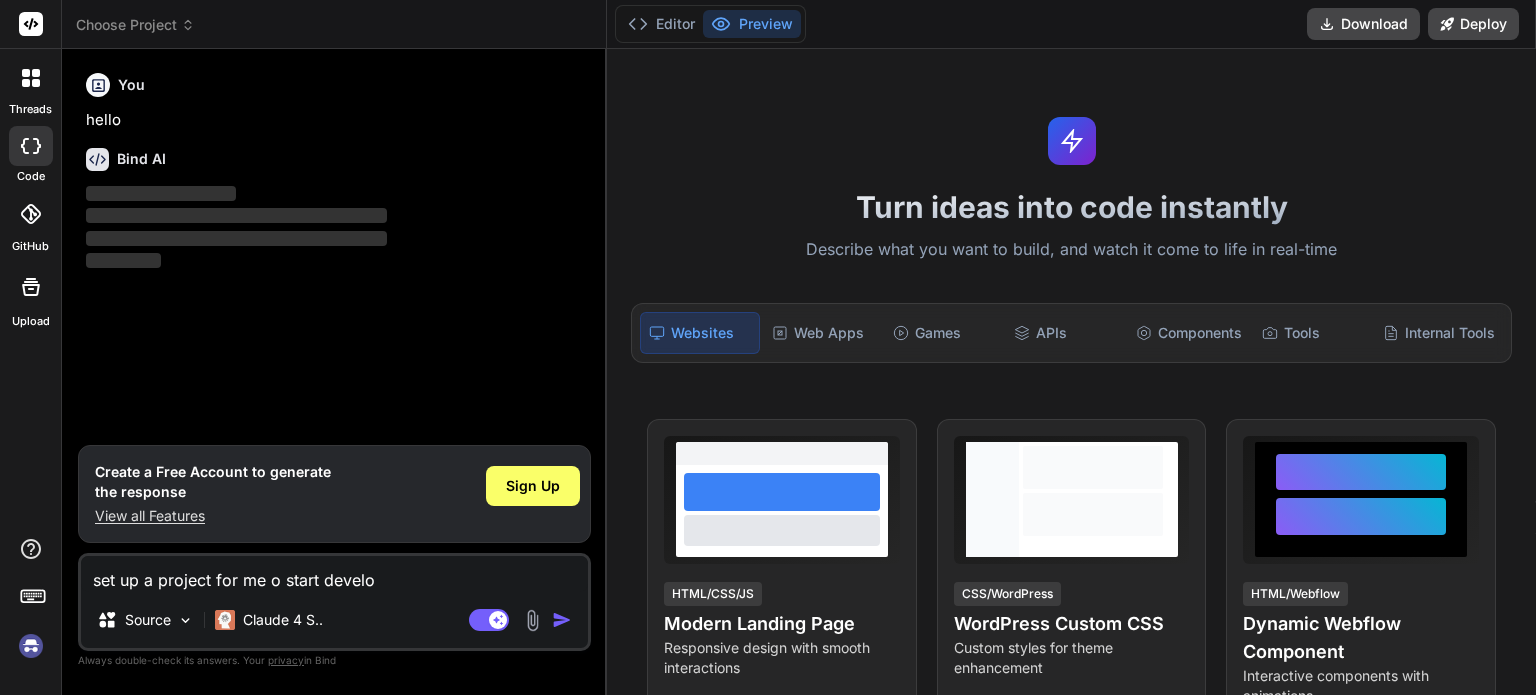 type on "set up a project for me o start develop" 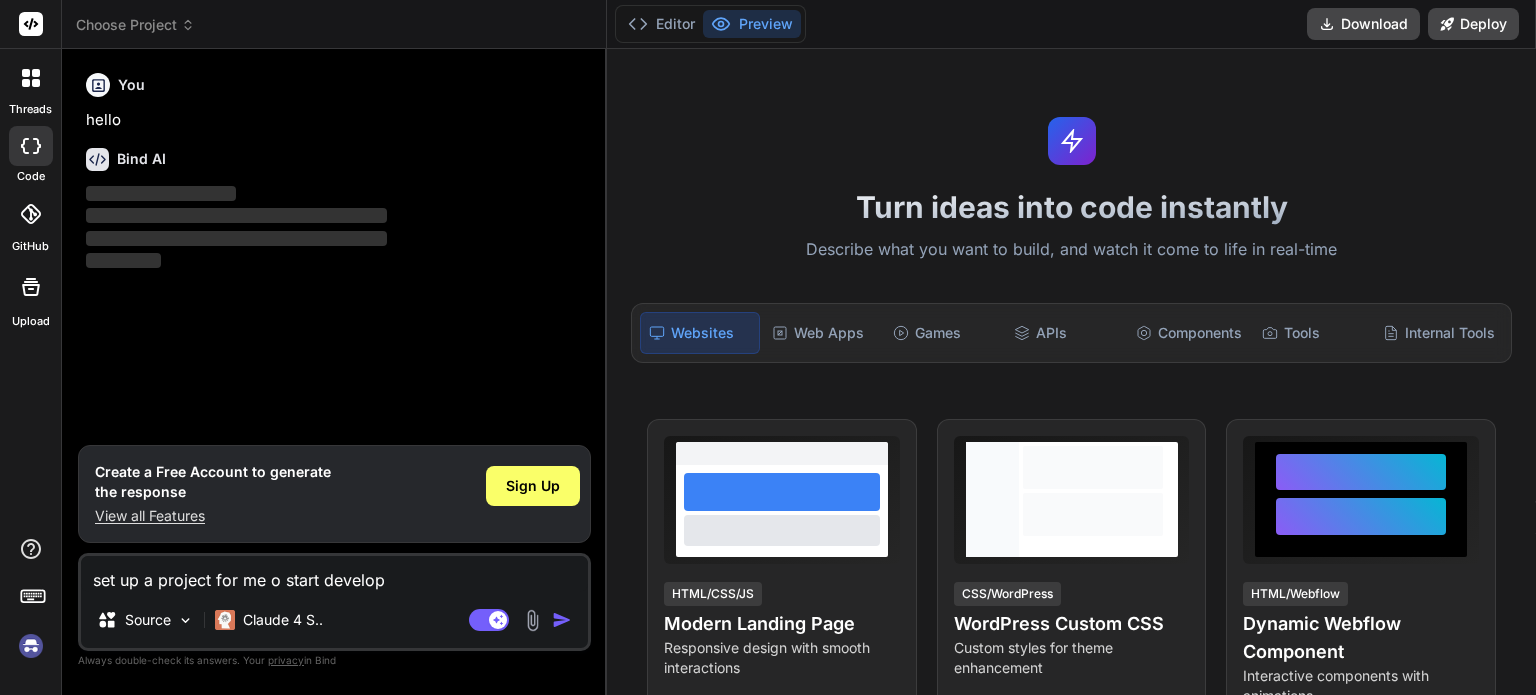 type on "set up a project for me o start developi" 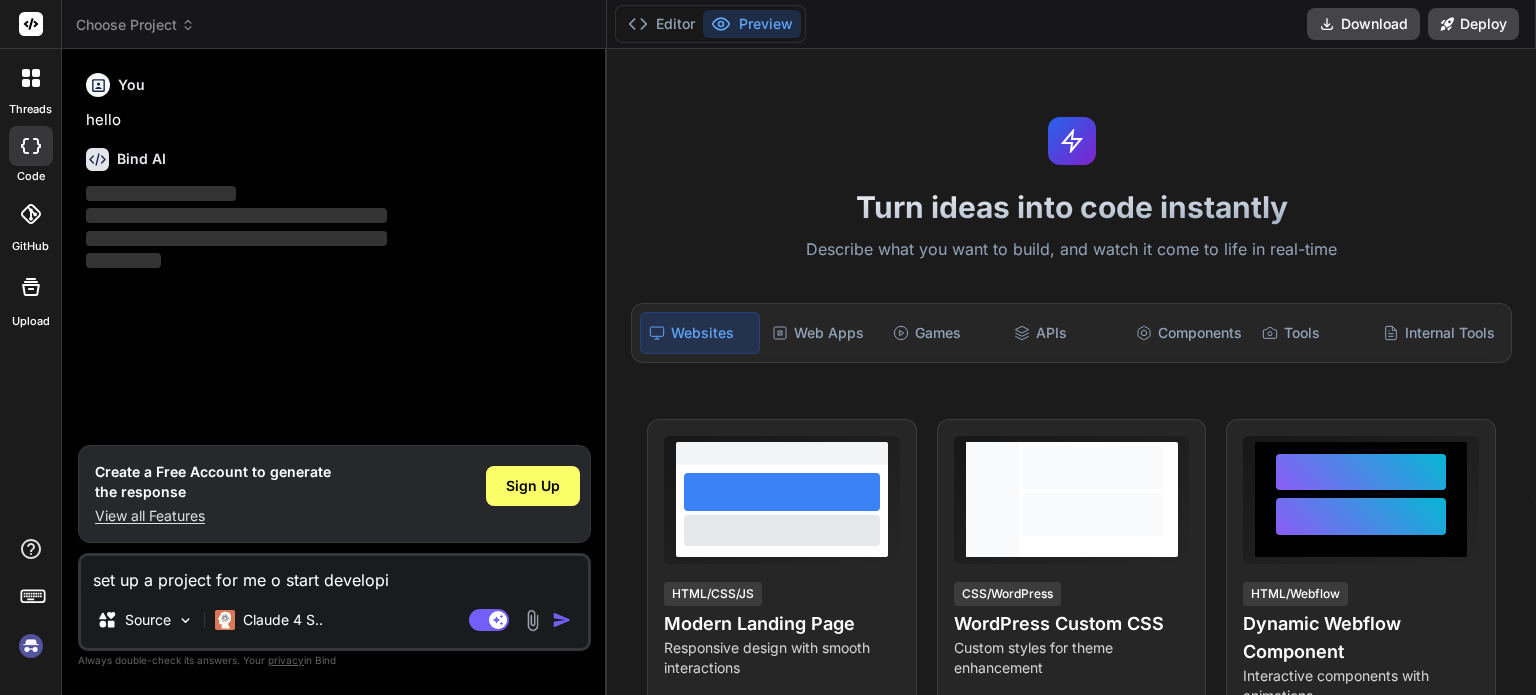 type on "set up a project for me o start developin" 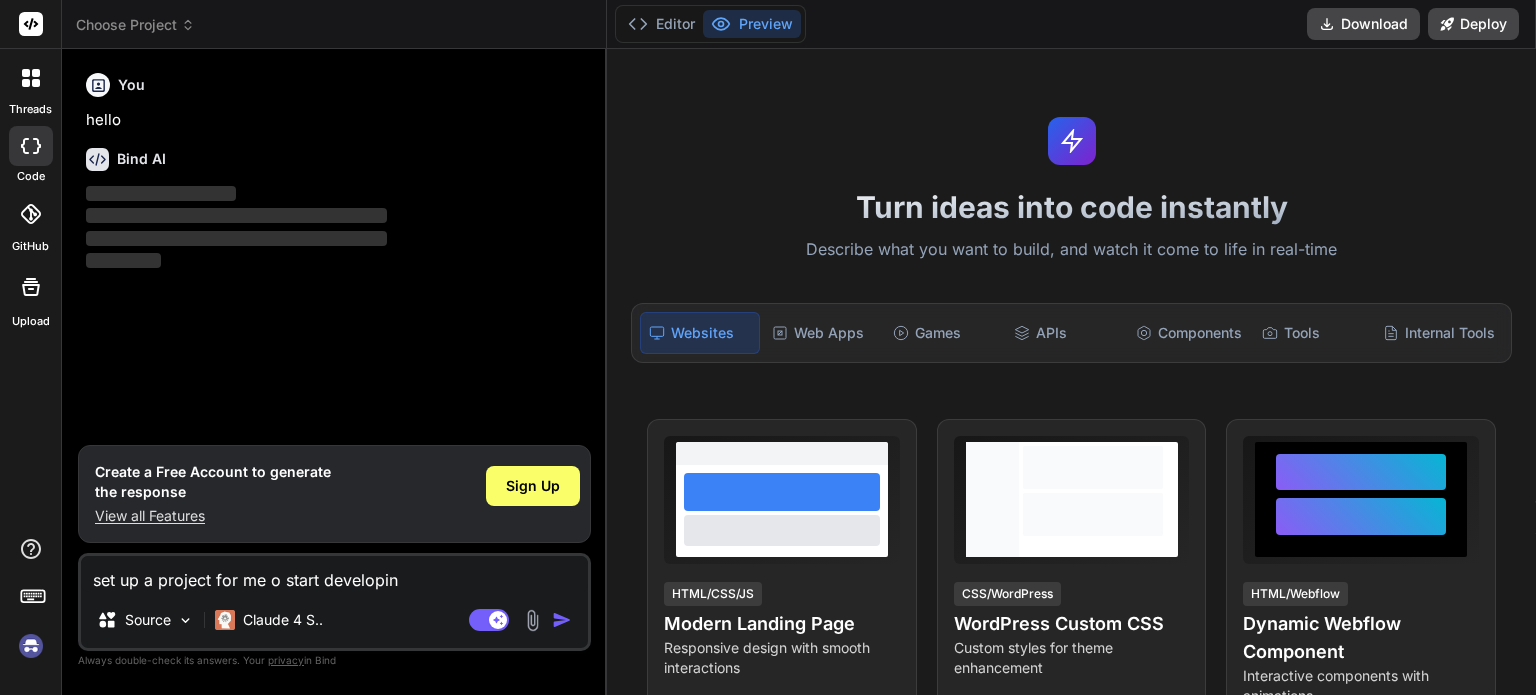 type on "set up a project for me o start developing" 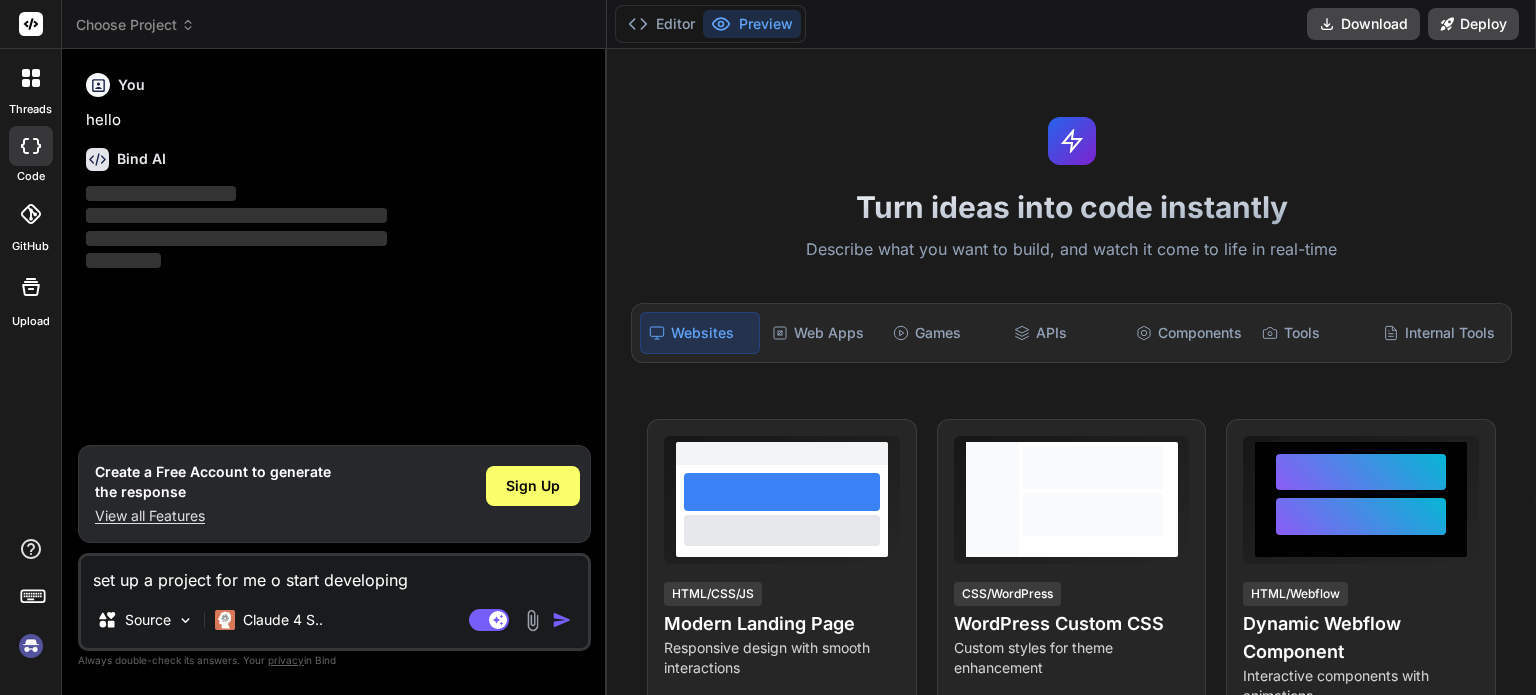 type on "set up a project for me o start developing" 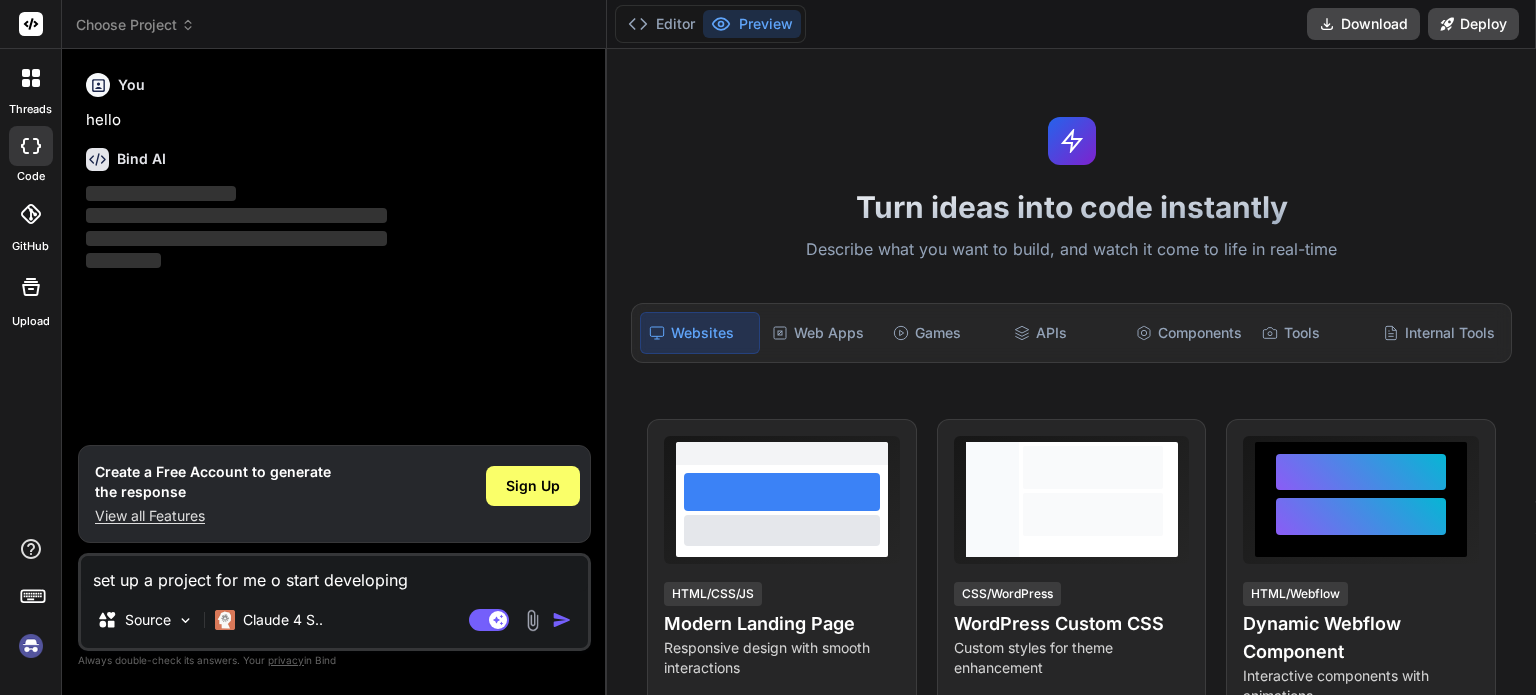 type on "set up a project for me o start developing g" 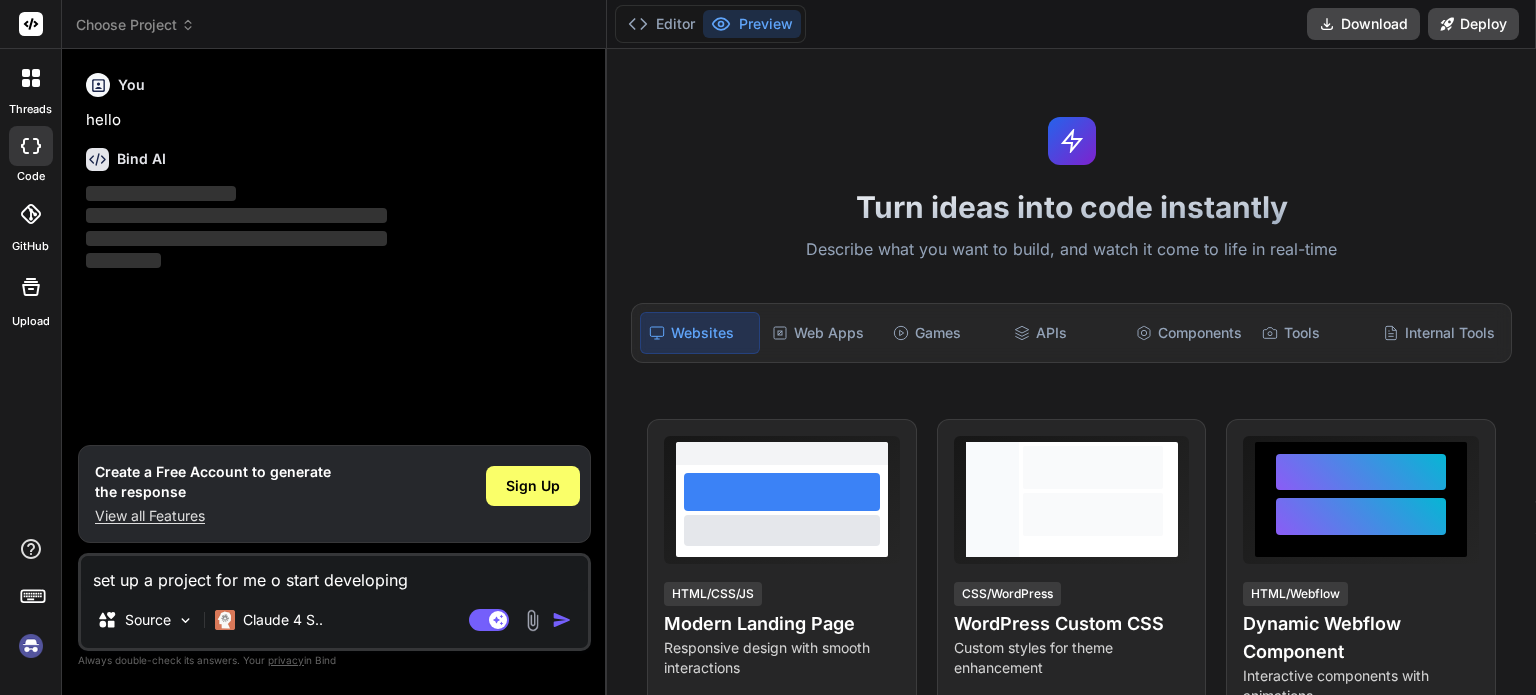 type on "x" 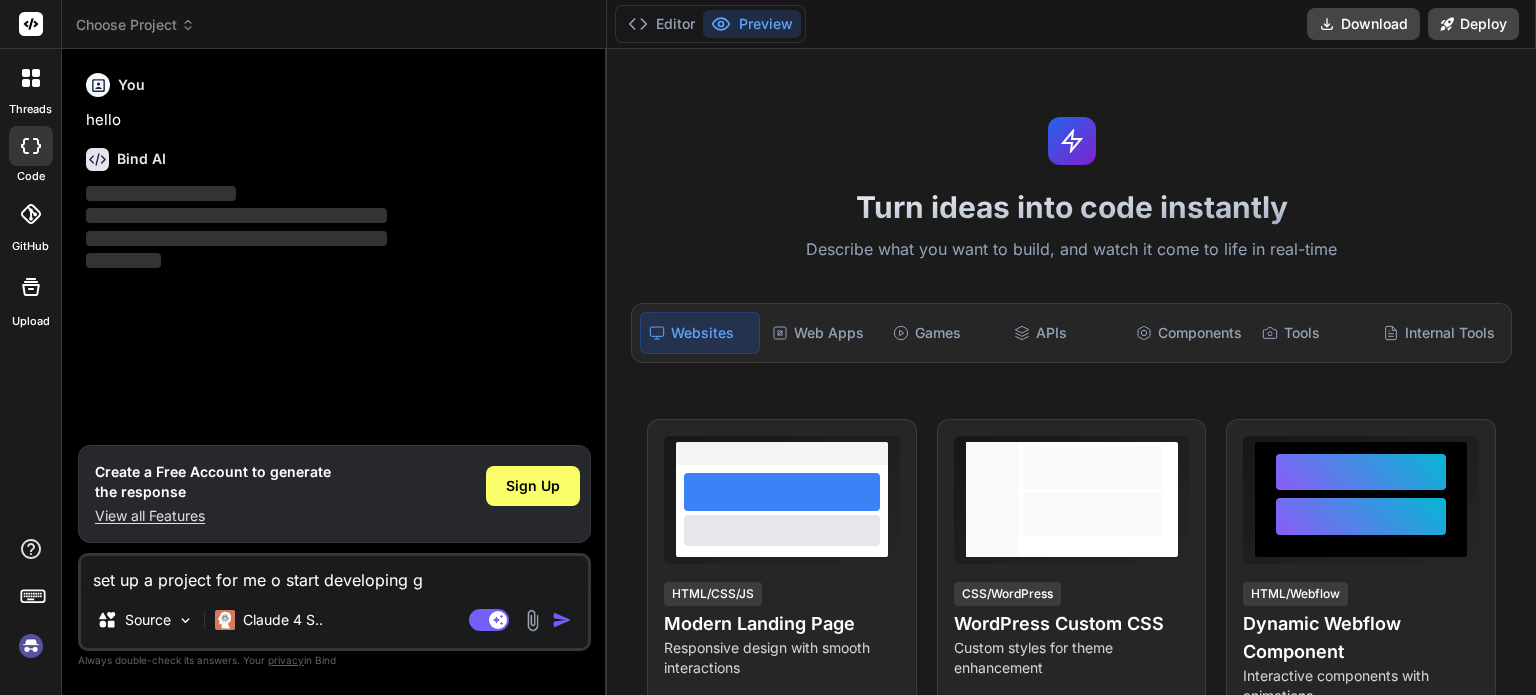 type on "set up a project for me o start developing ge" 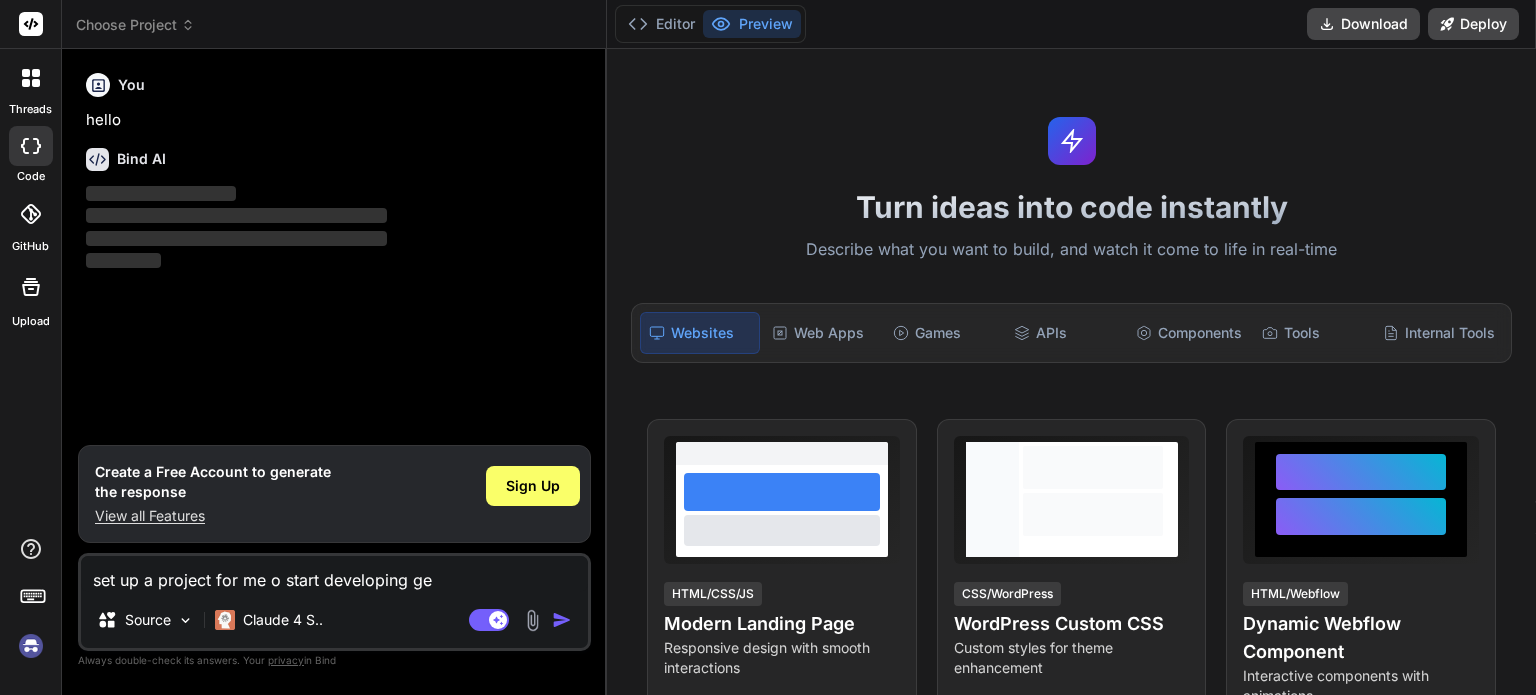 type on "set up a project for me o start developing gen" 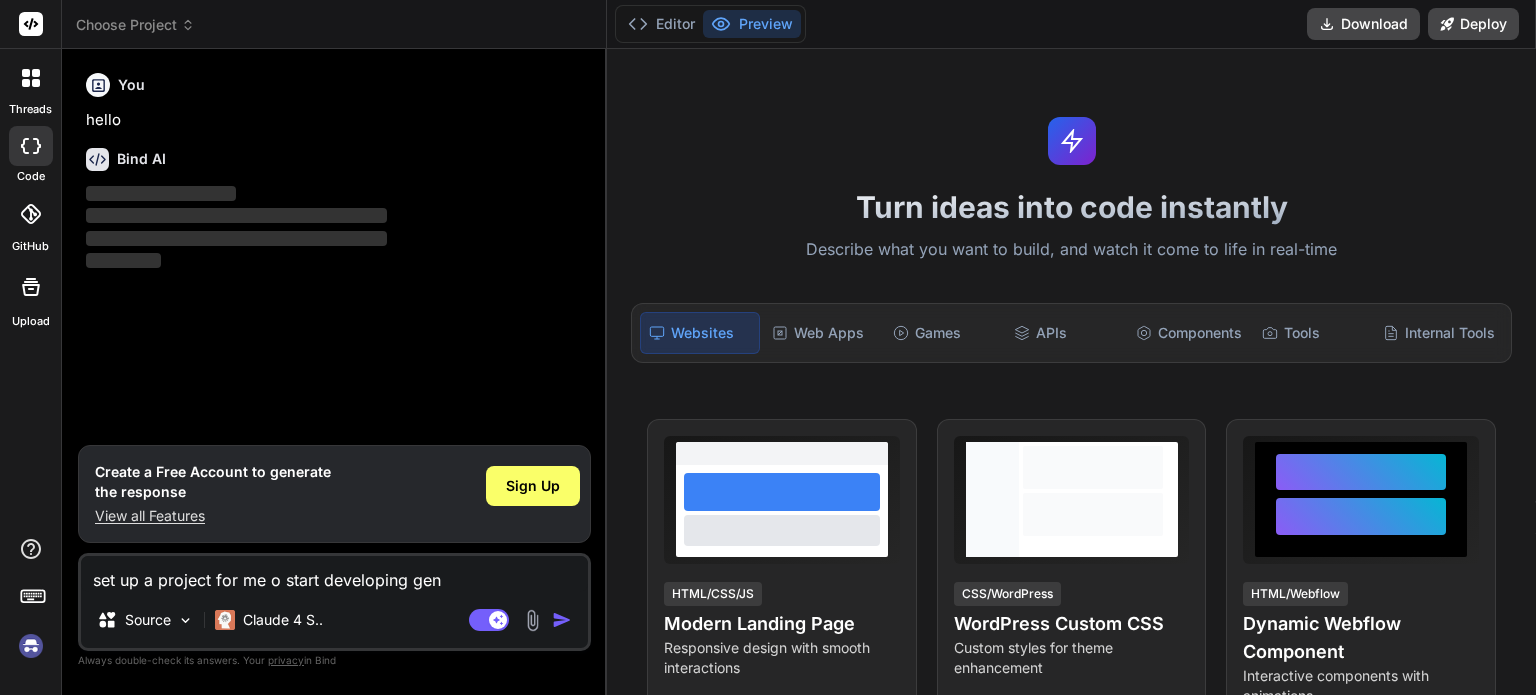 type on "set up a project for me o start developing gene" 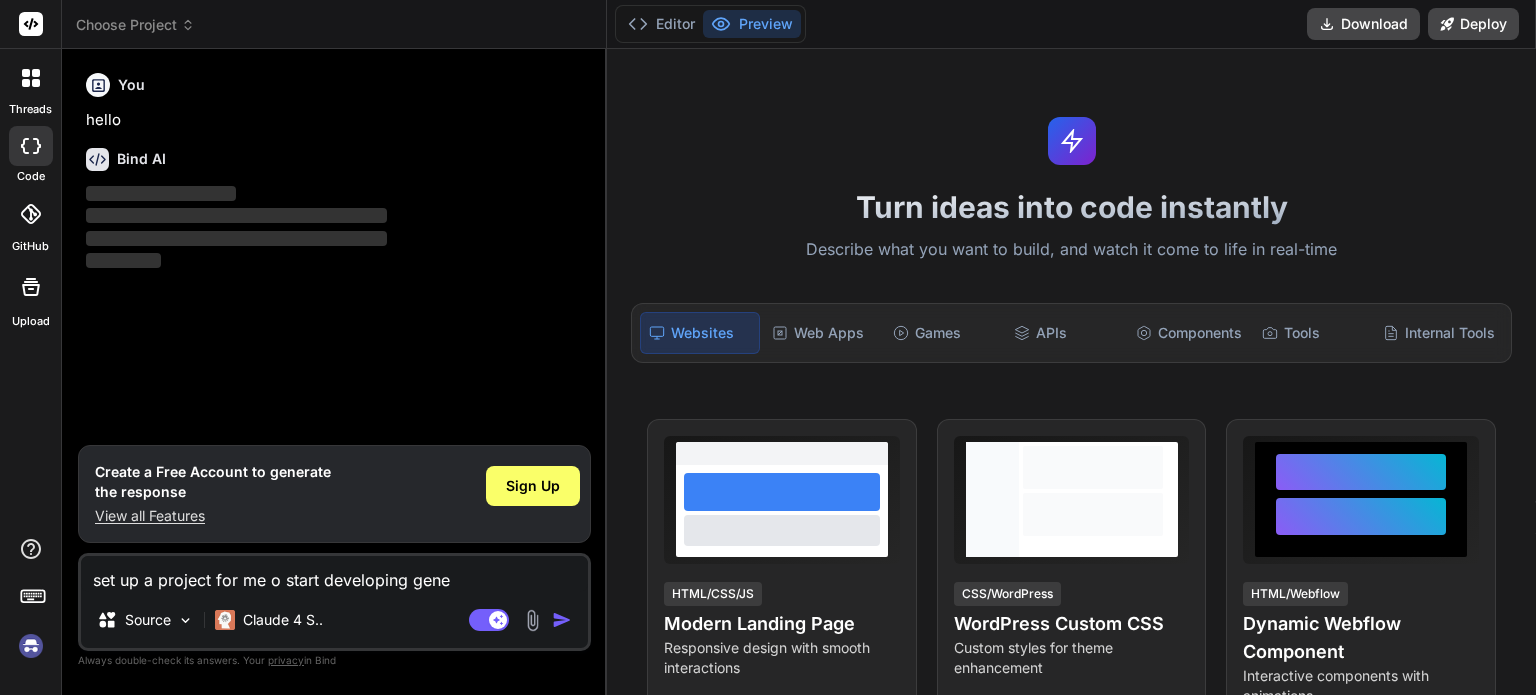 type on "set up a project for me o start developing gener" 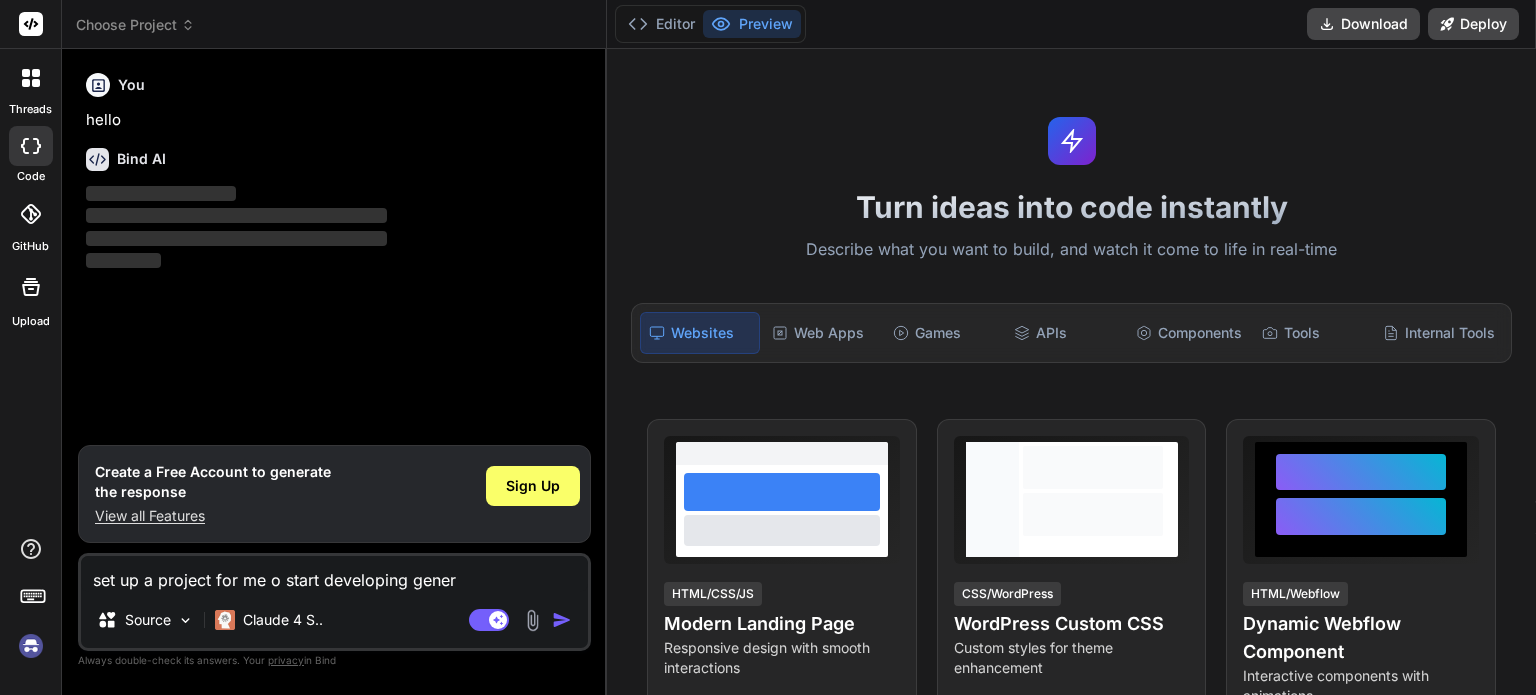 type on "set up a project for me o start developing genera" 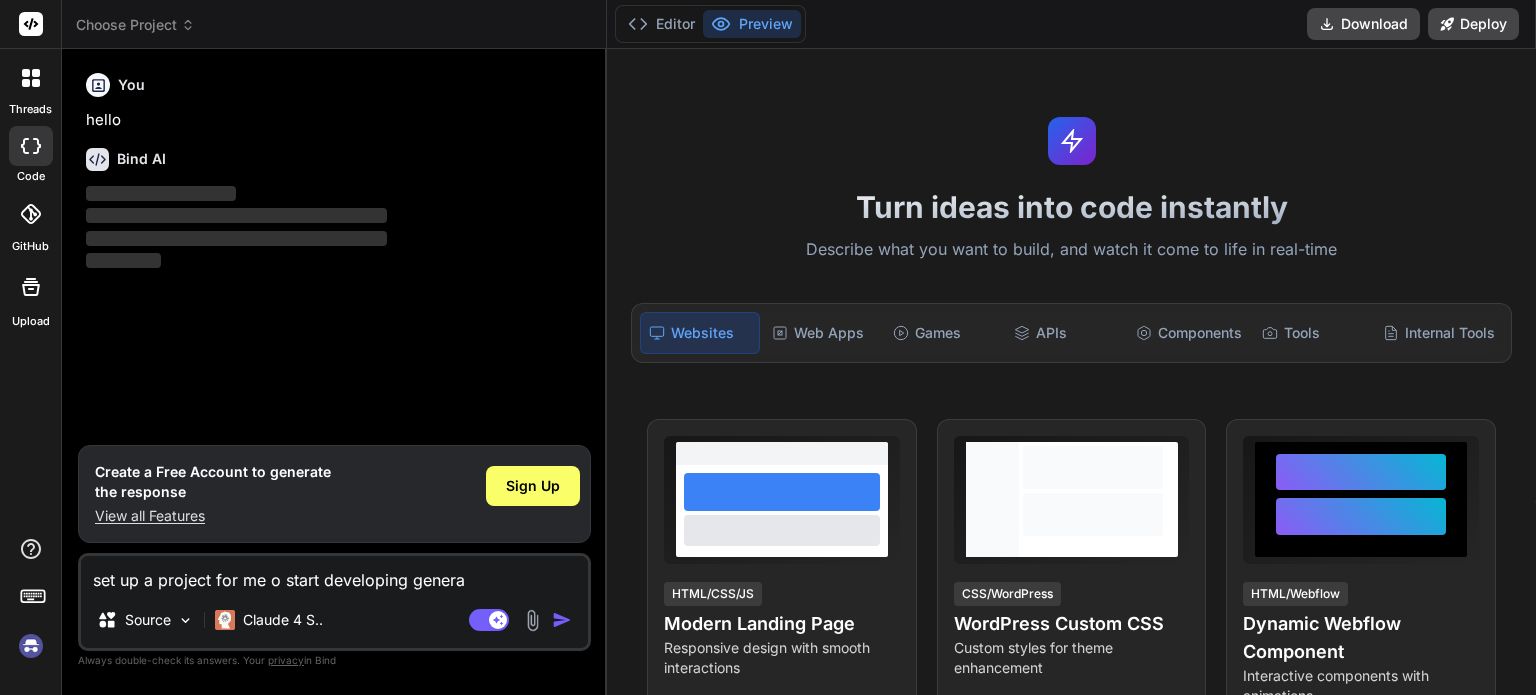 type on "set up a project for me o start developing generat" 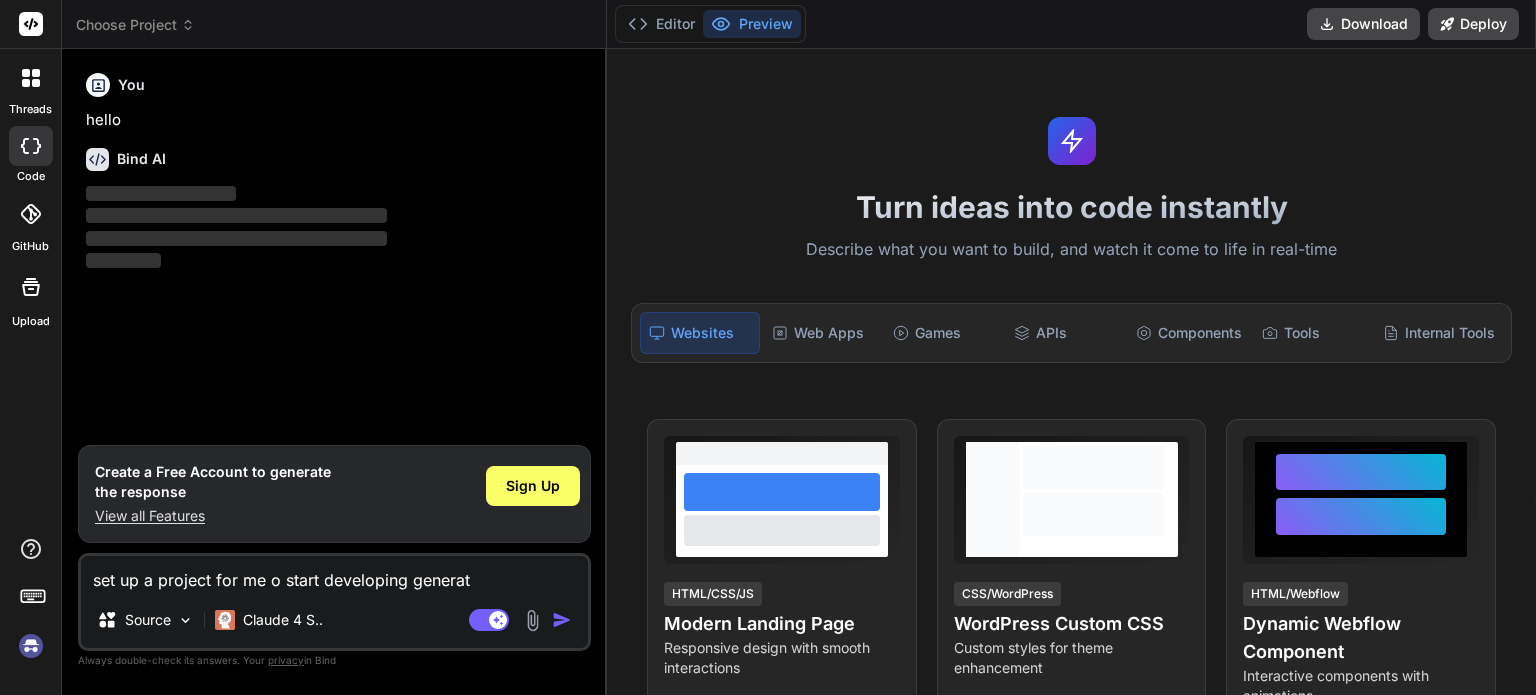 type on "set up a project for me o start developing generati" 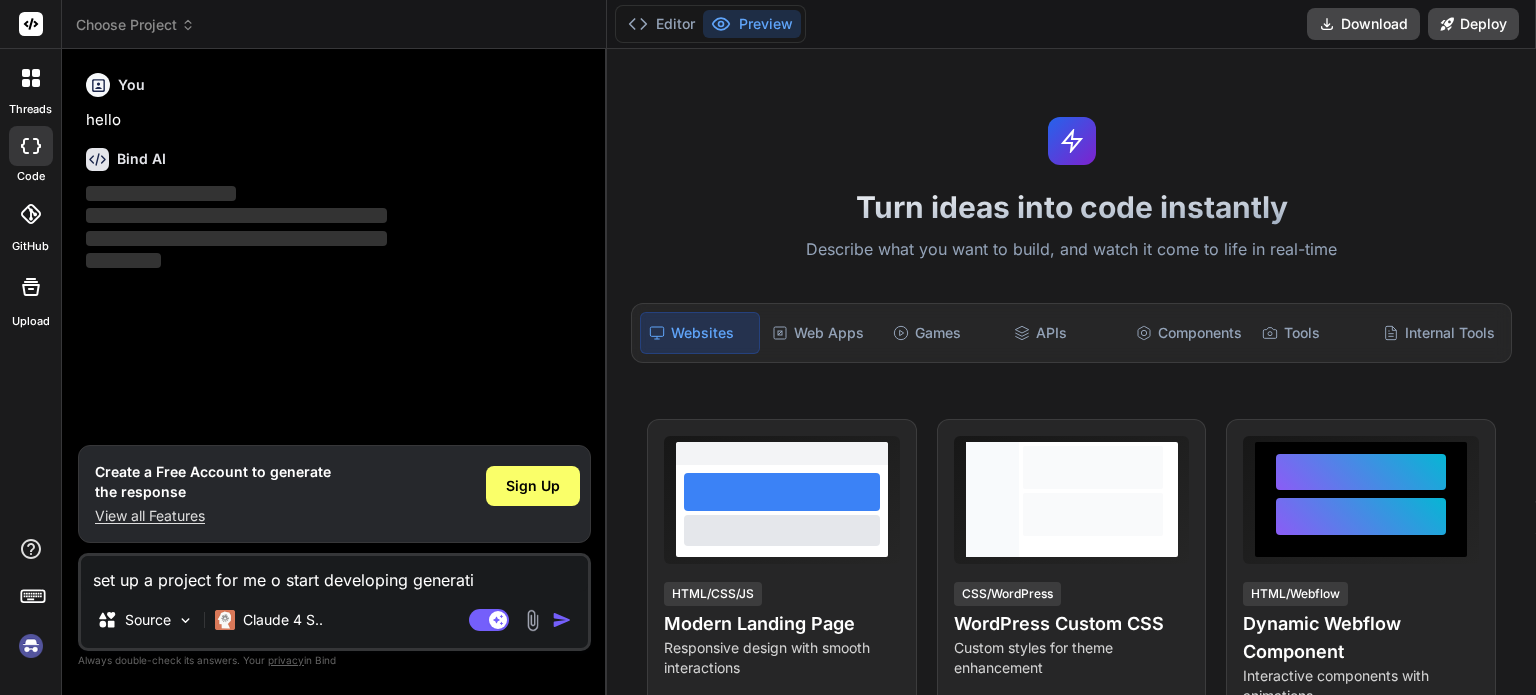 type on "set up a project for me o start developing generativ" 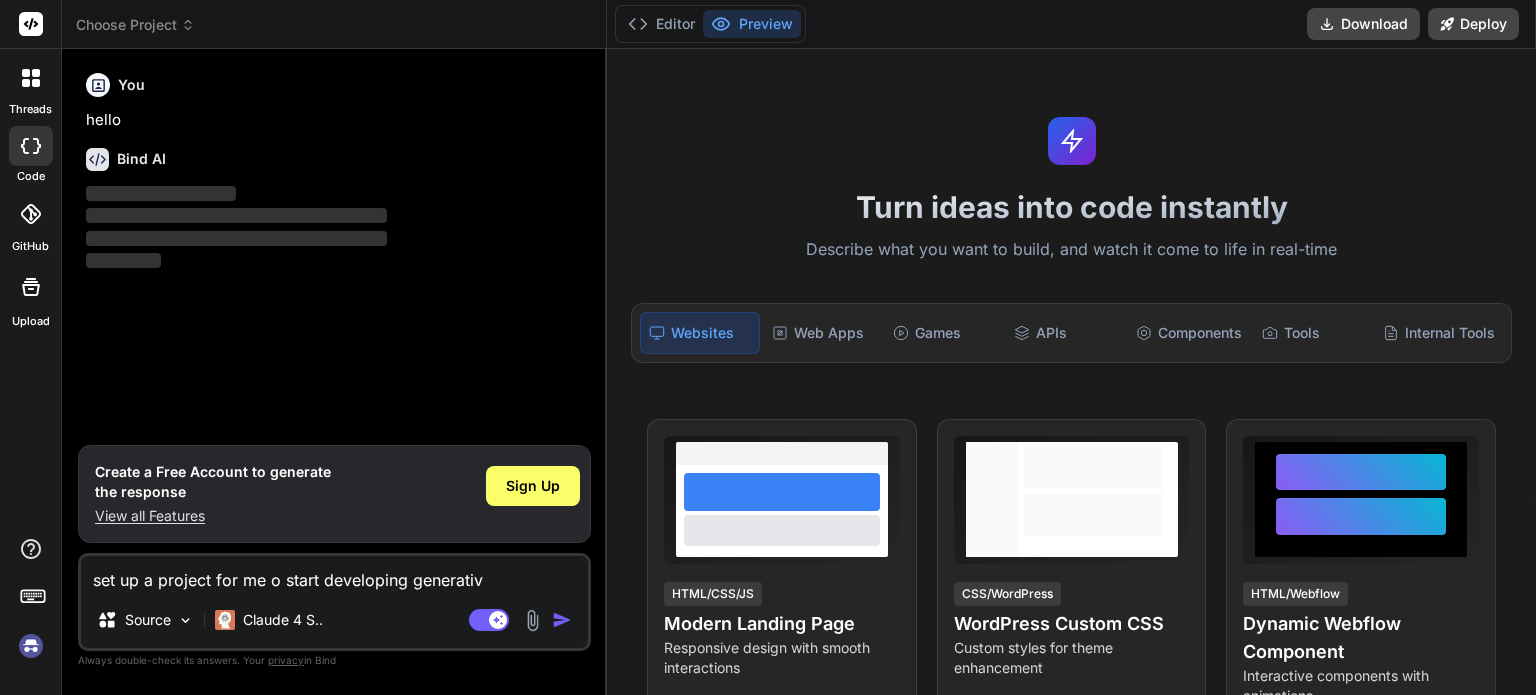 type on "set up a project for me o start developing generative" 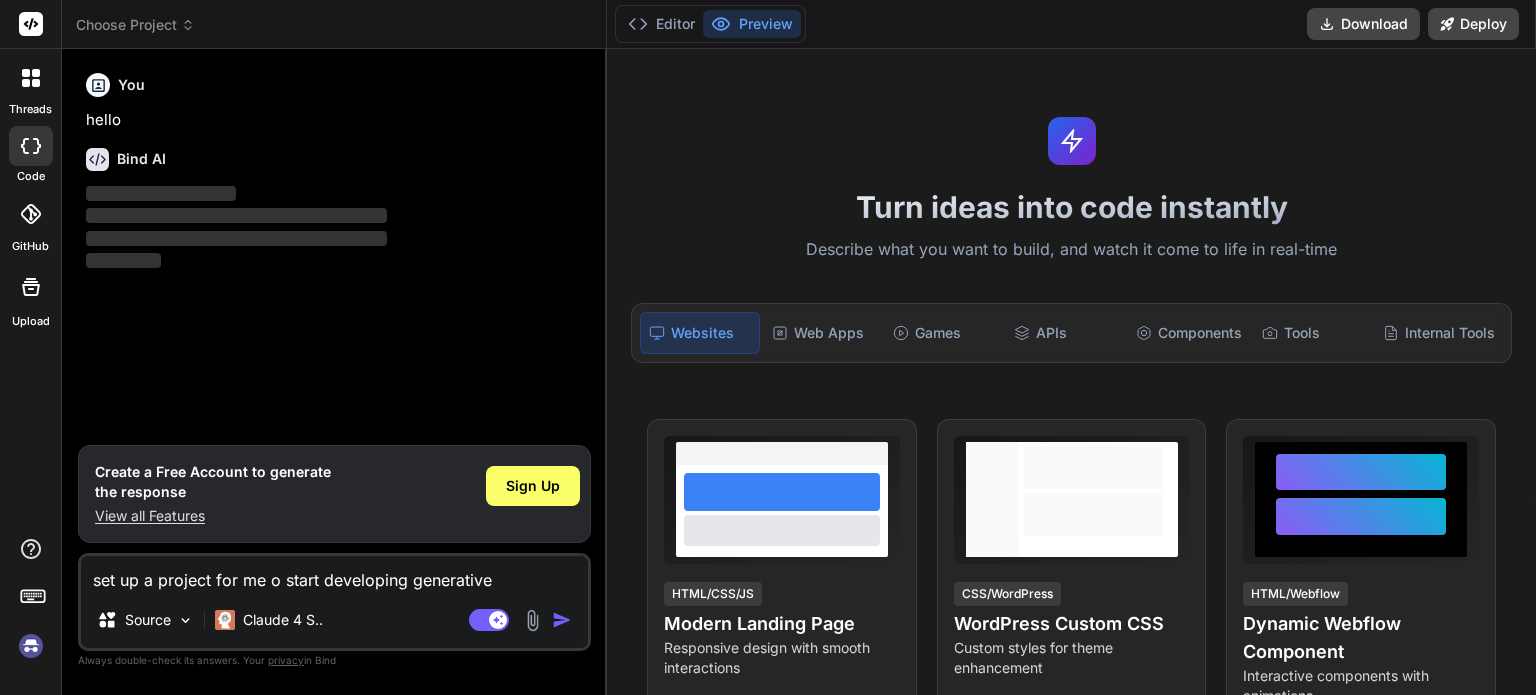 type on "set up a project for me o start developing generative" 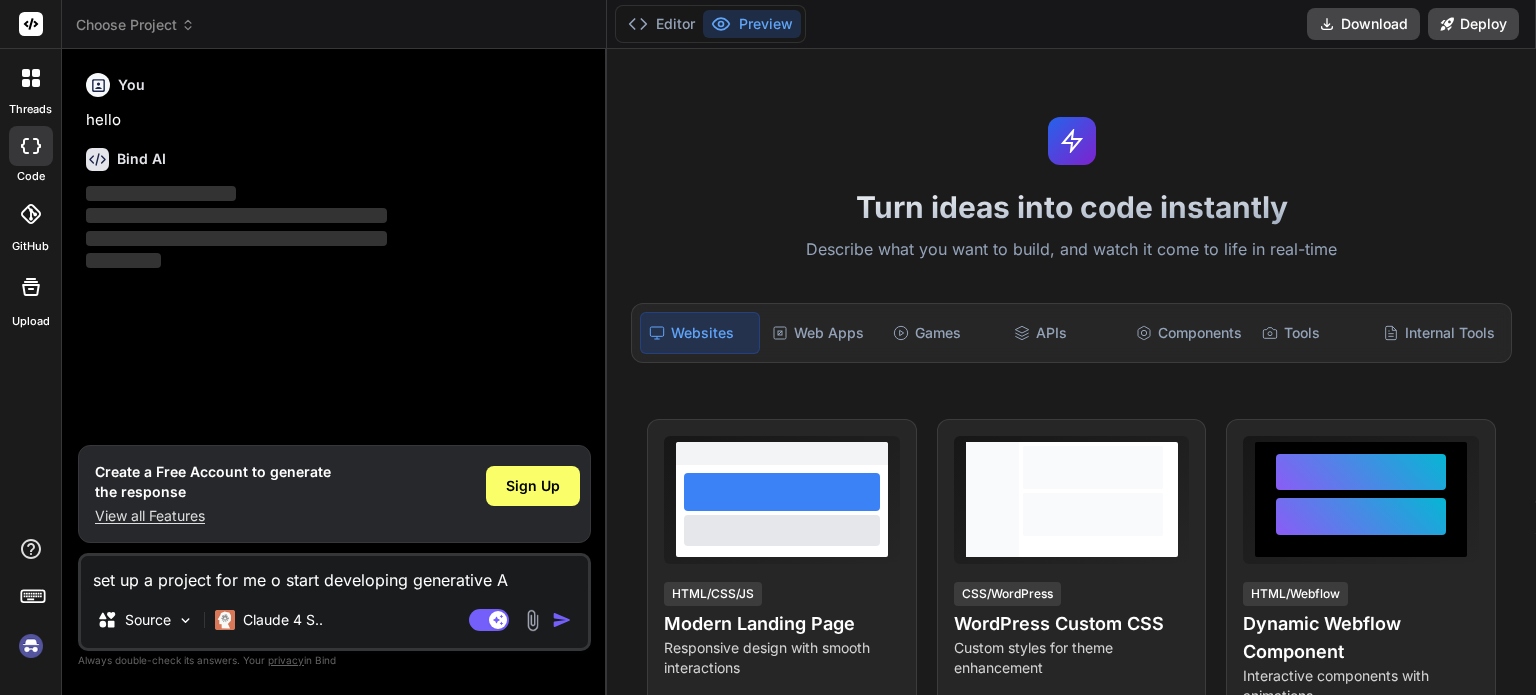 type on "set up a project for me o start developing generative AI" 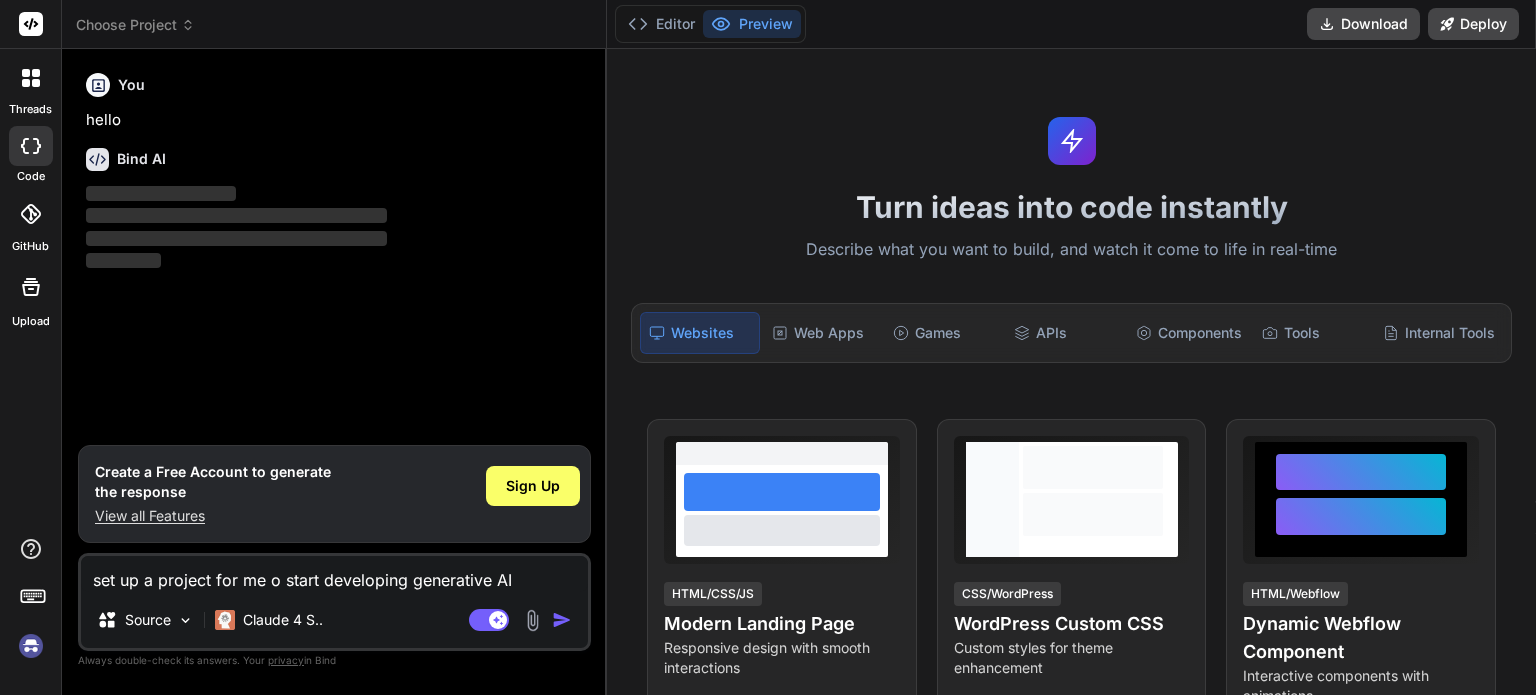 type on "set up a project for me o start developing generative AI" 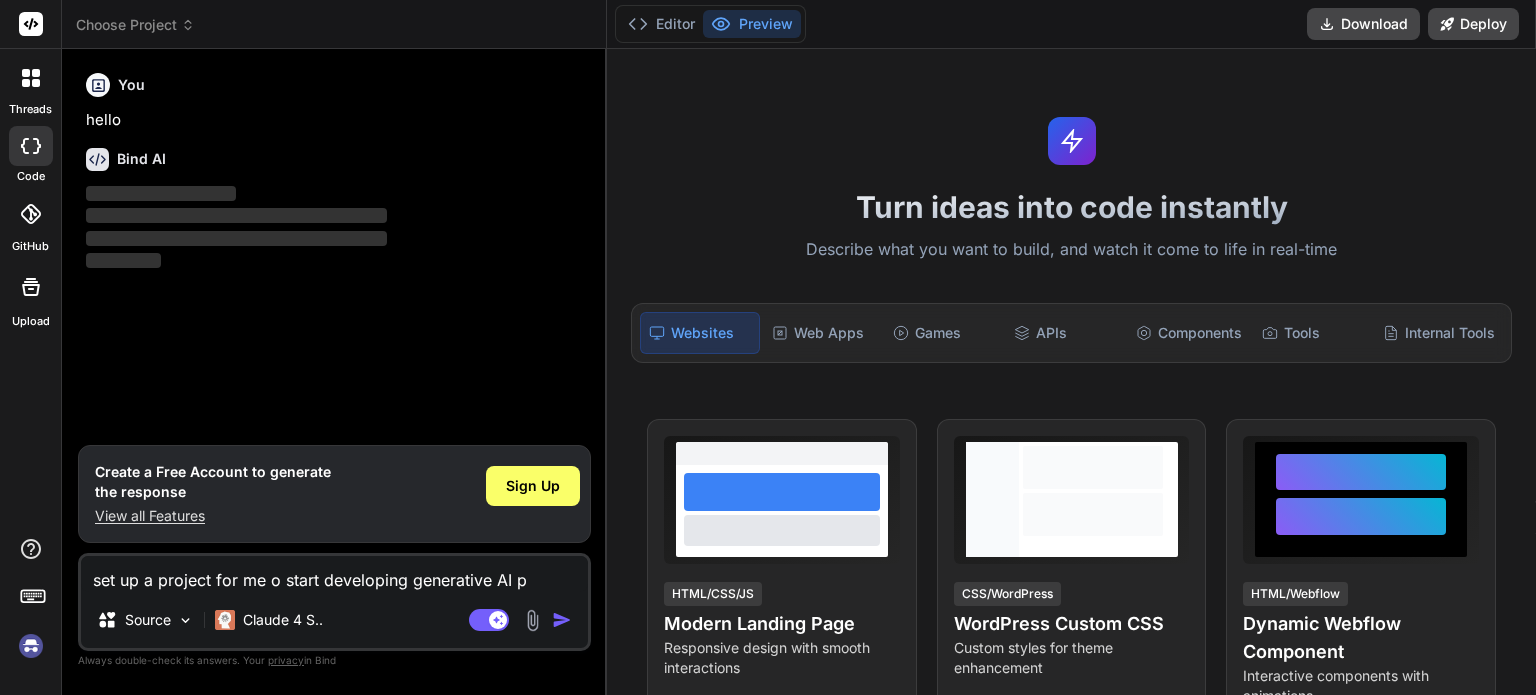 type on "set up a project for me o start developing generative AI po" 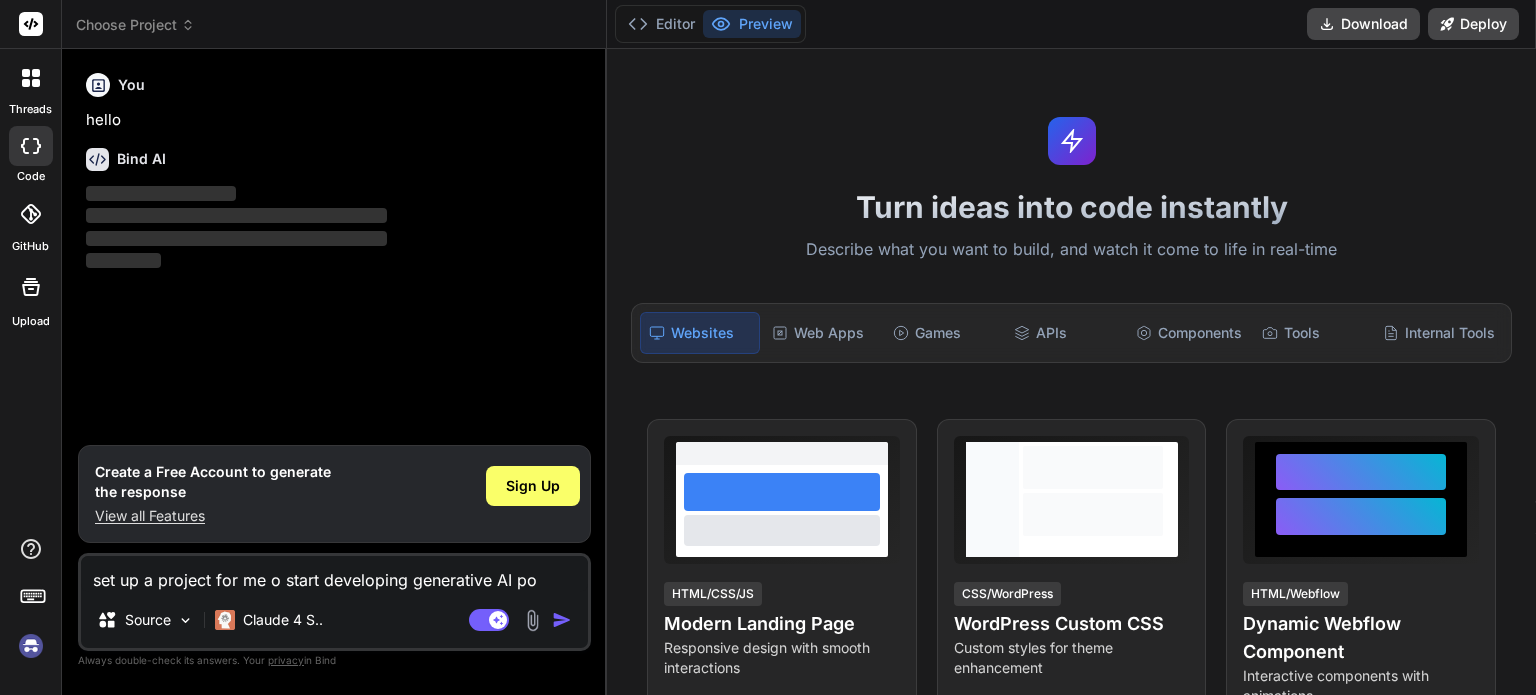 type on "set up a project for me o start developing generative AI pow" 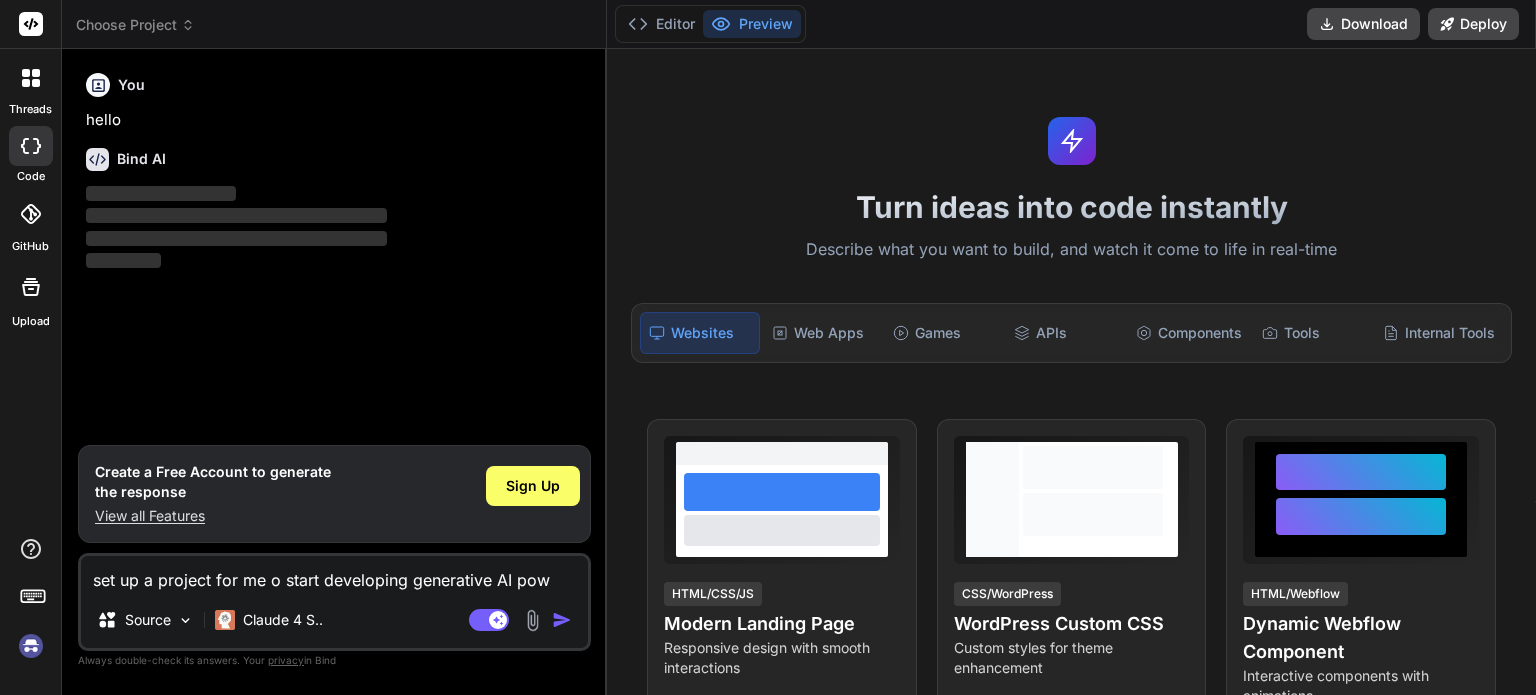 type on "set up a project for me o start developing generative AI powe" 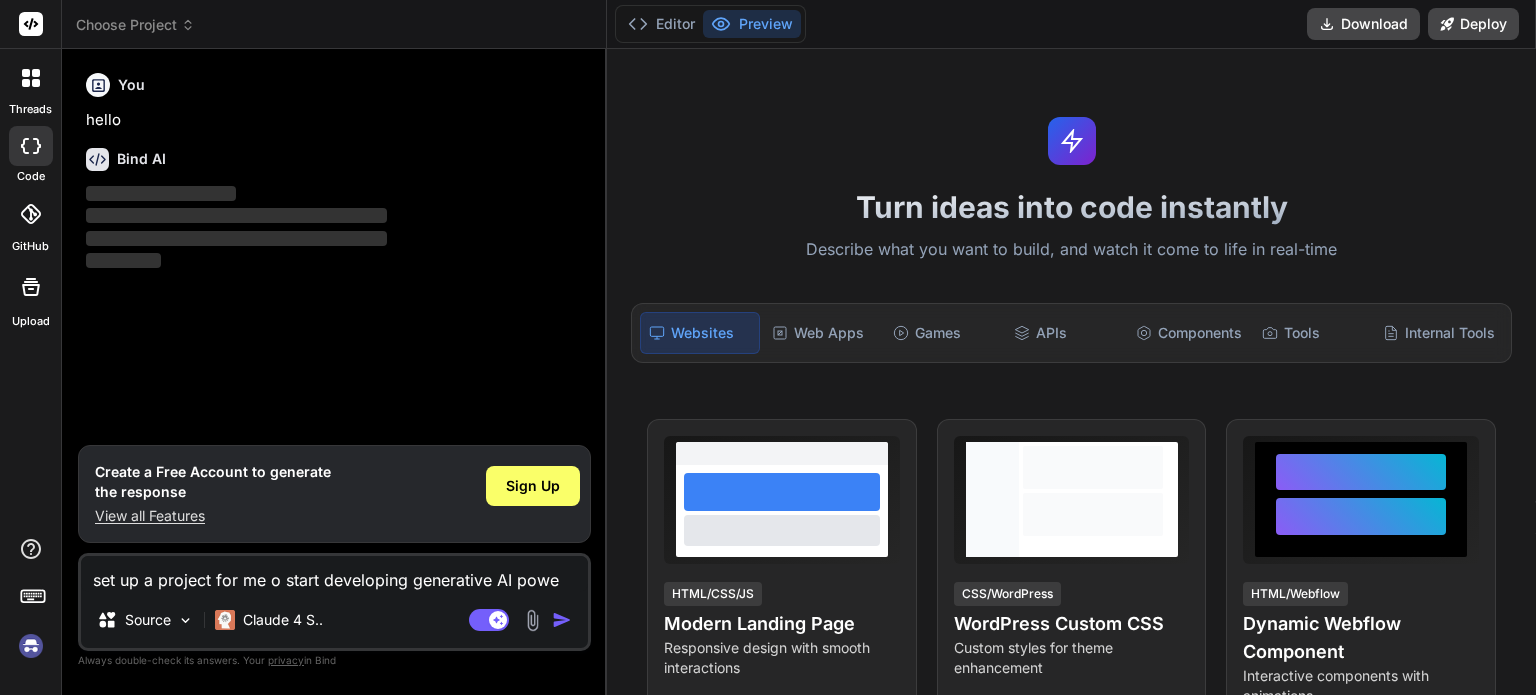 type on "set up a project for me o start developing generative AI power" 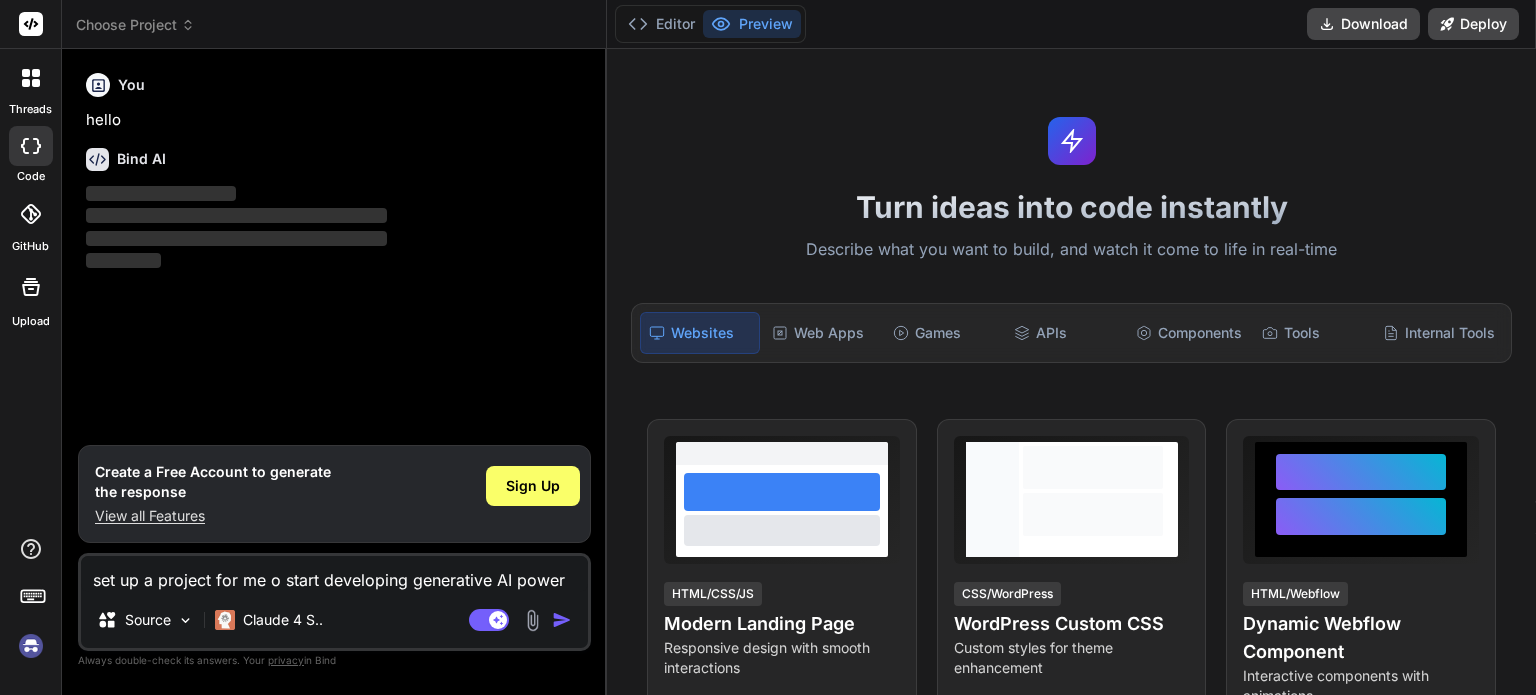 type on "set up a project for me o start developing generative AI powere" 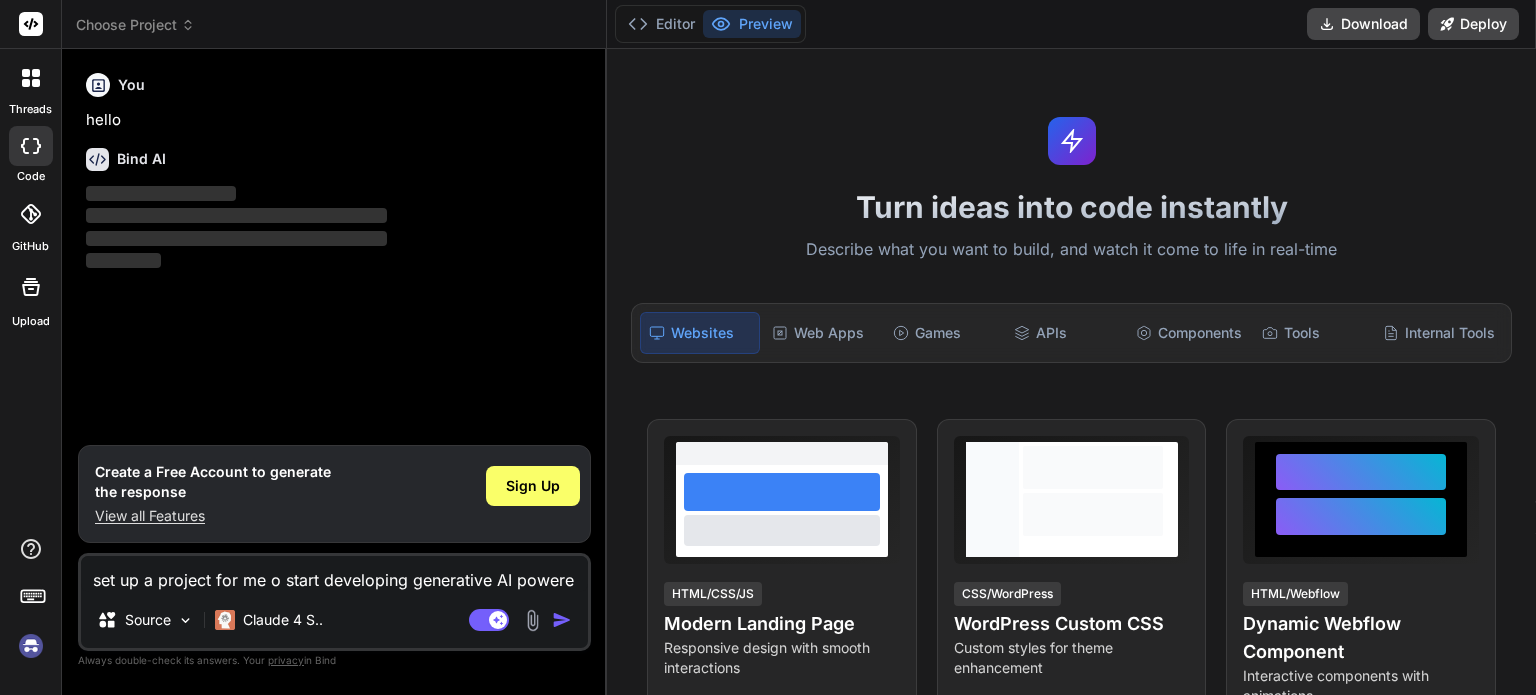 type on "set up a project for me o start developing generative AI powered" 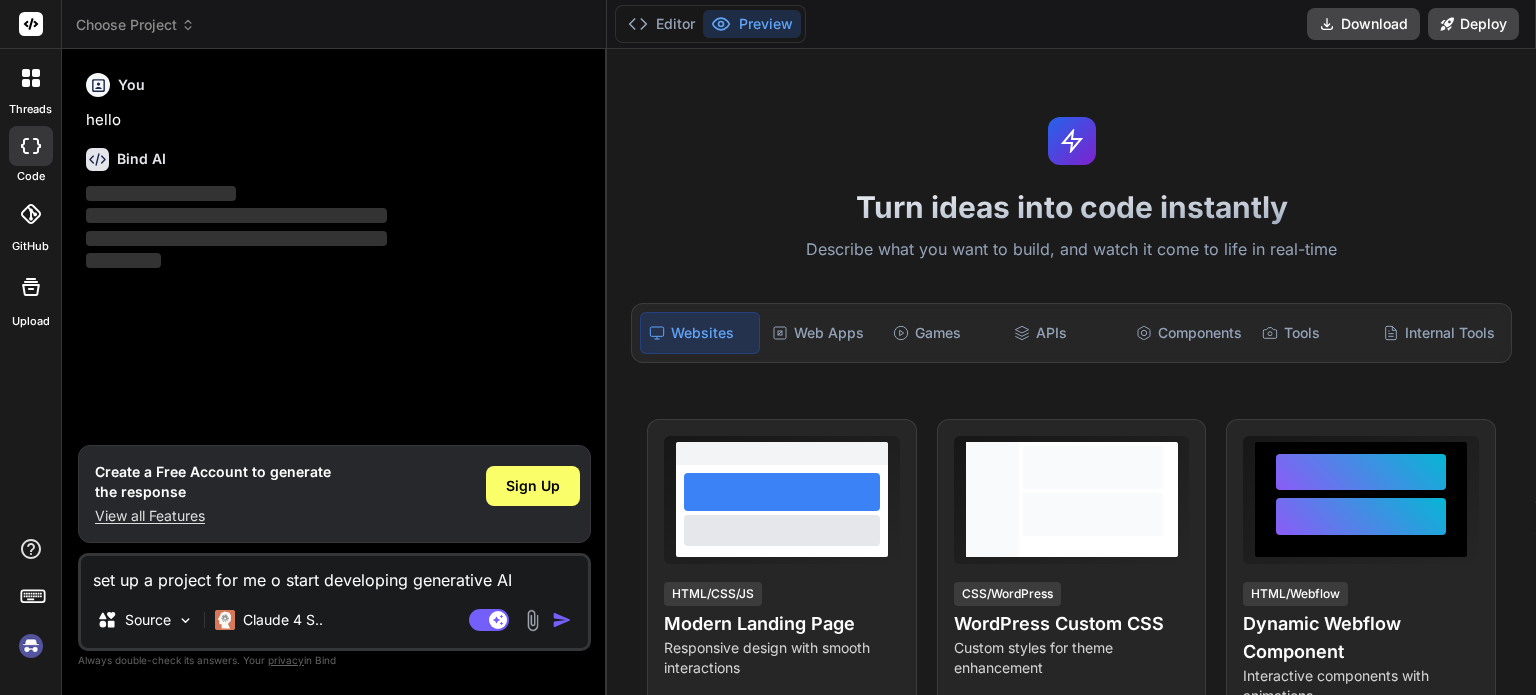 type on "set up a project for me o start developing generative AI powered" 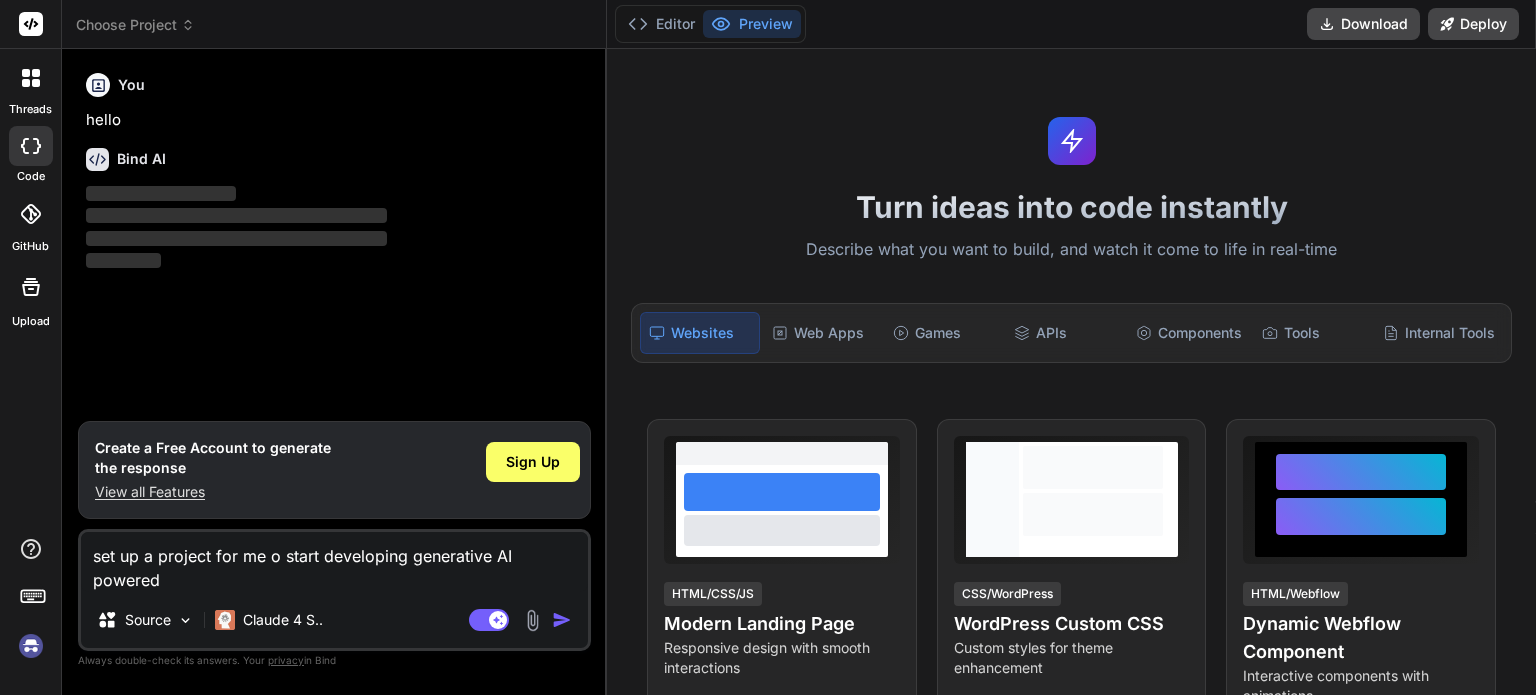 type on "set up a project for me o start developing generative AI powered a" 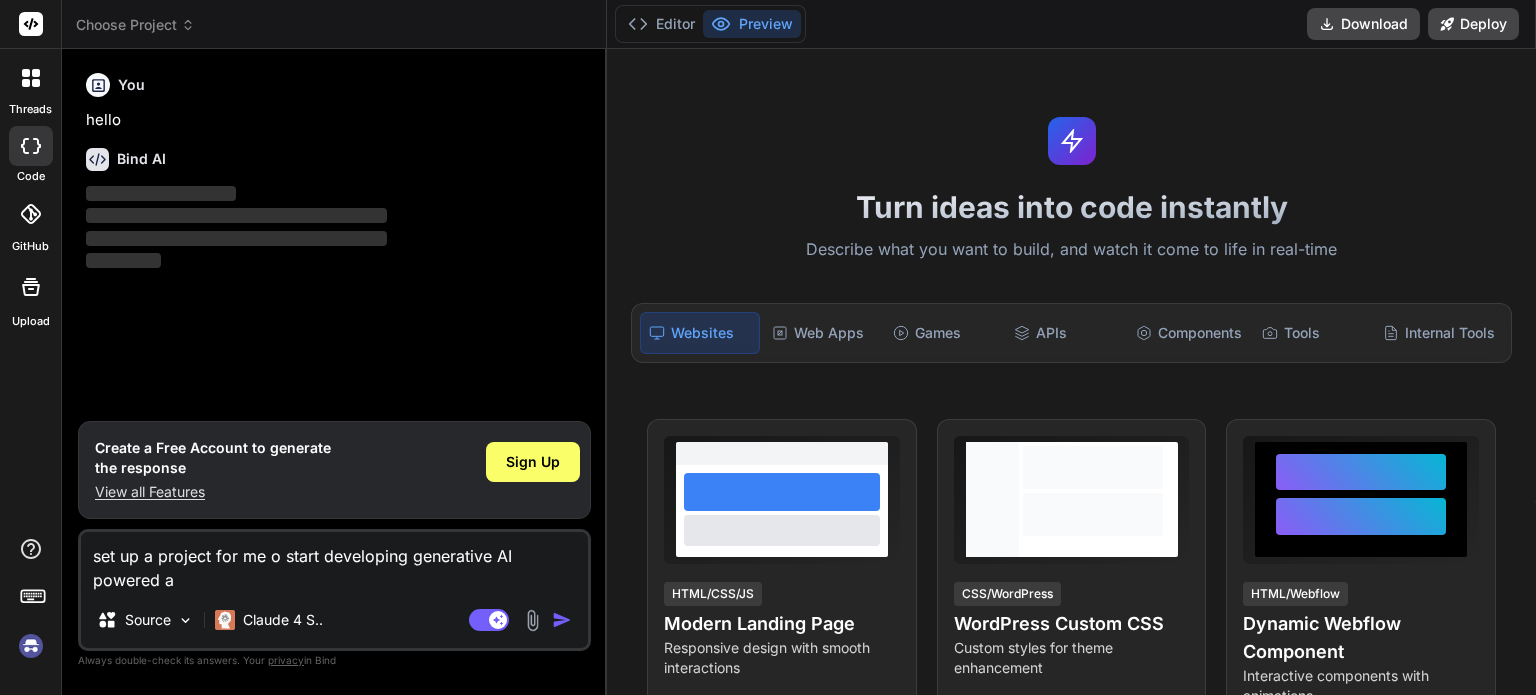 type on "set up a project for me o start developing generative AI powered ap" 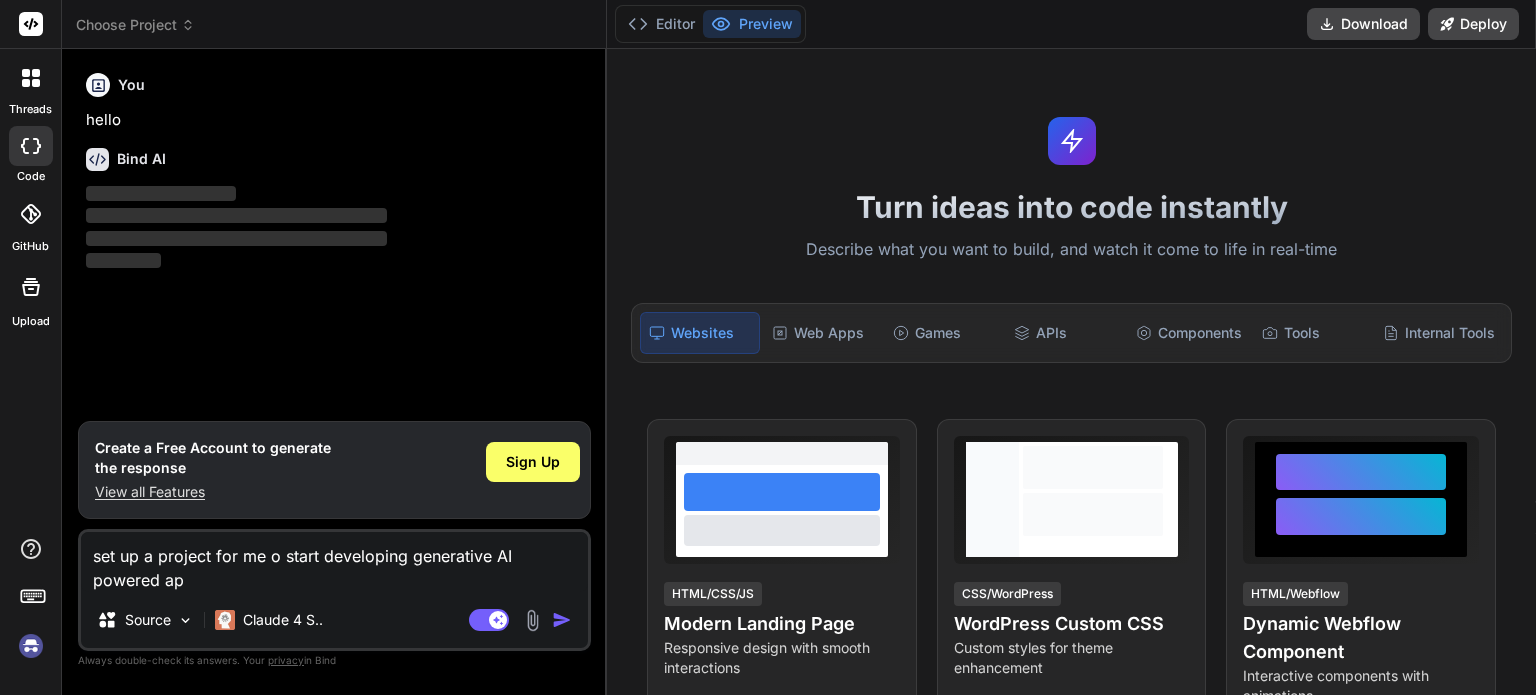 type on "set up a project for me o start developing generative AI powered app" 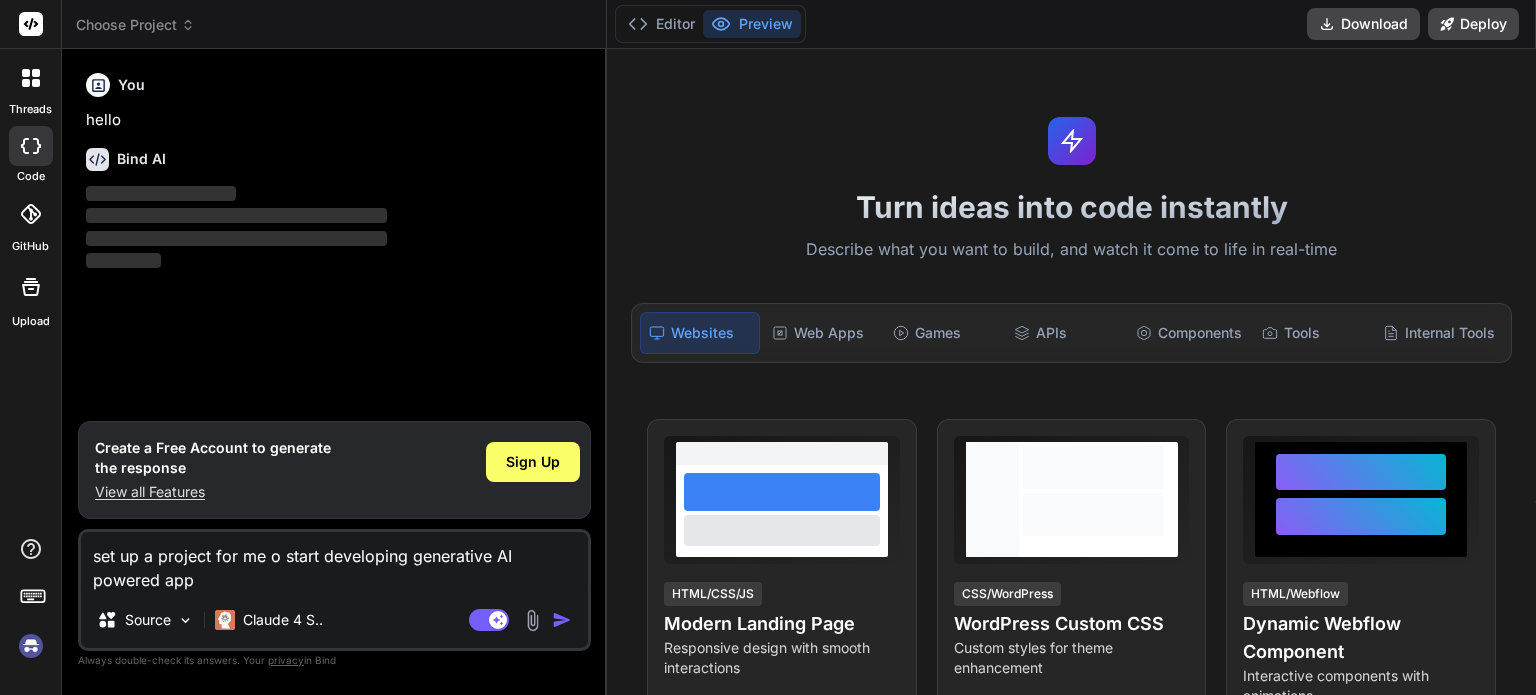 type on "set up a project for me o start developing generative AI powered appl" 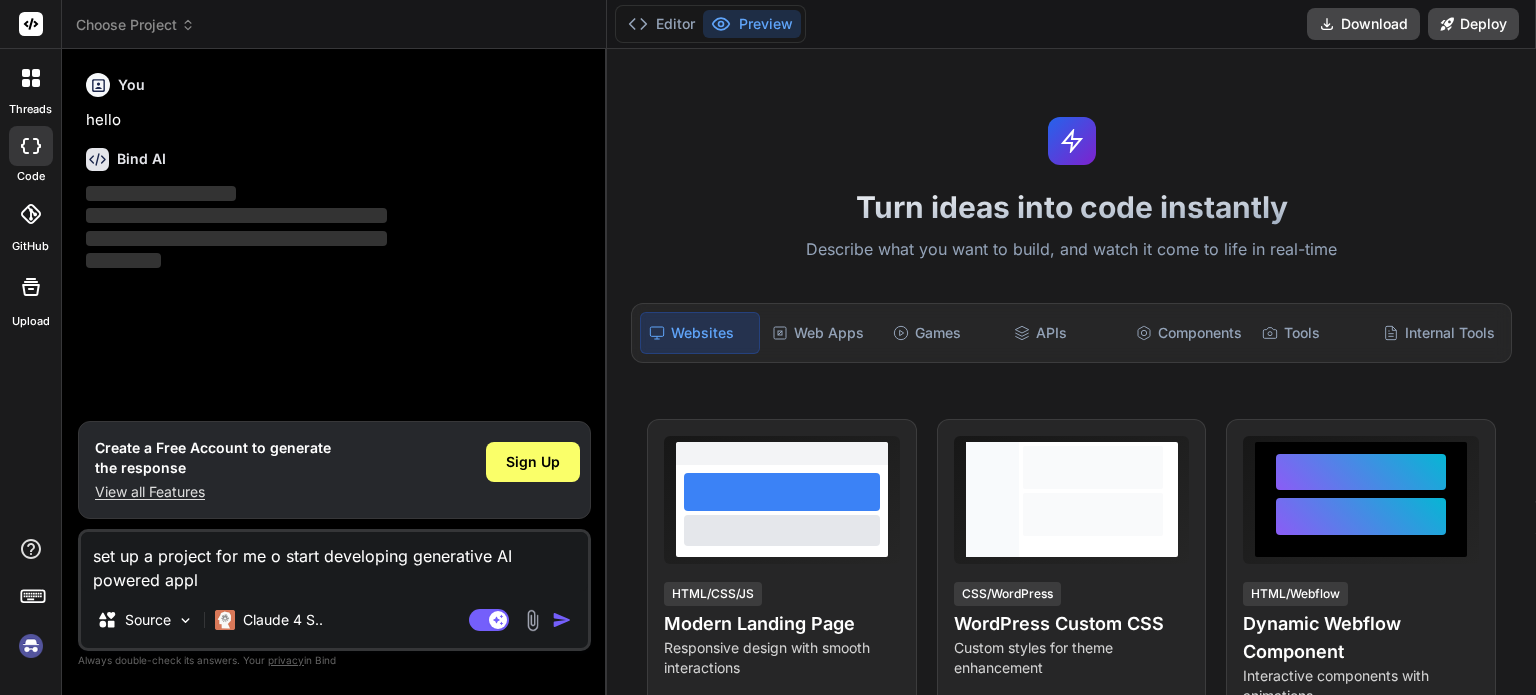 type on "set up a project for me o start developing generative AI powered appli" 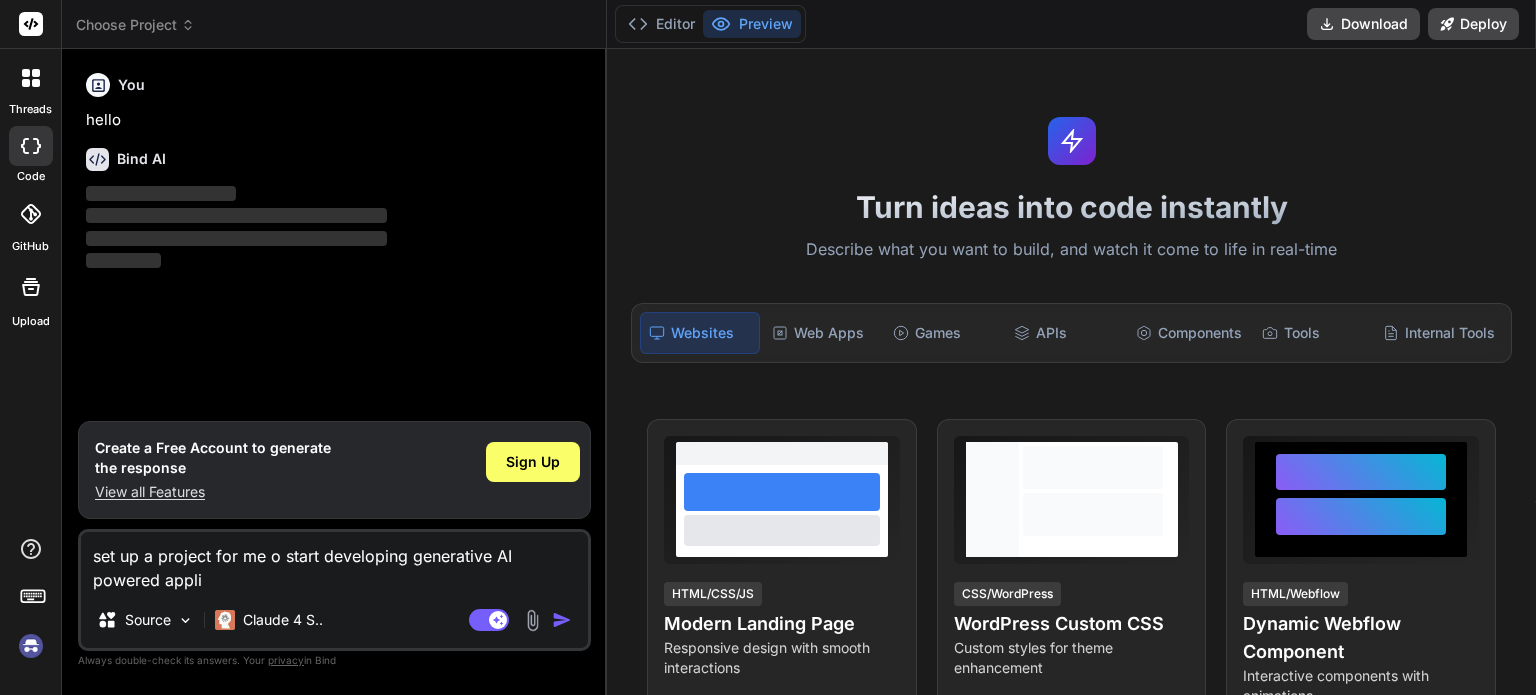 type on "set up a project for me o start developing generative AI powered applic" 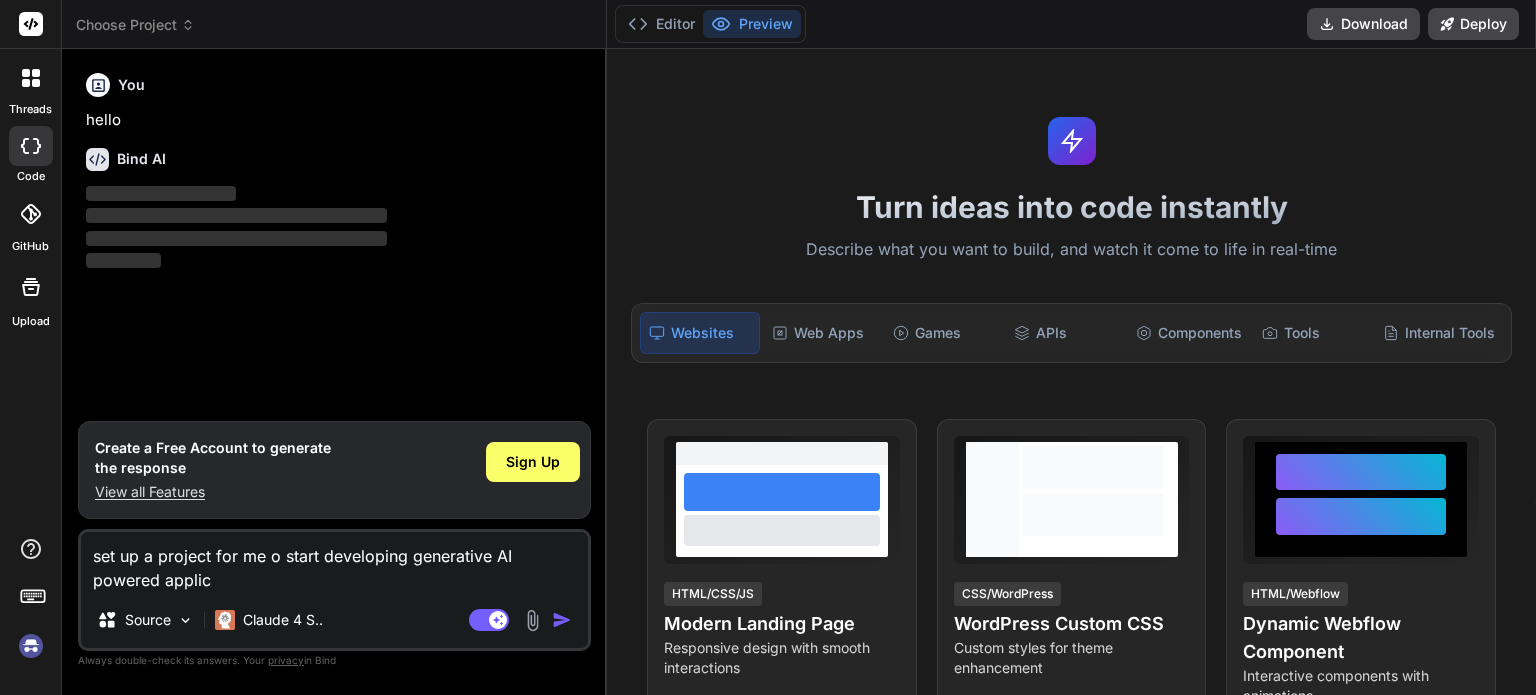 type on "set up a project for me o start developing generative AI powered applica" 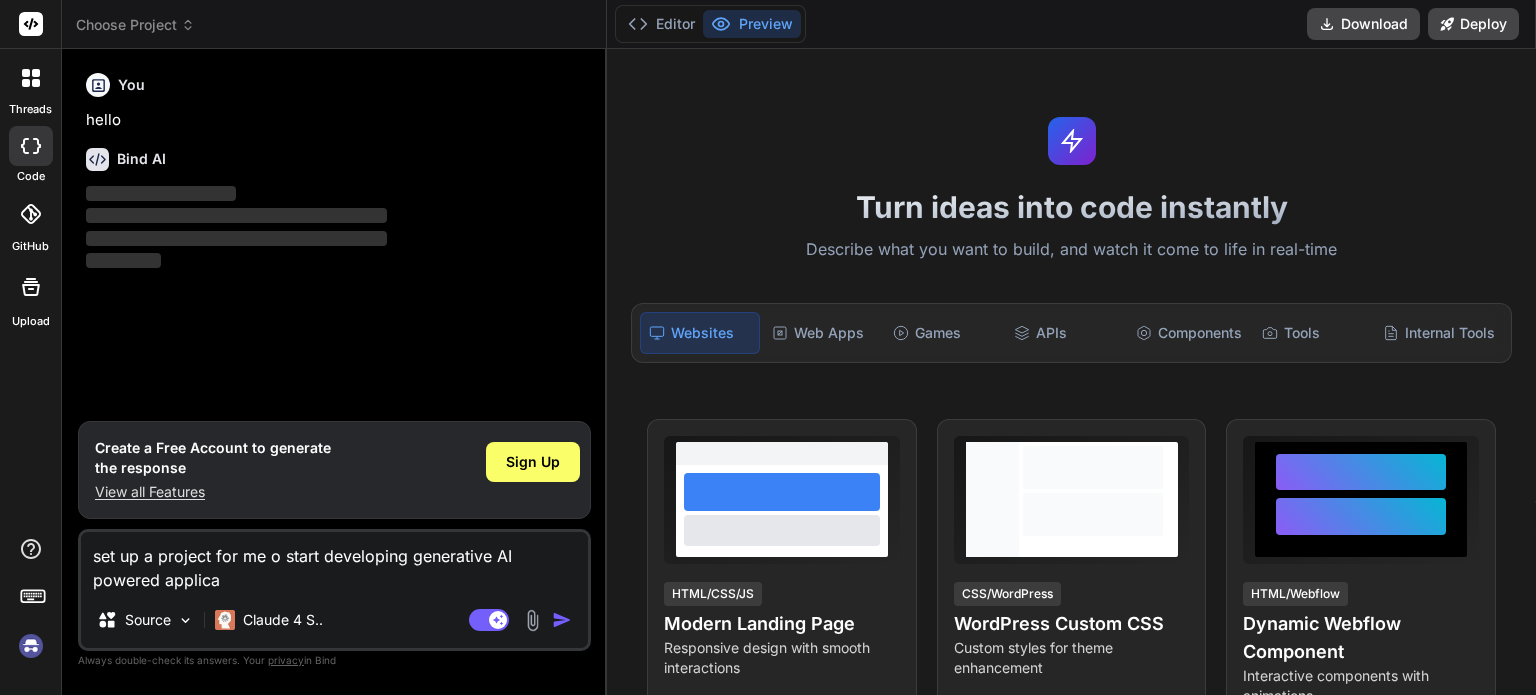 type on "set up a project for me o start developing generative AI powered applicat" 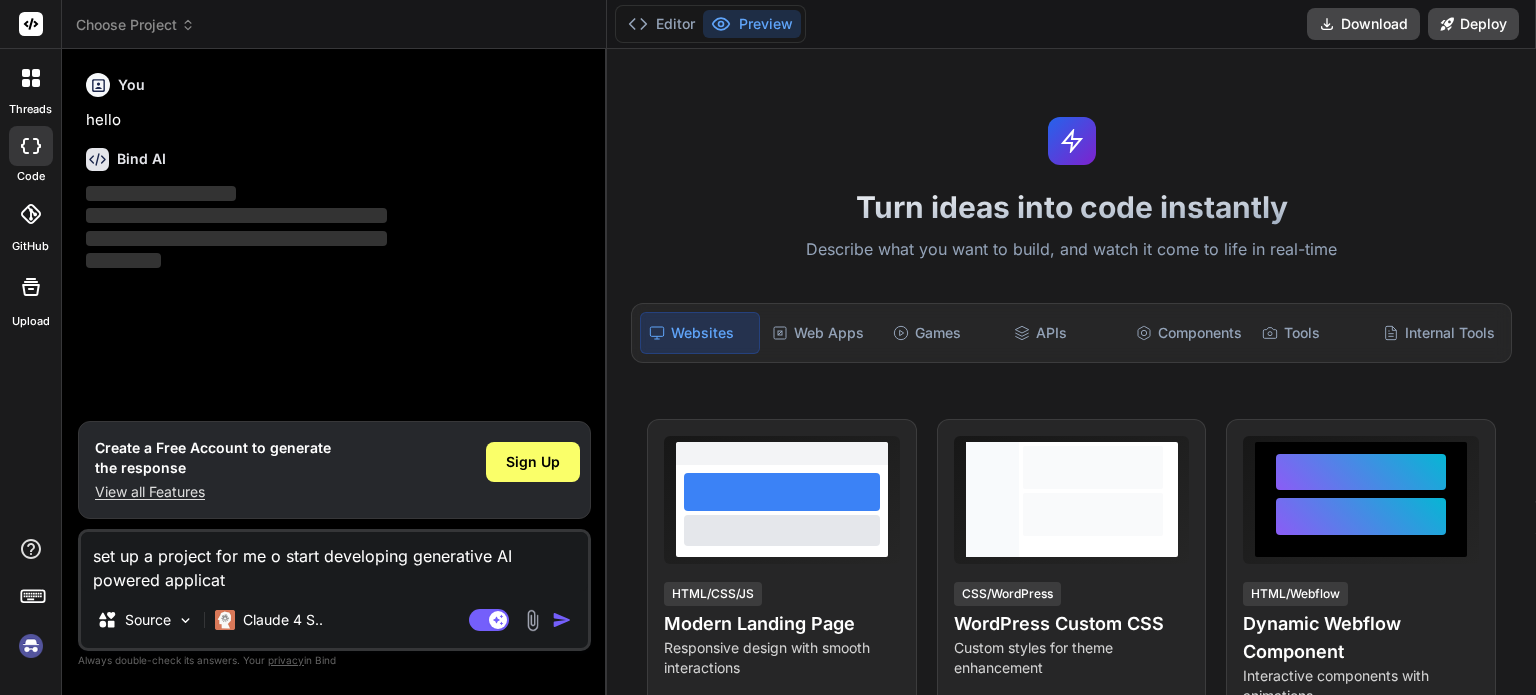 type on "set up a project for me o start developing generative AI powered applicati" 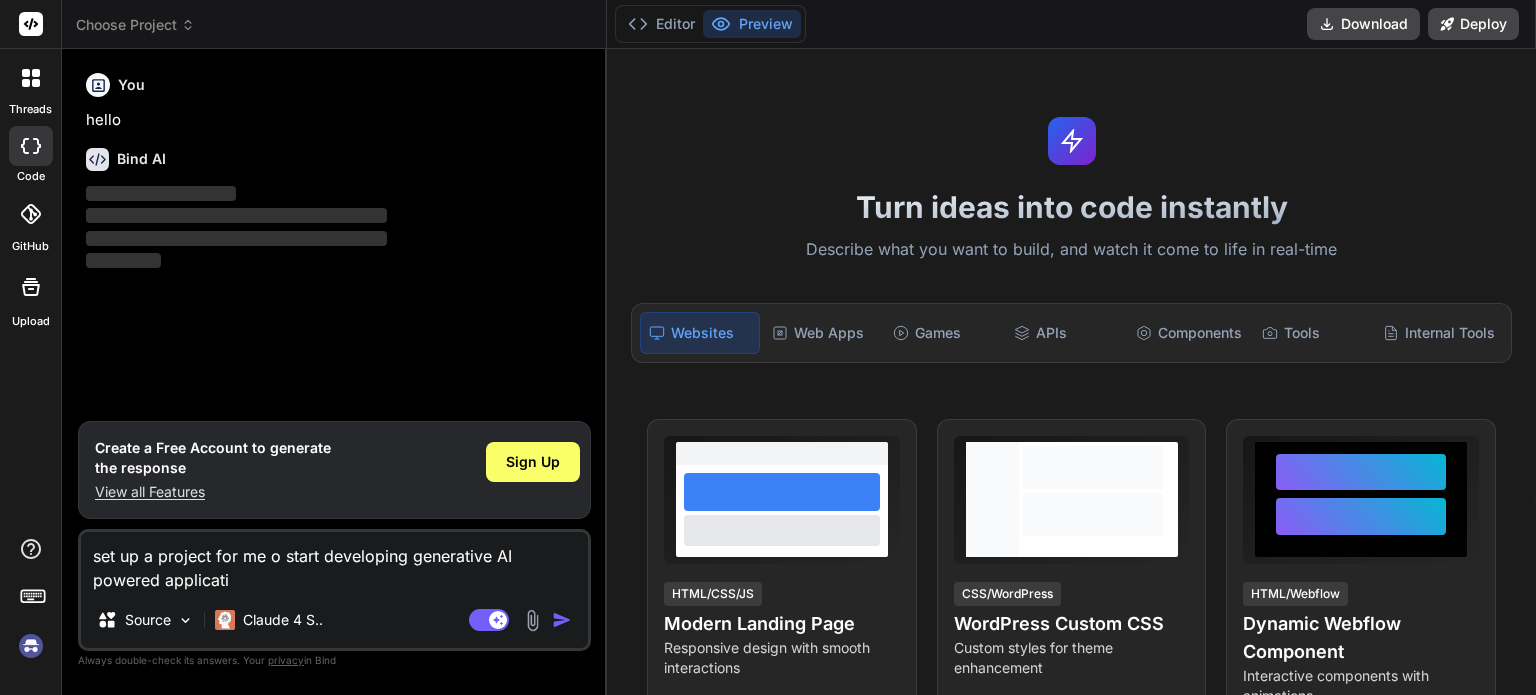 type on "set up a project for me o start developing generative AI powered applicatio" 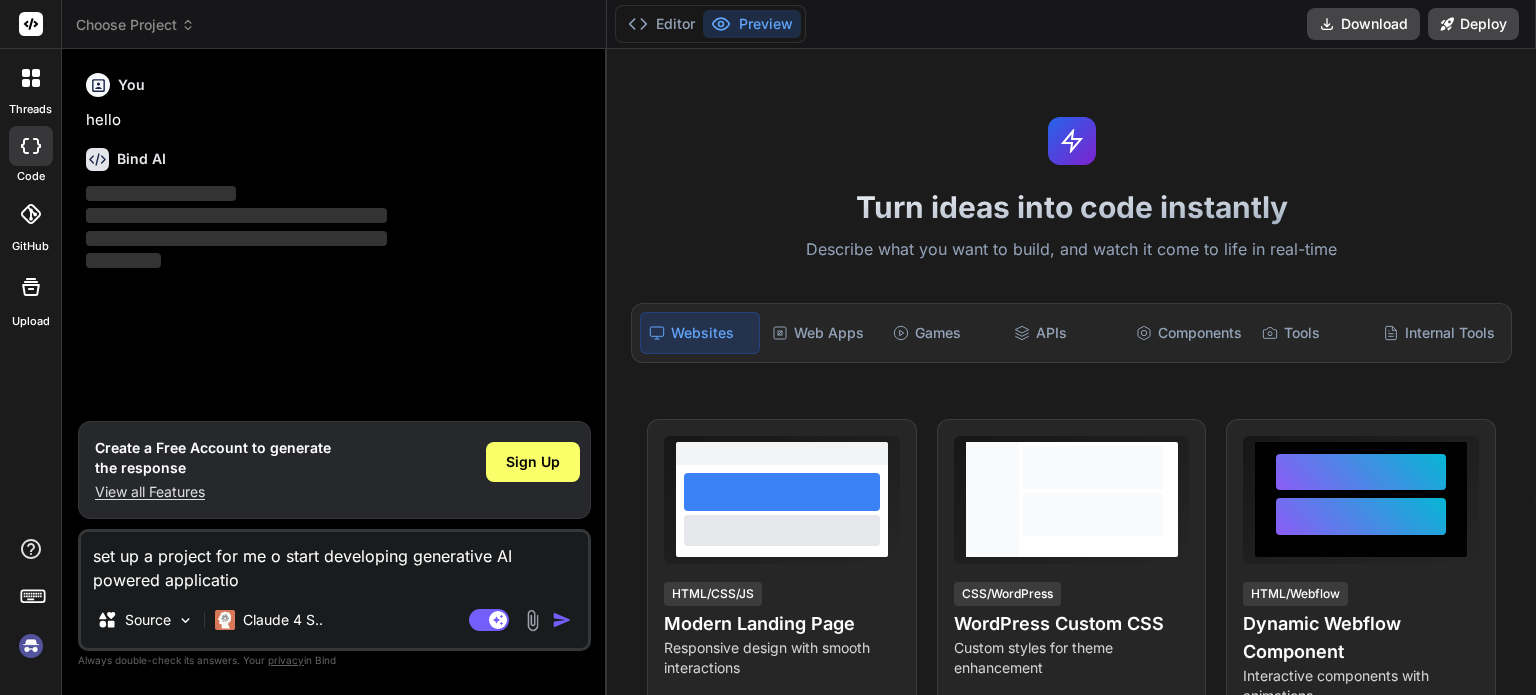 type on "set up a project for me o start developing generative AI powered application" 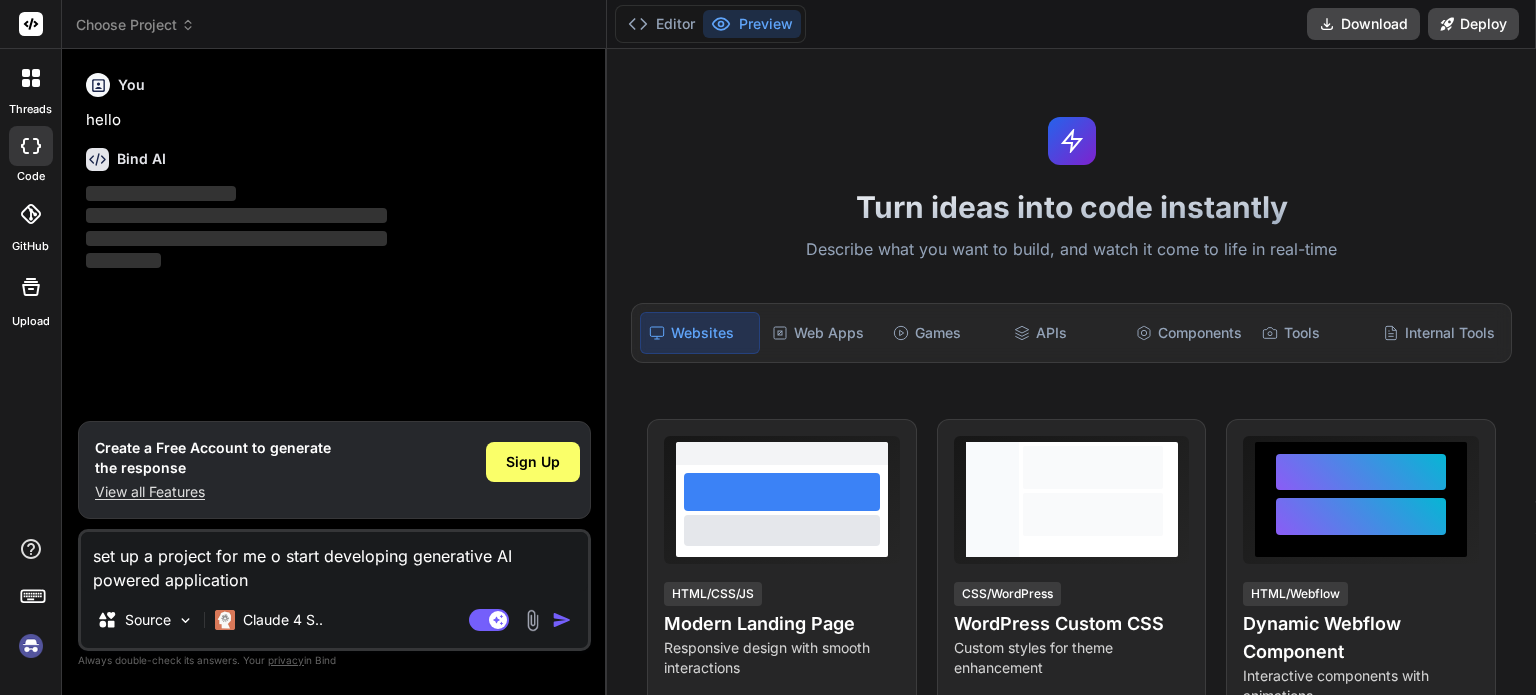 type on "set up a project for me o start developing generative AI powered application." 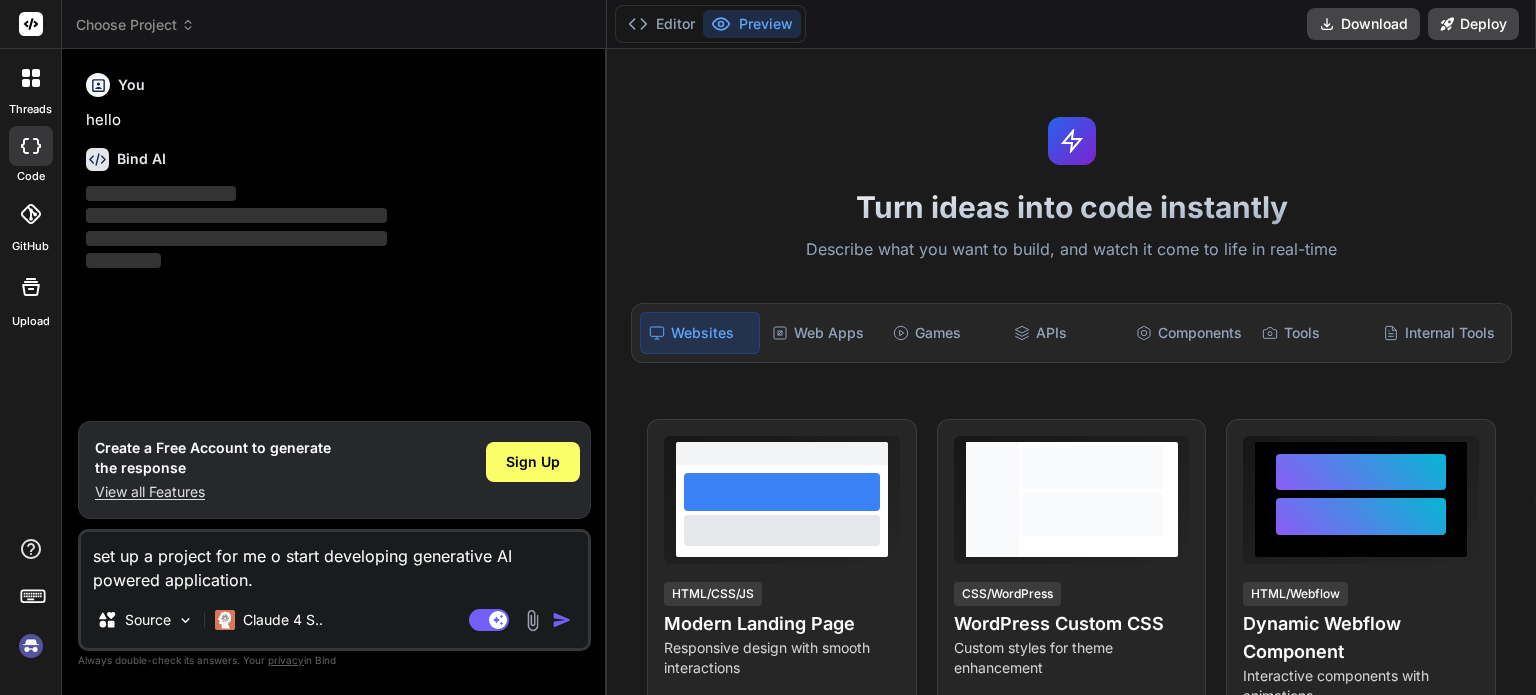 type on "set up a project for me o start developing generative AI powered application." 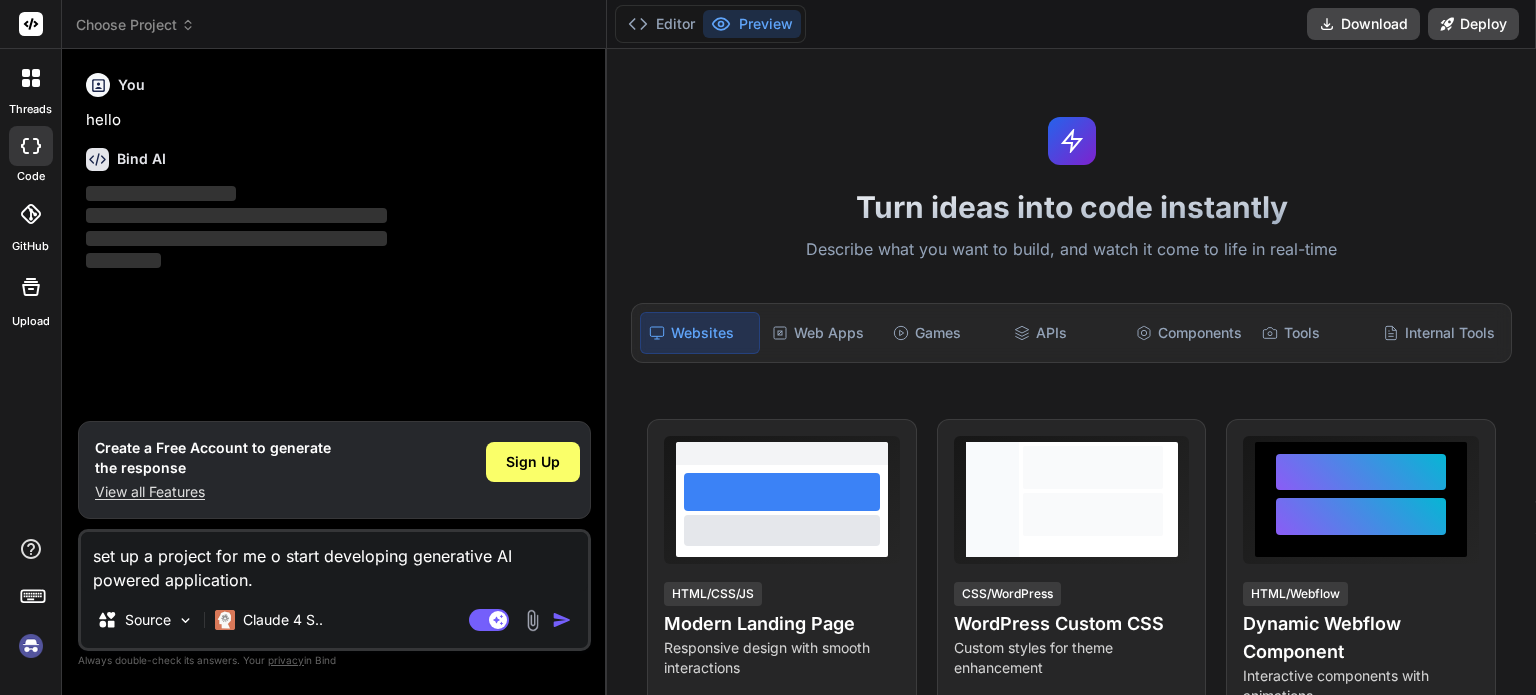 type on "x" 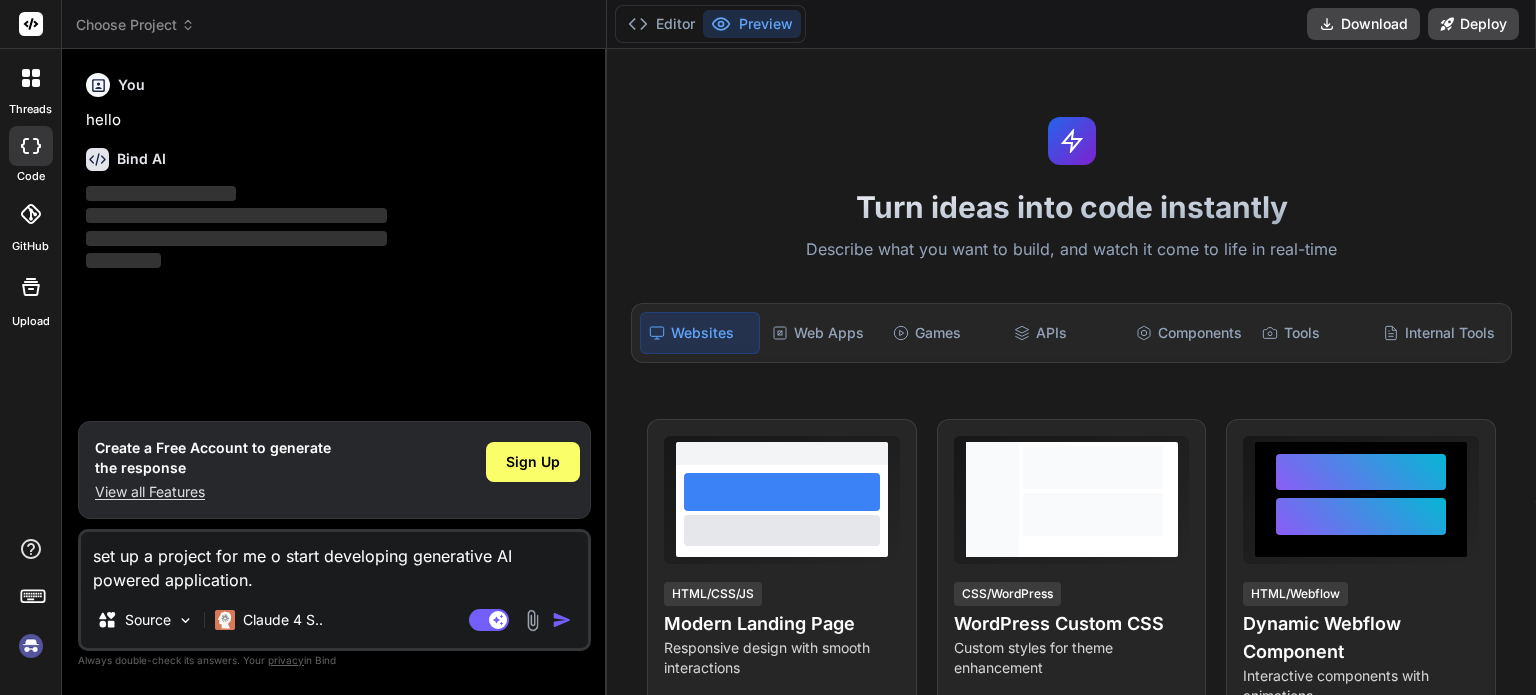 type on "set up a project for me o start developing generative AI powered application. I" 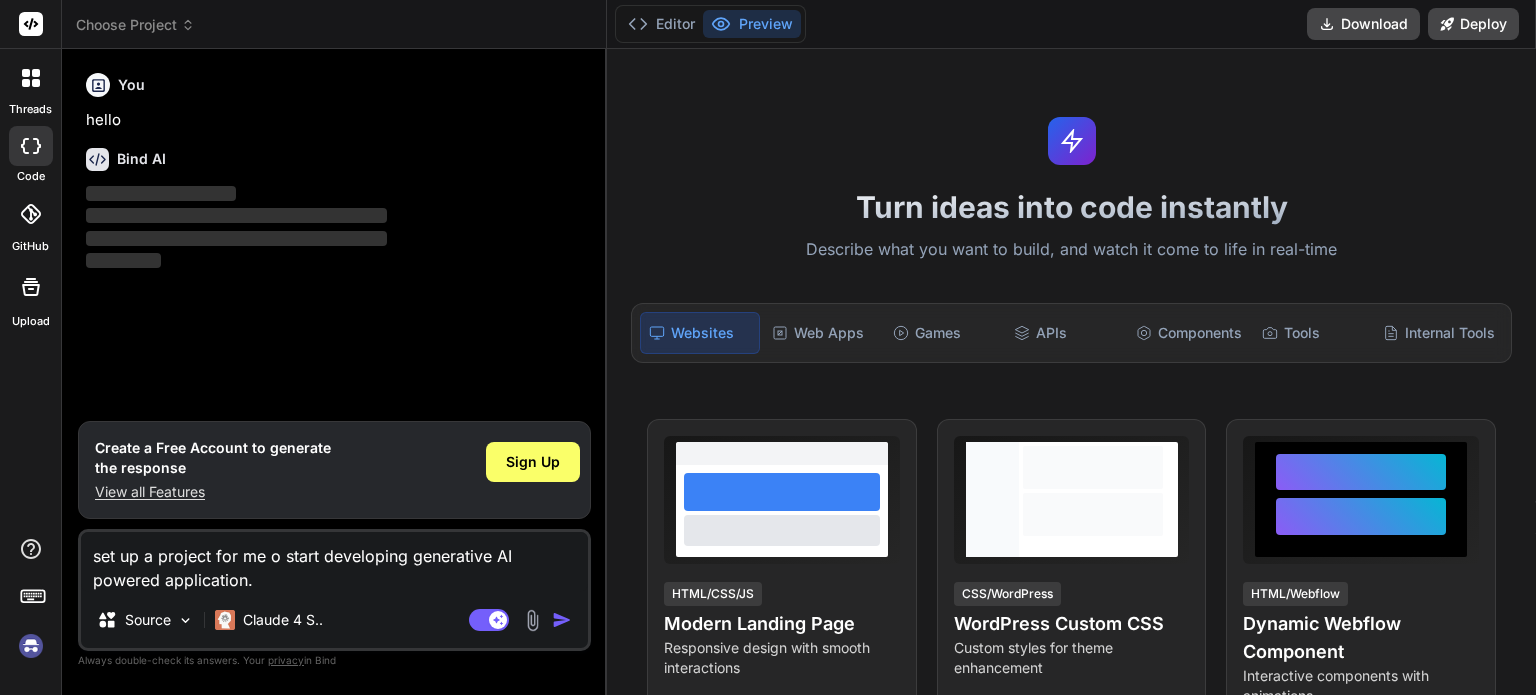 type on "x" 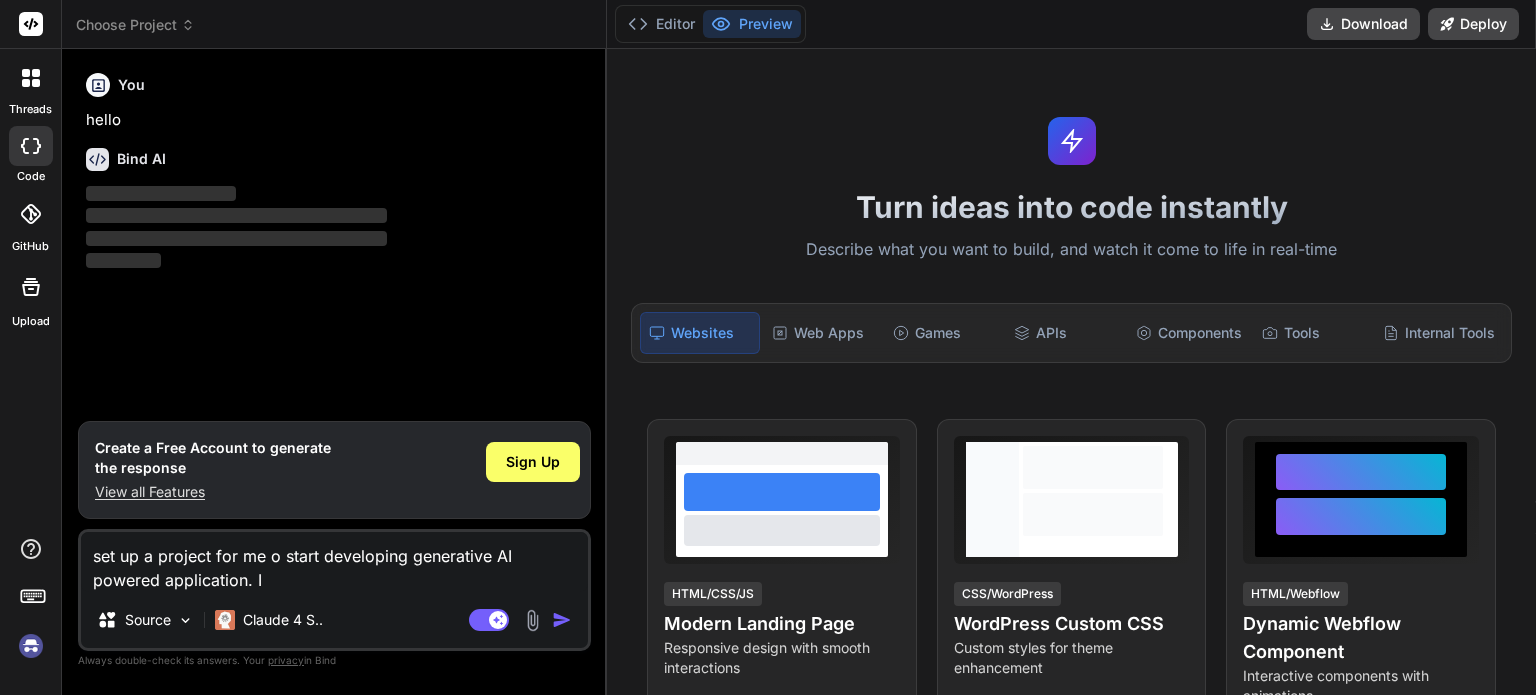 type on "set up a project for me o start developing generative AI powered application. I" 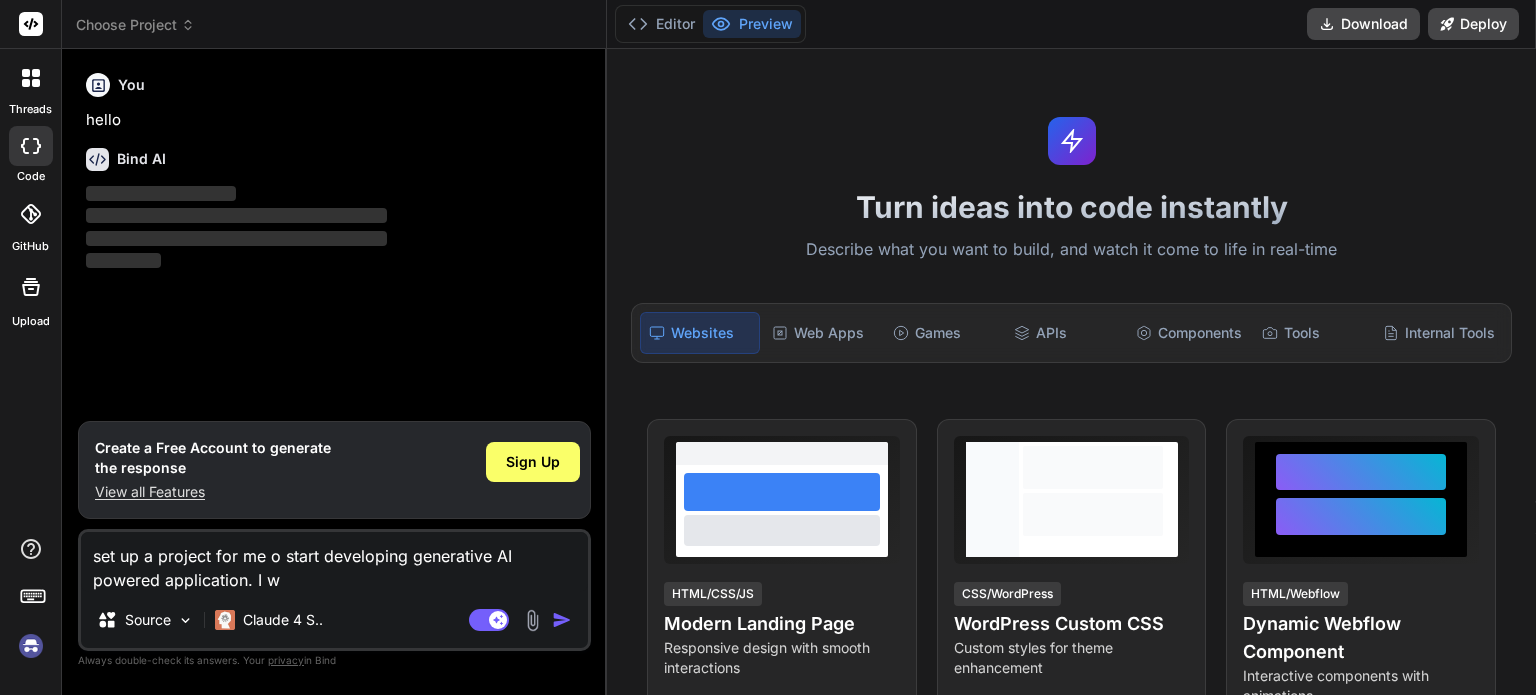 type on "set up a project for me o start developing generative AI powered application. I wa" 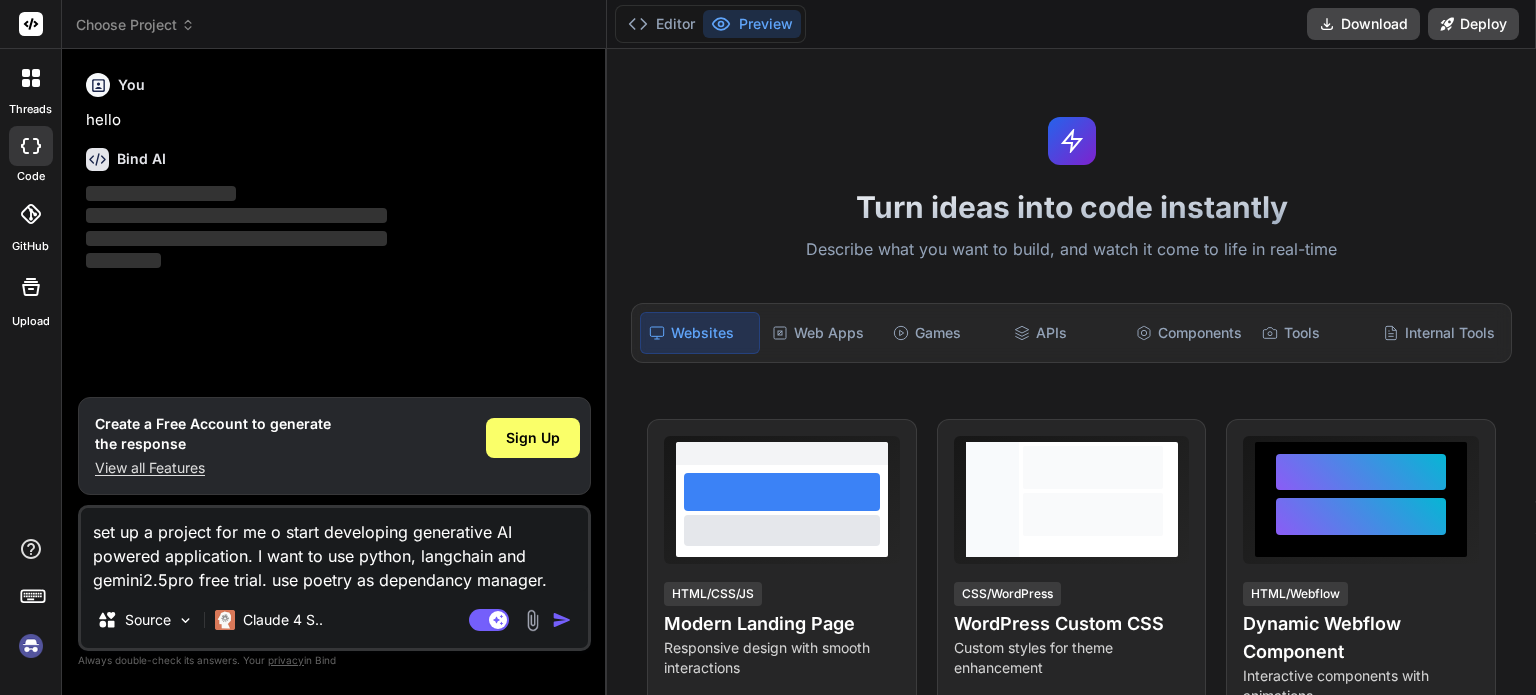 click on "Agent Mode. When this toggle is activated, AI automatically makes decisions, reasons, creates files, and runs terminal commands. Almost full autopilot." at bounding box center (489, 620) 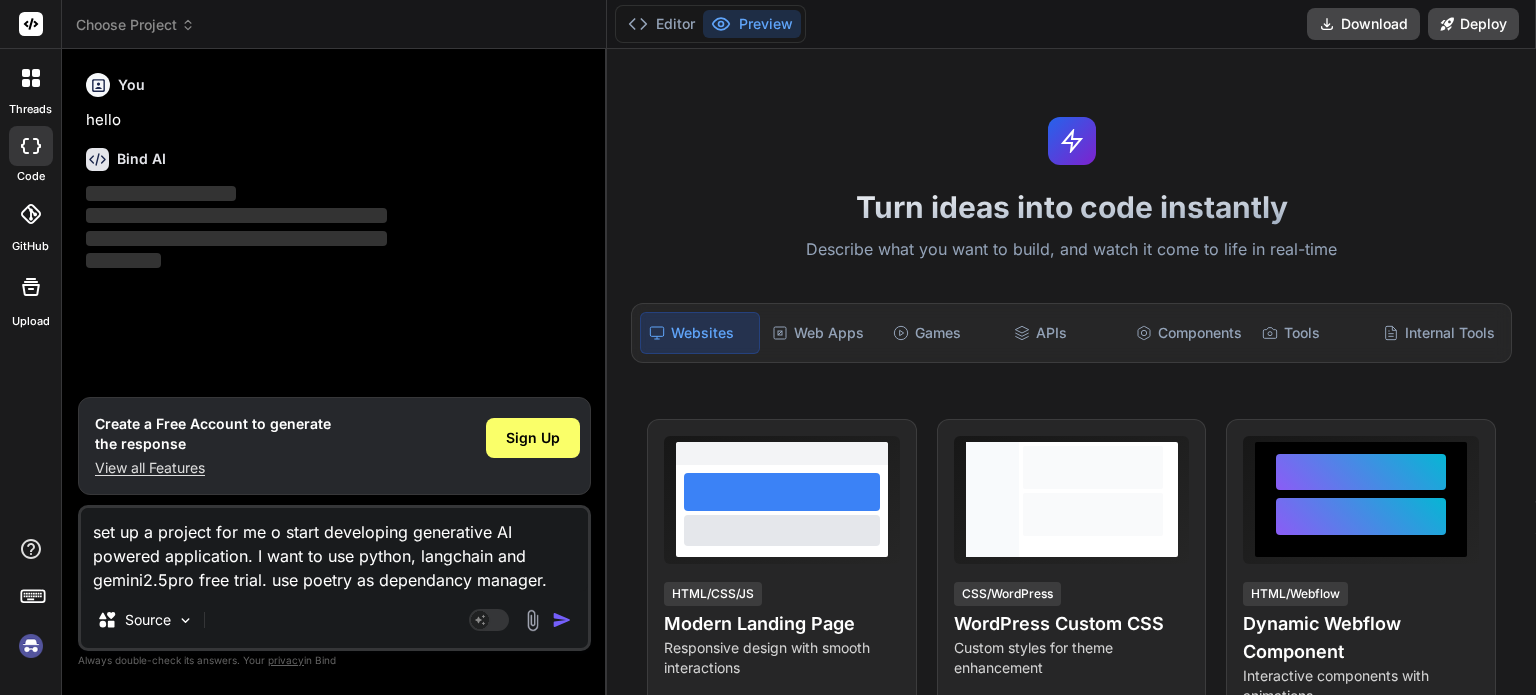 scroll, scrollTop: 1256, scrollLeft: 0, axis: vertical 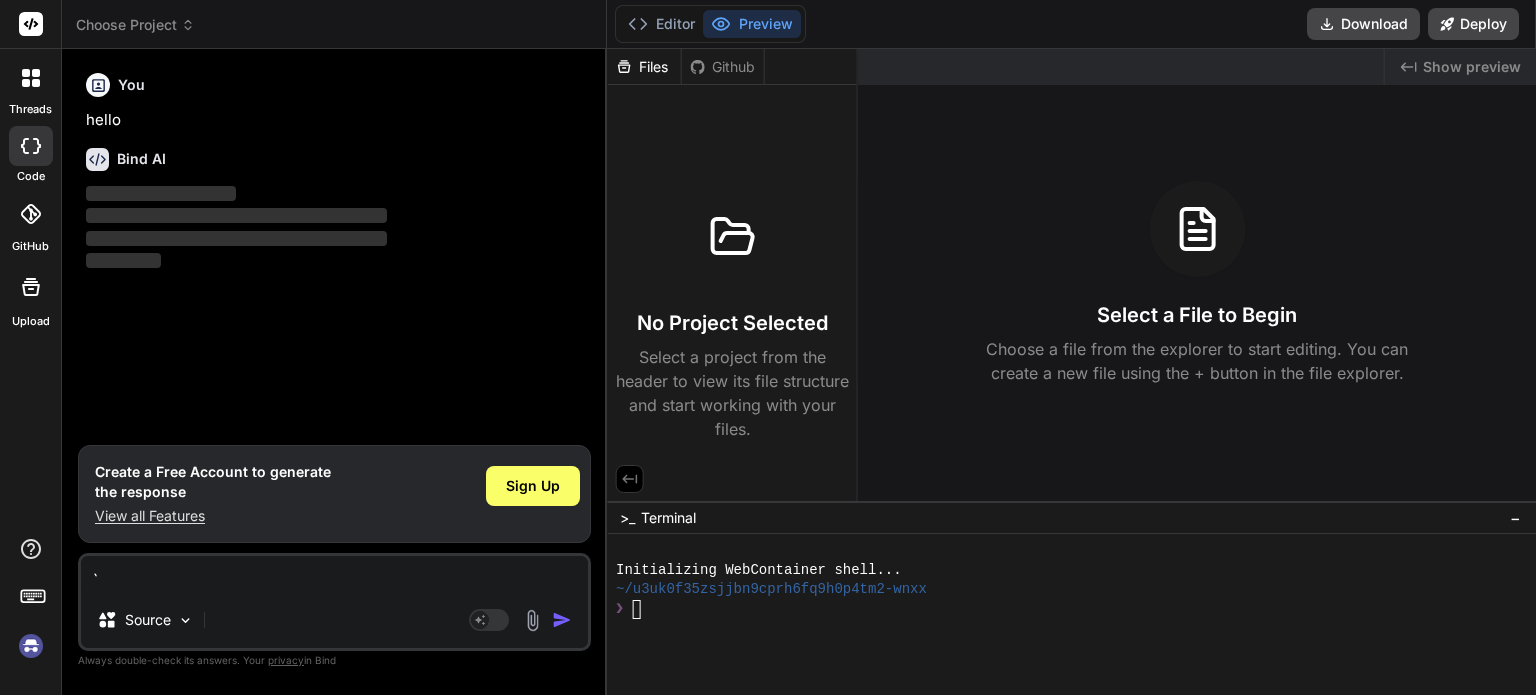 click on "Agent Mode. When this toggle is activated, AI automatically makes decisions, reasons, creates files, and runs terminal commands. Almost full autopilot." at bounding box center (489, 620) 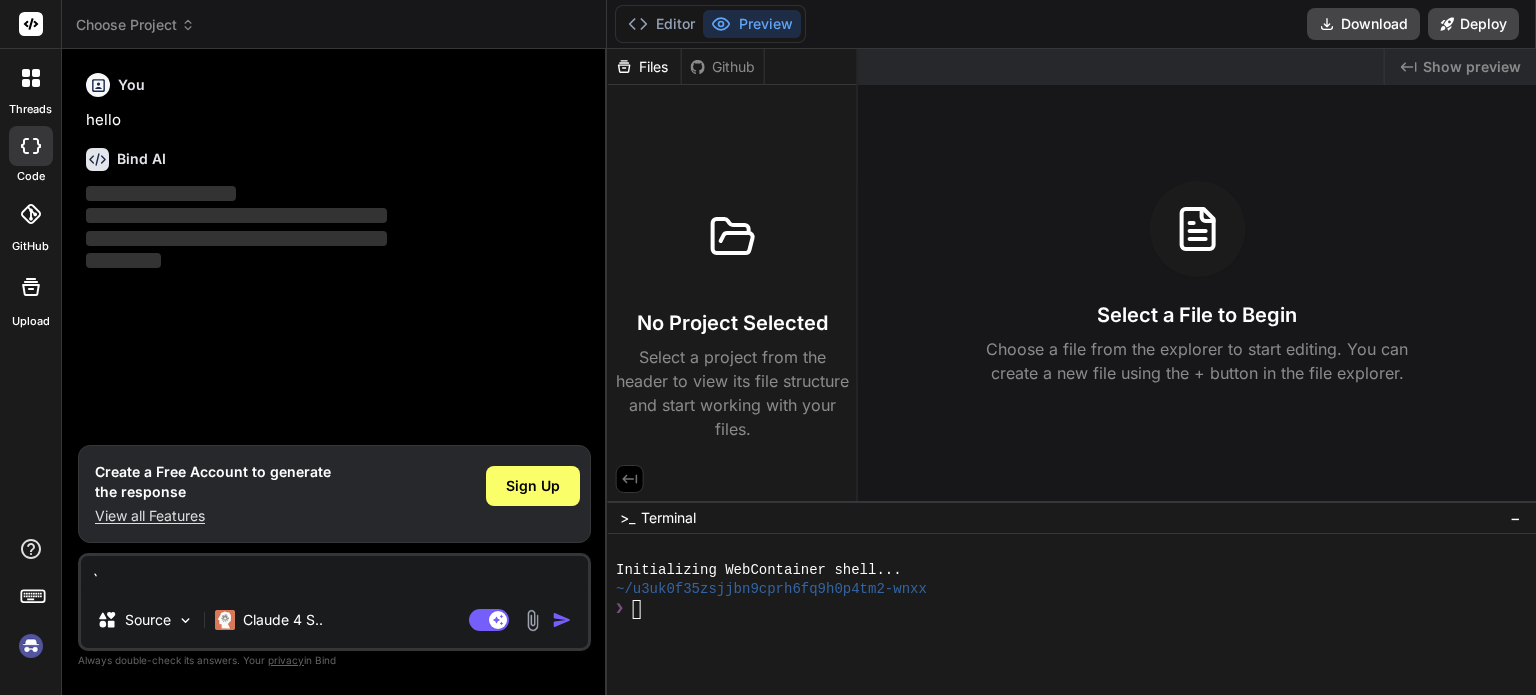 click on "Editor" at bounding box center [661, 24] 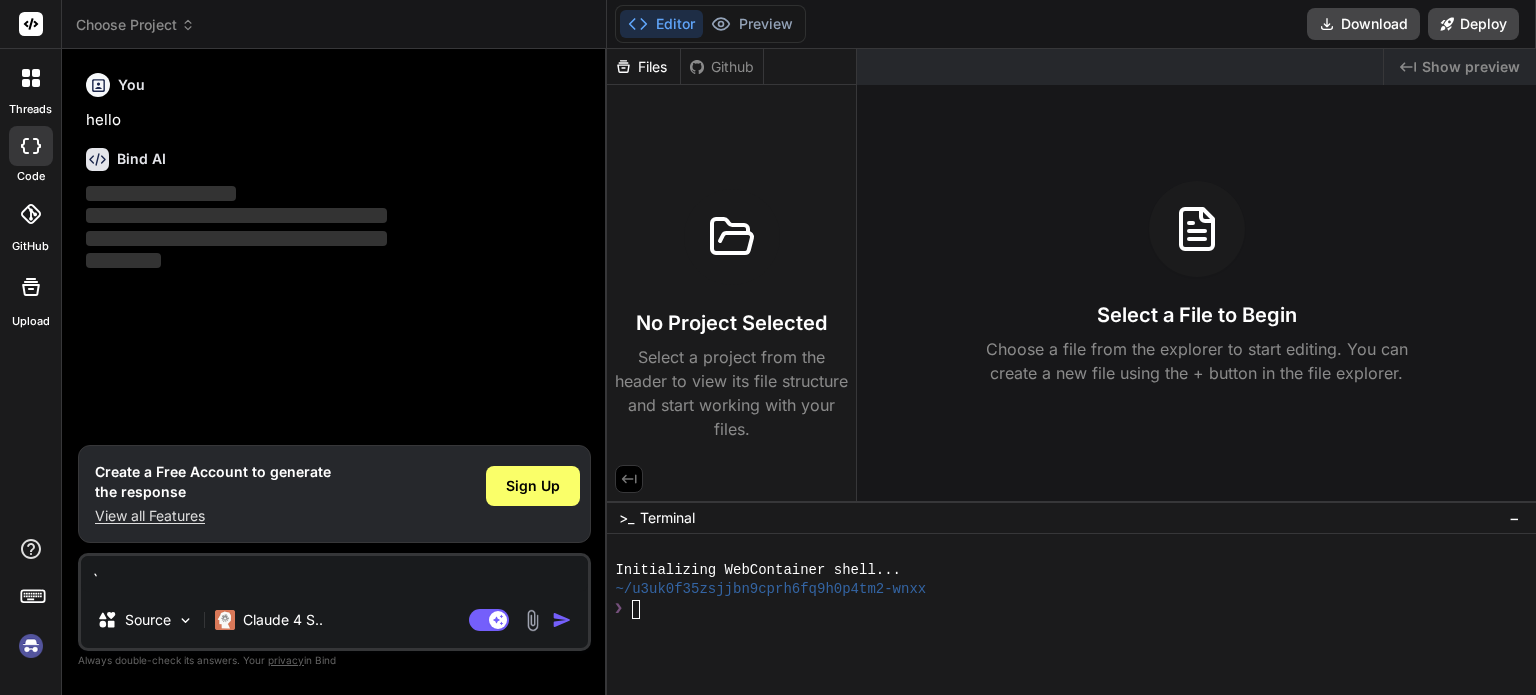 scroll, scrollTop: 0, scrollLeft: 0, axis: both 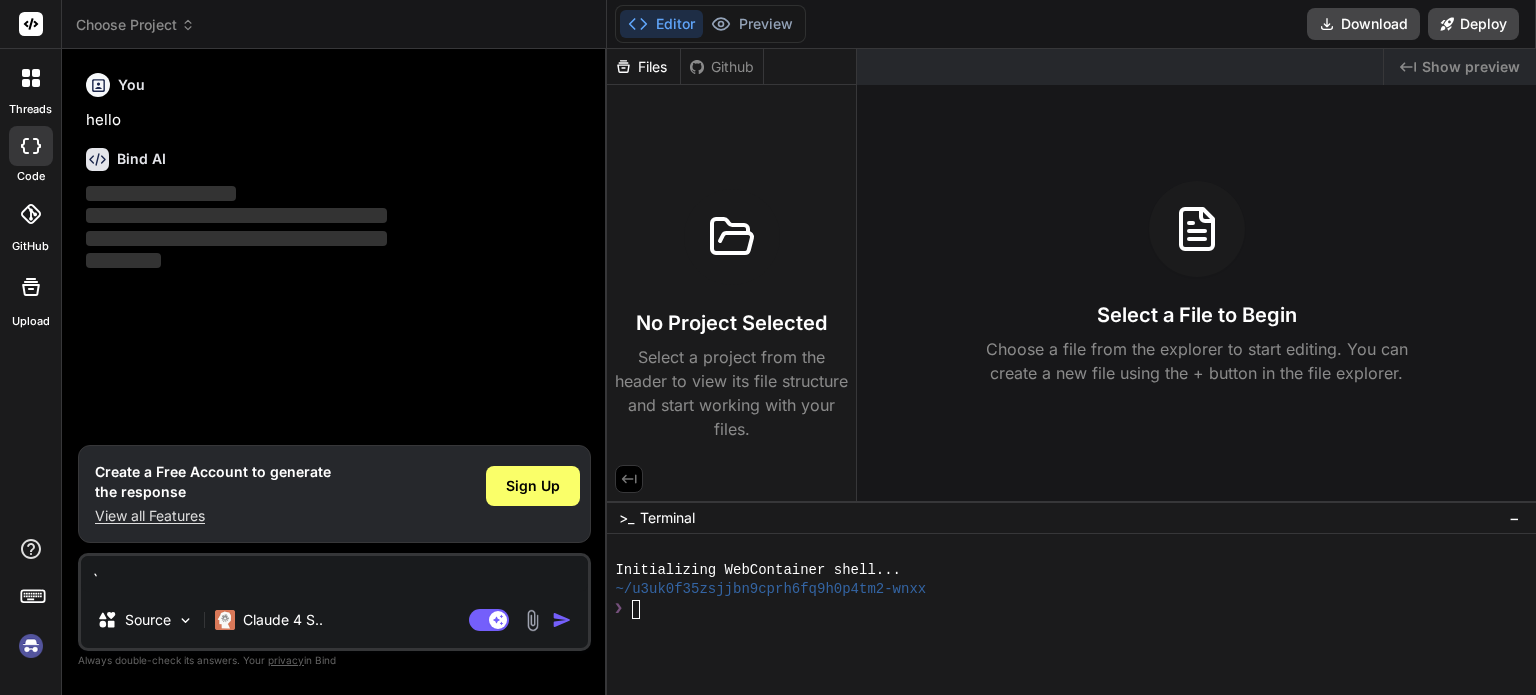click on "View Prompt" at bounding box center (-90, 446) 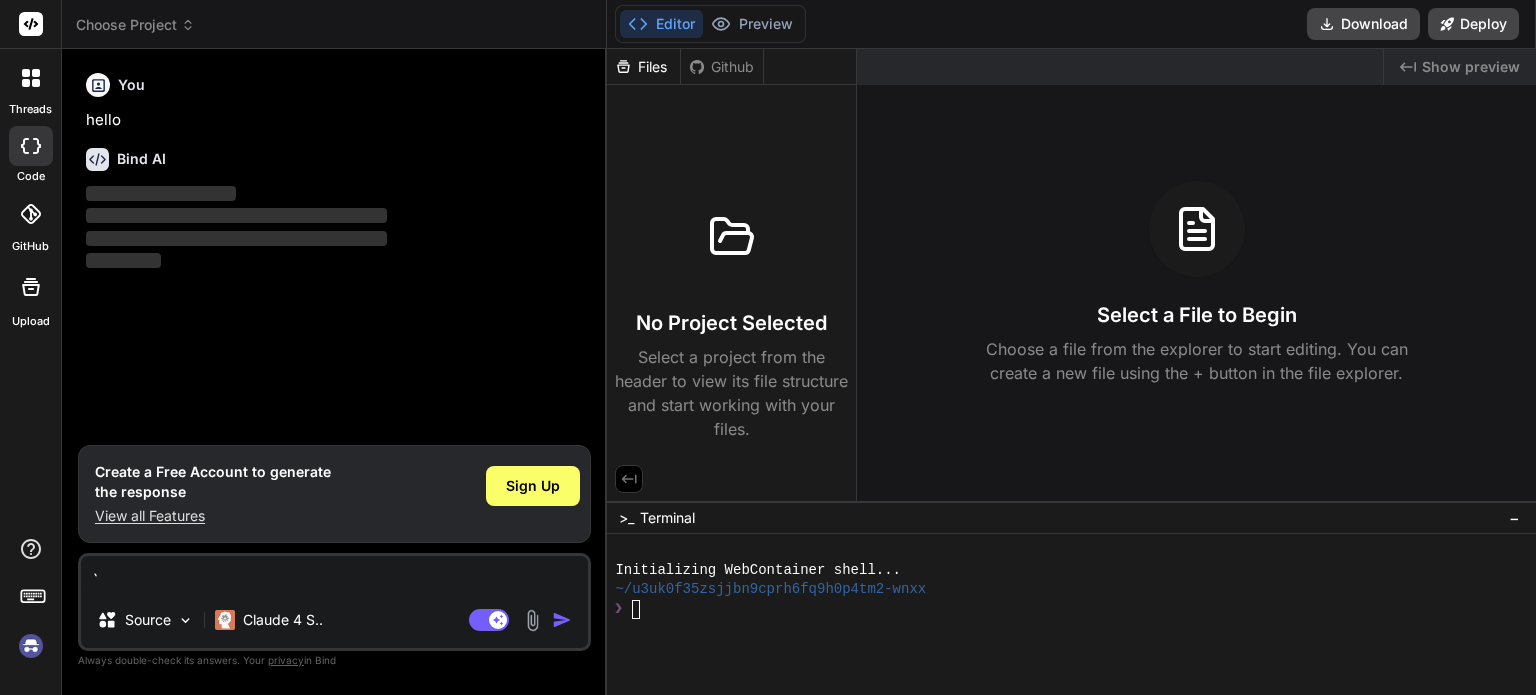scroll, scrollTop: 1256, scrollLeft: 0, axis: vertical 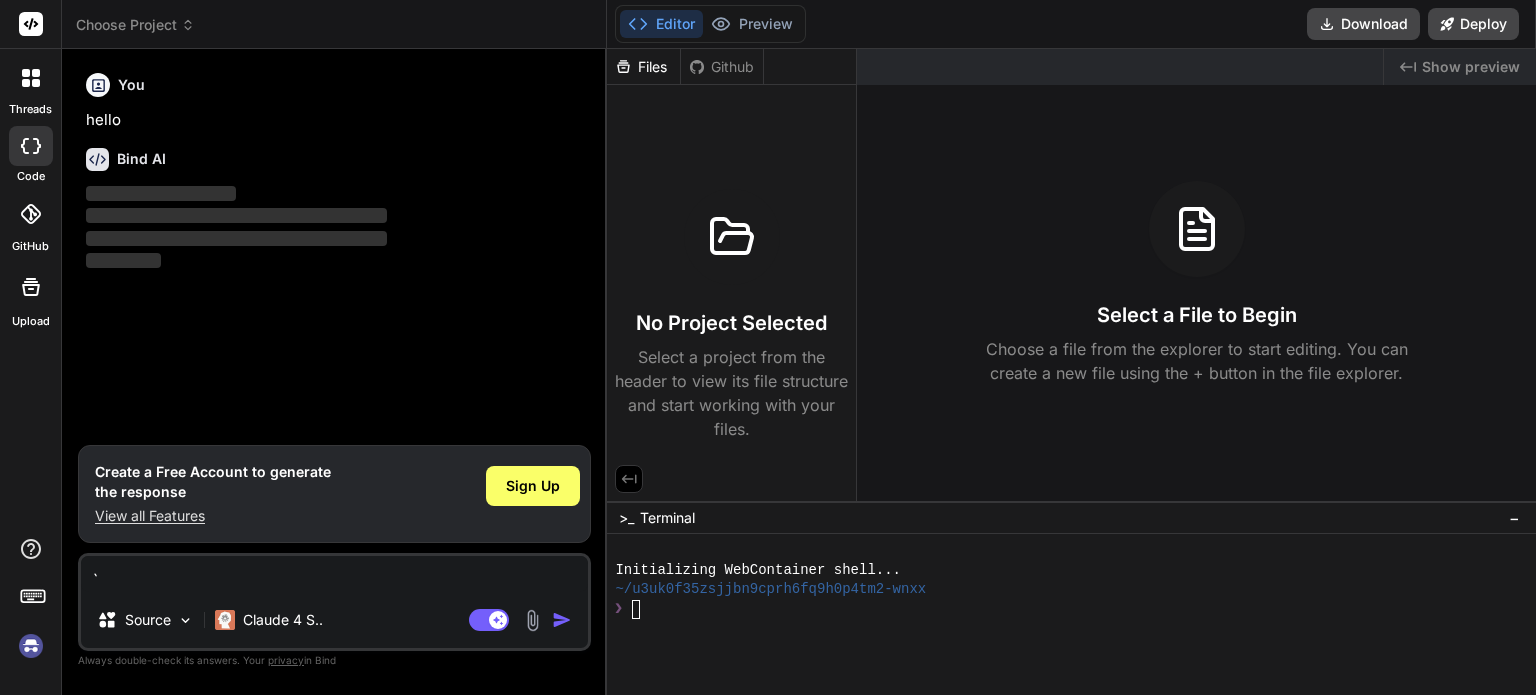 click on "Editor" at bounding box center (661, 24) 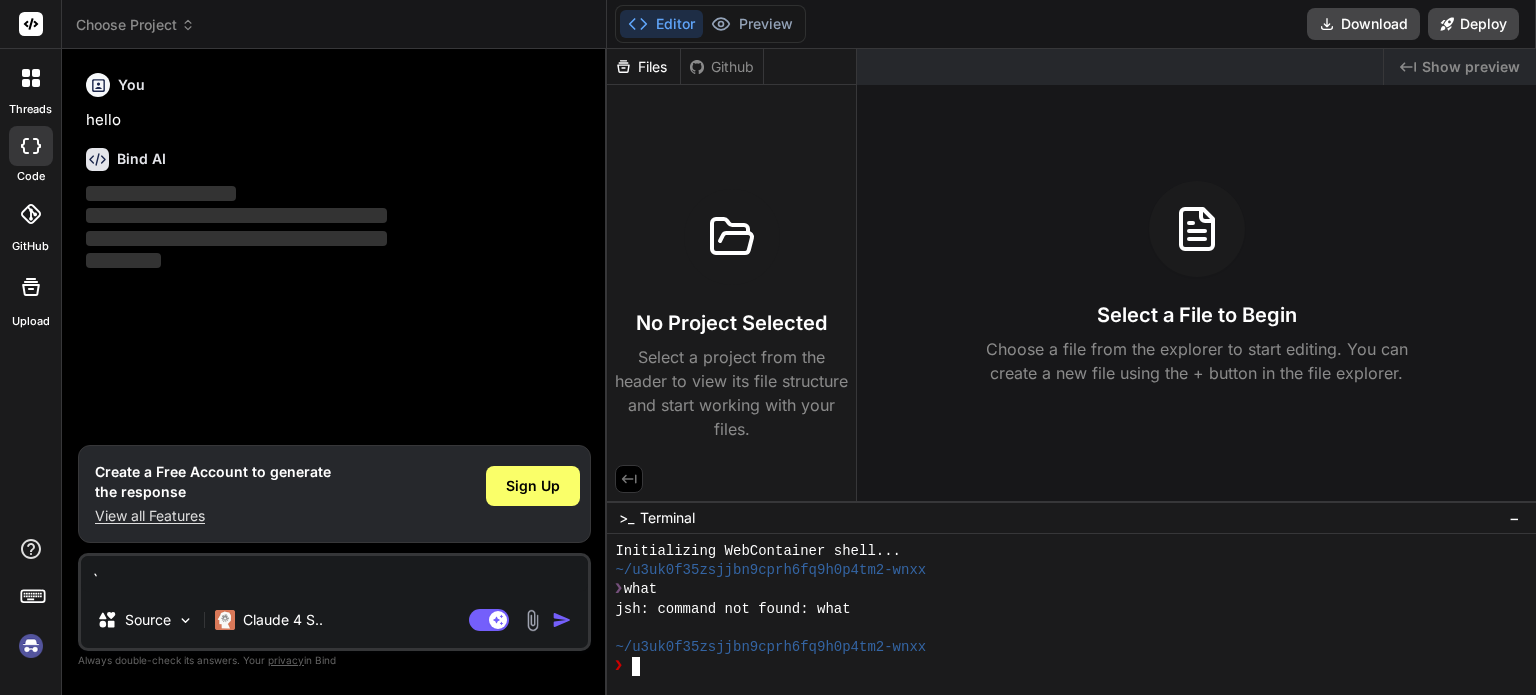 scroll, scrollTop: 19, scrollLeft: 0, axis: vertical 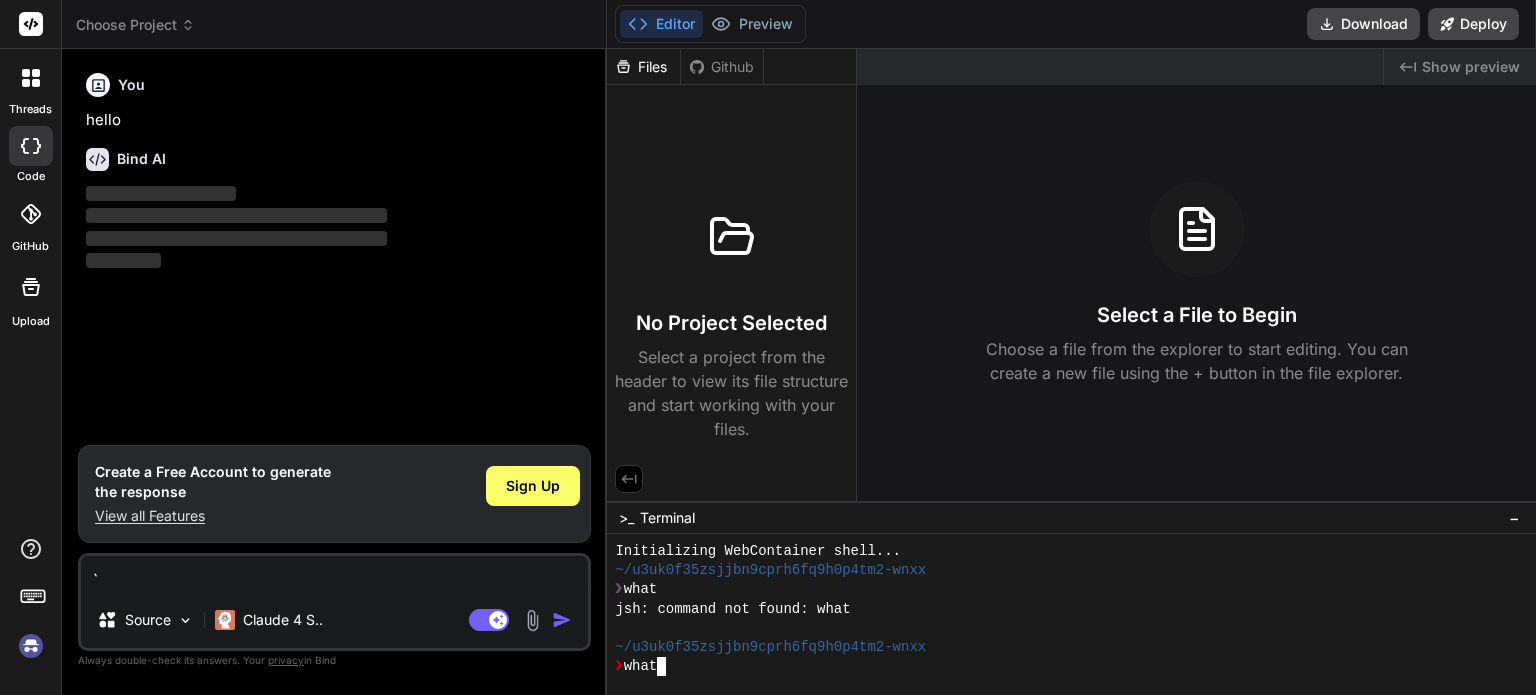 click on "Copy Prompt" at bounding box center (143, 504) 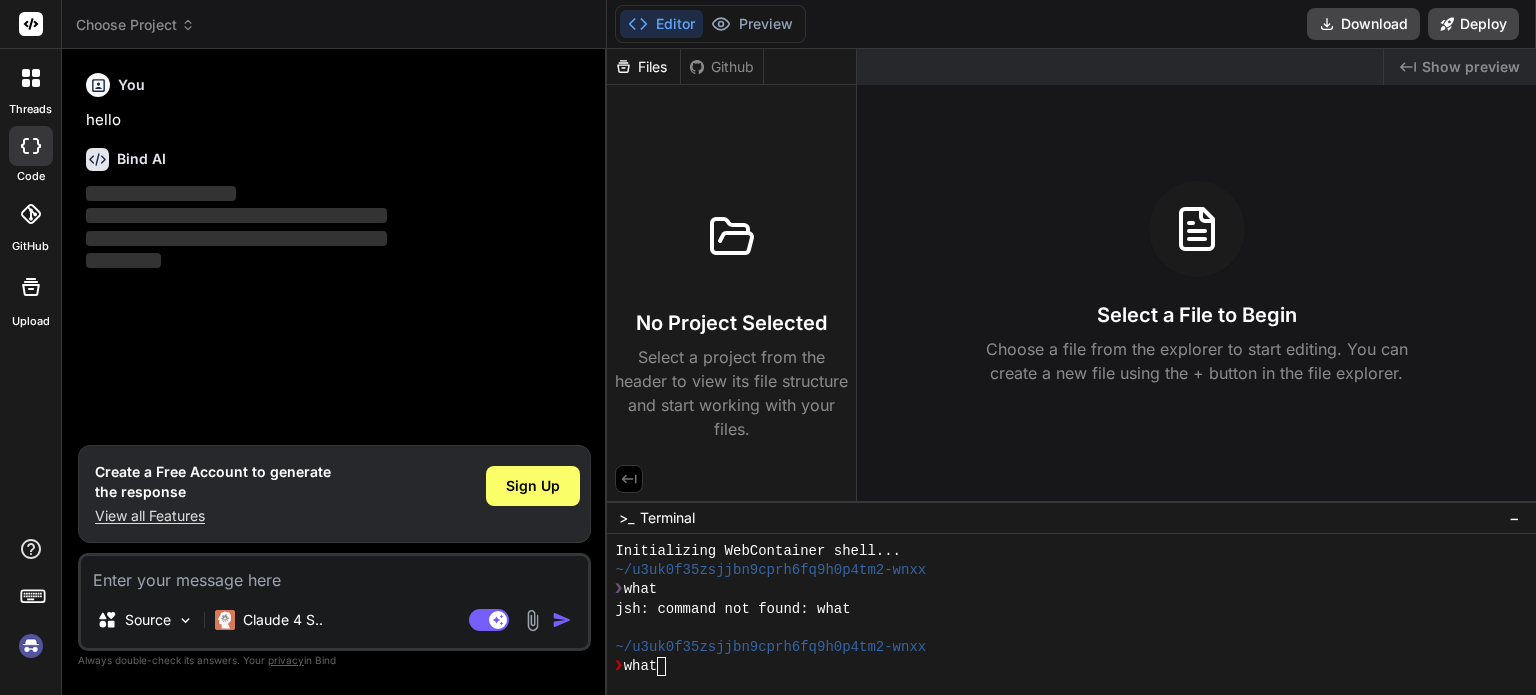 paste on "Create a modern landing page with HTML, CSS, and JavaScript featuring smooth scrolling, responsive design, hero section with call-to-action, features grid, testimonials carousel, and contact form with validation" 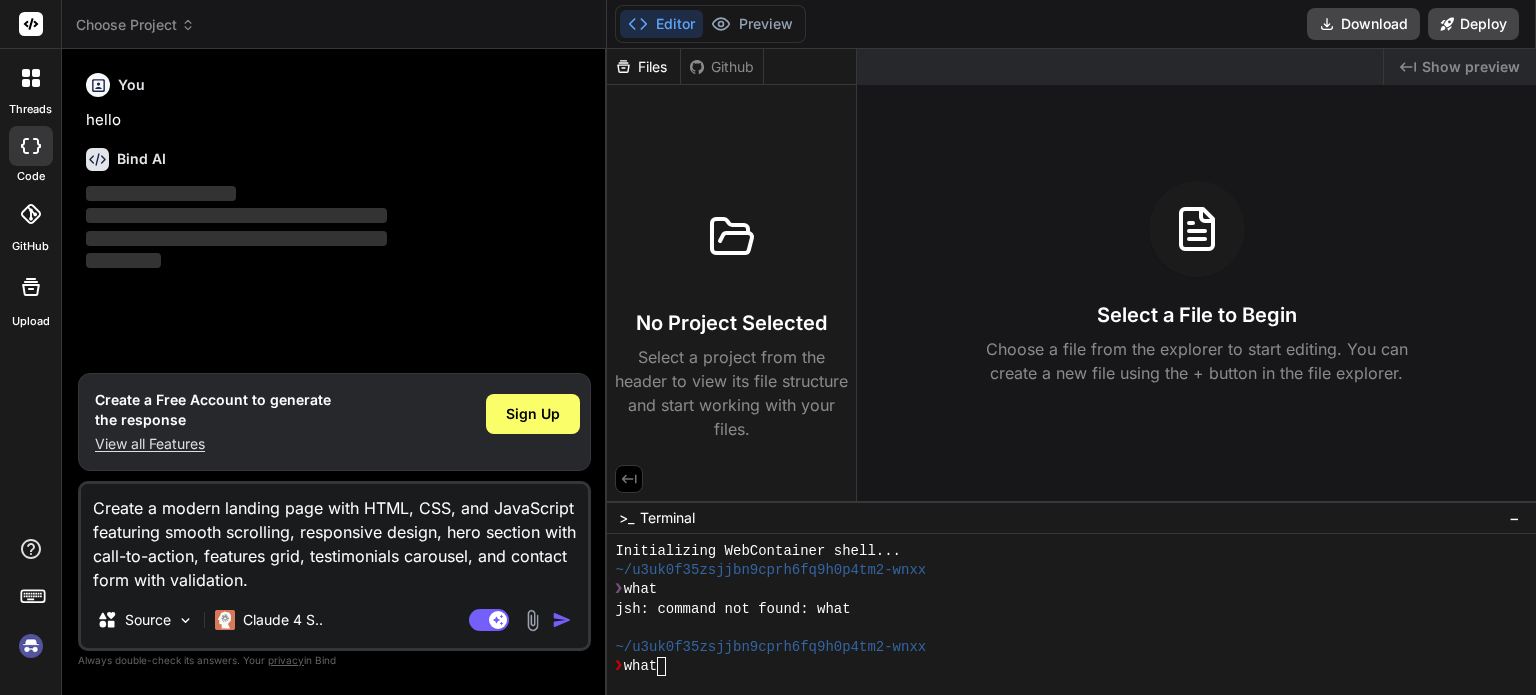 click on "Source" at bounding box center (148, 620) 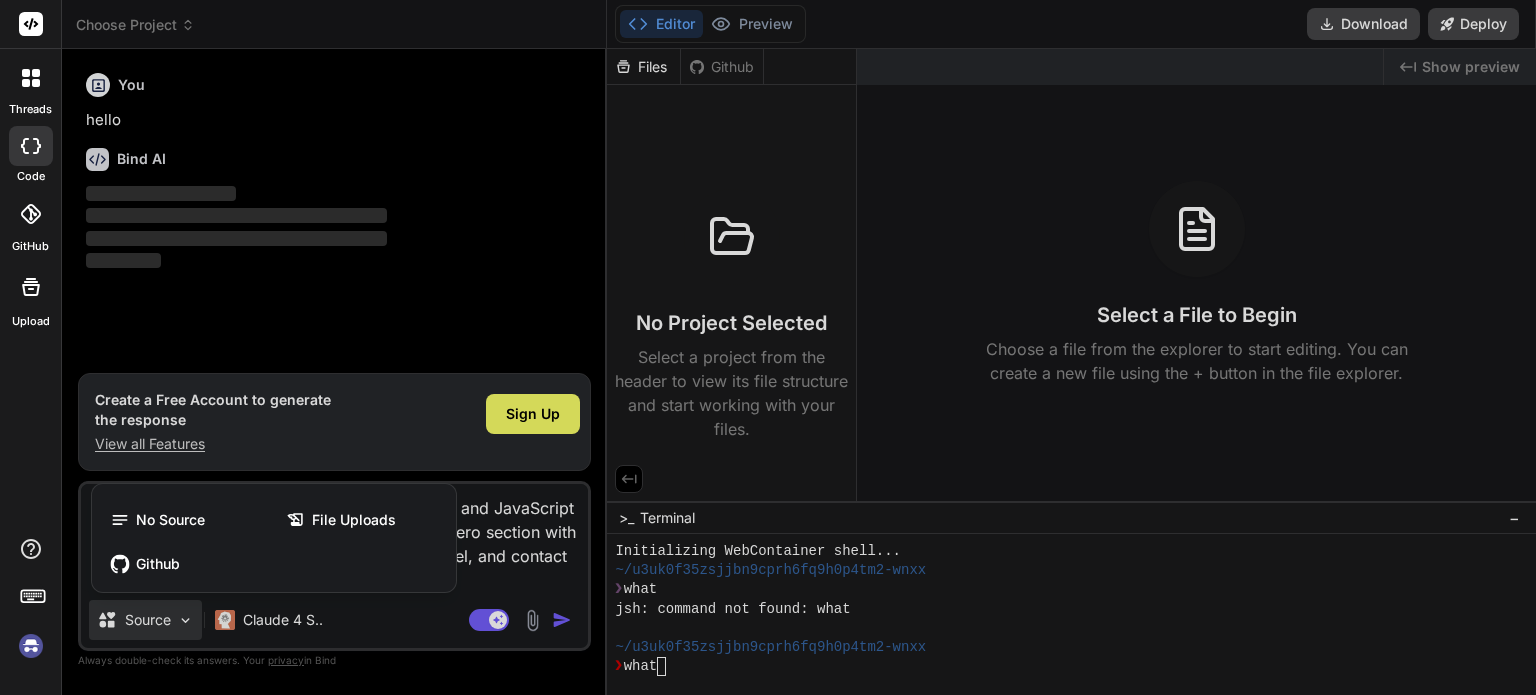 click at bounding box center [185, 620] 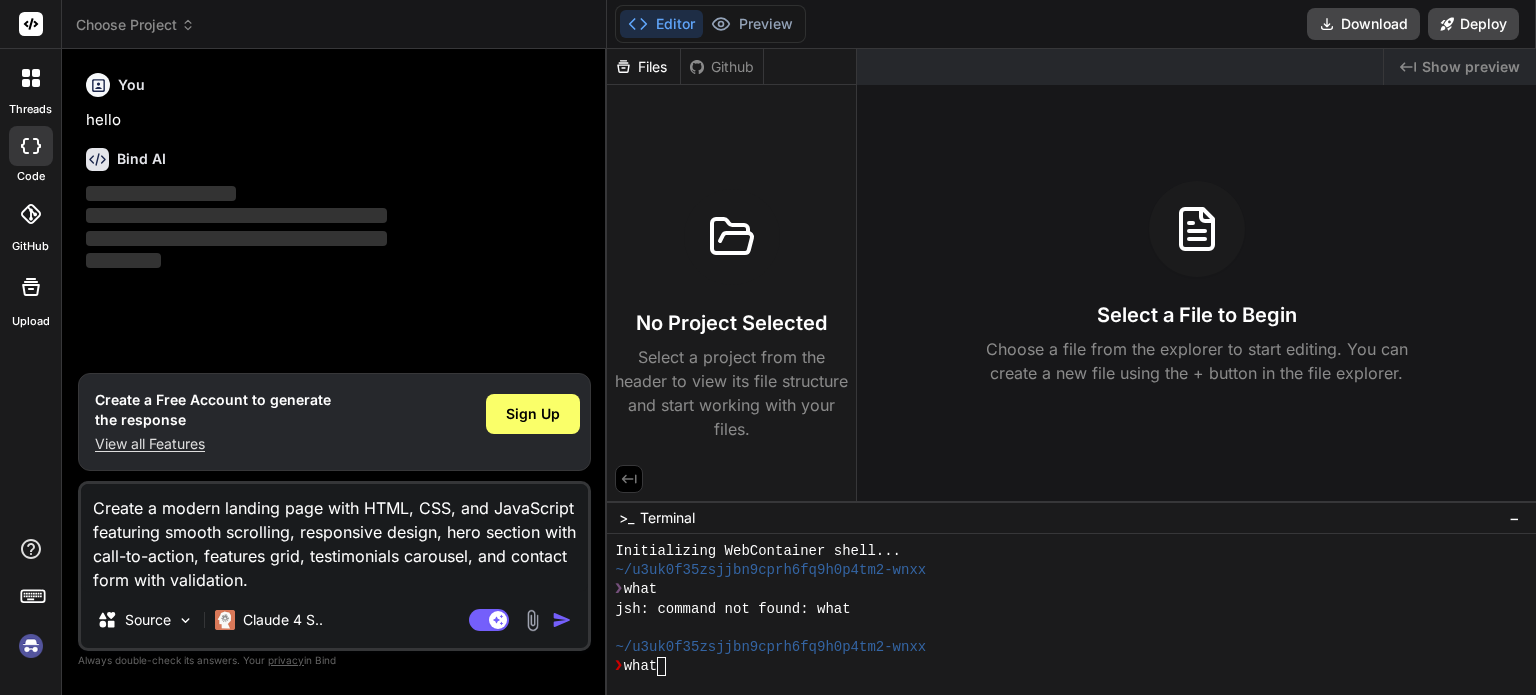 click at bounding box center (225, 620) 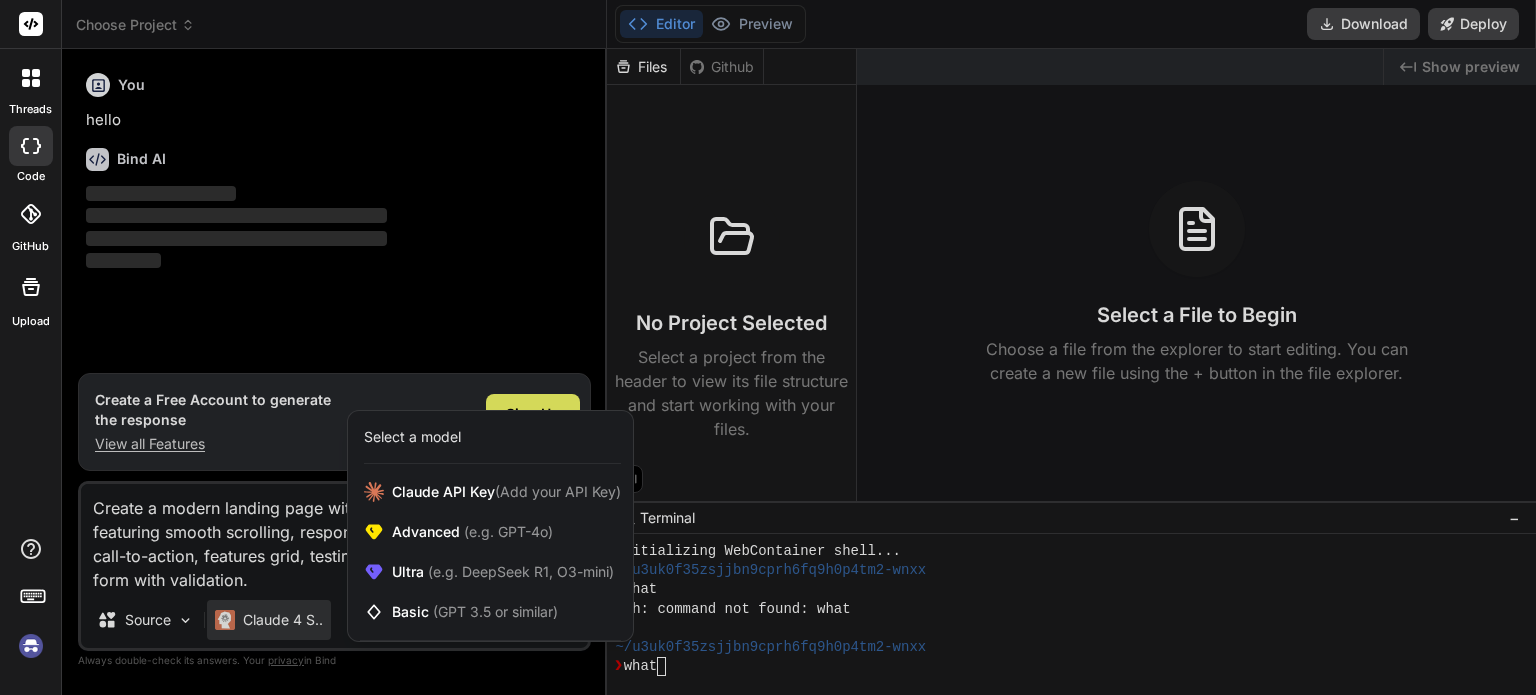 click on "Agent Mode. When this toggle is activated, AI automatically makes decisions, reasons, creates files, and runs terminal commands. Almost full autopilot." at bounding box center [489, 620] 